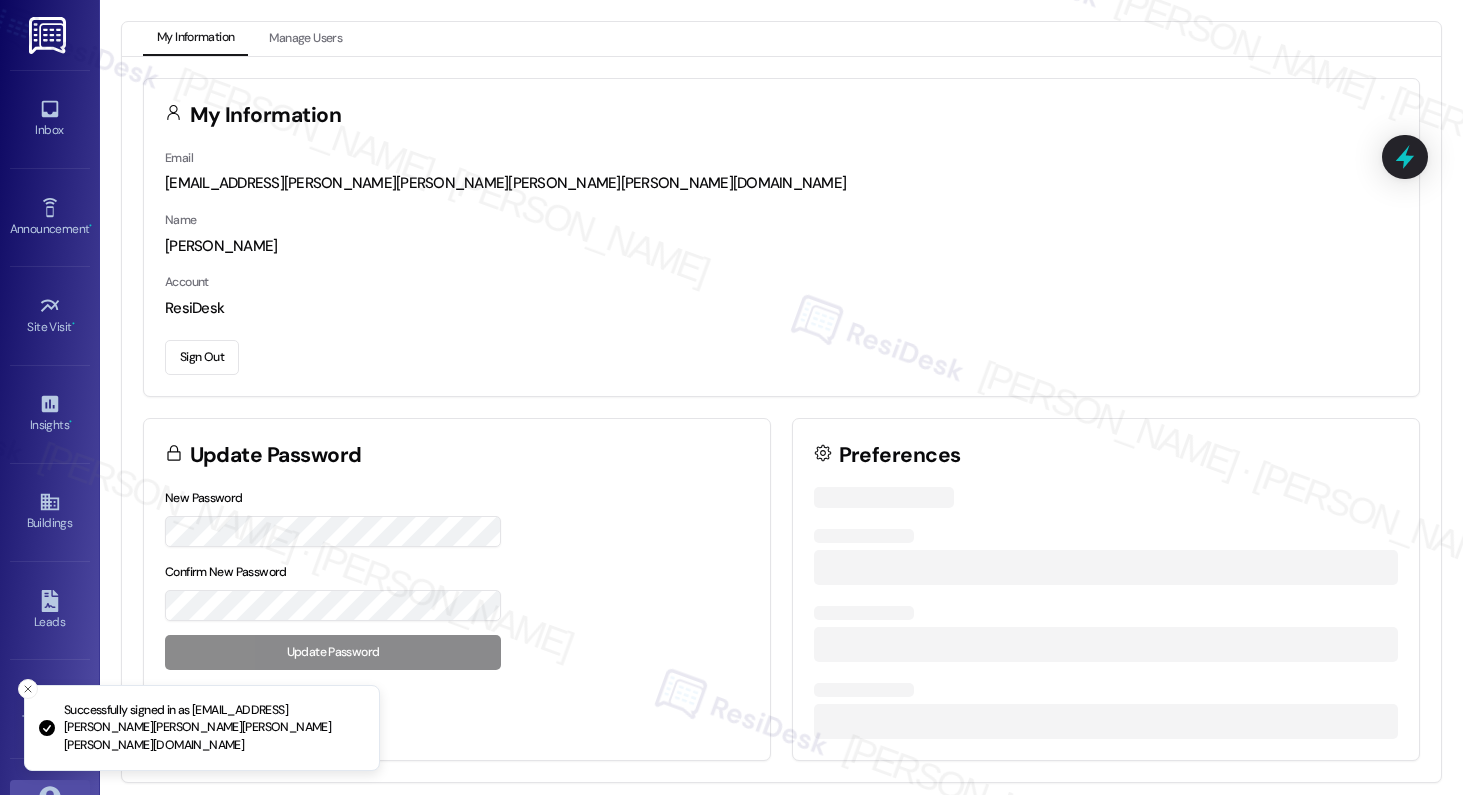 scroll, scrollTop: 0, scrollLeft: 0, axis: both 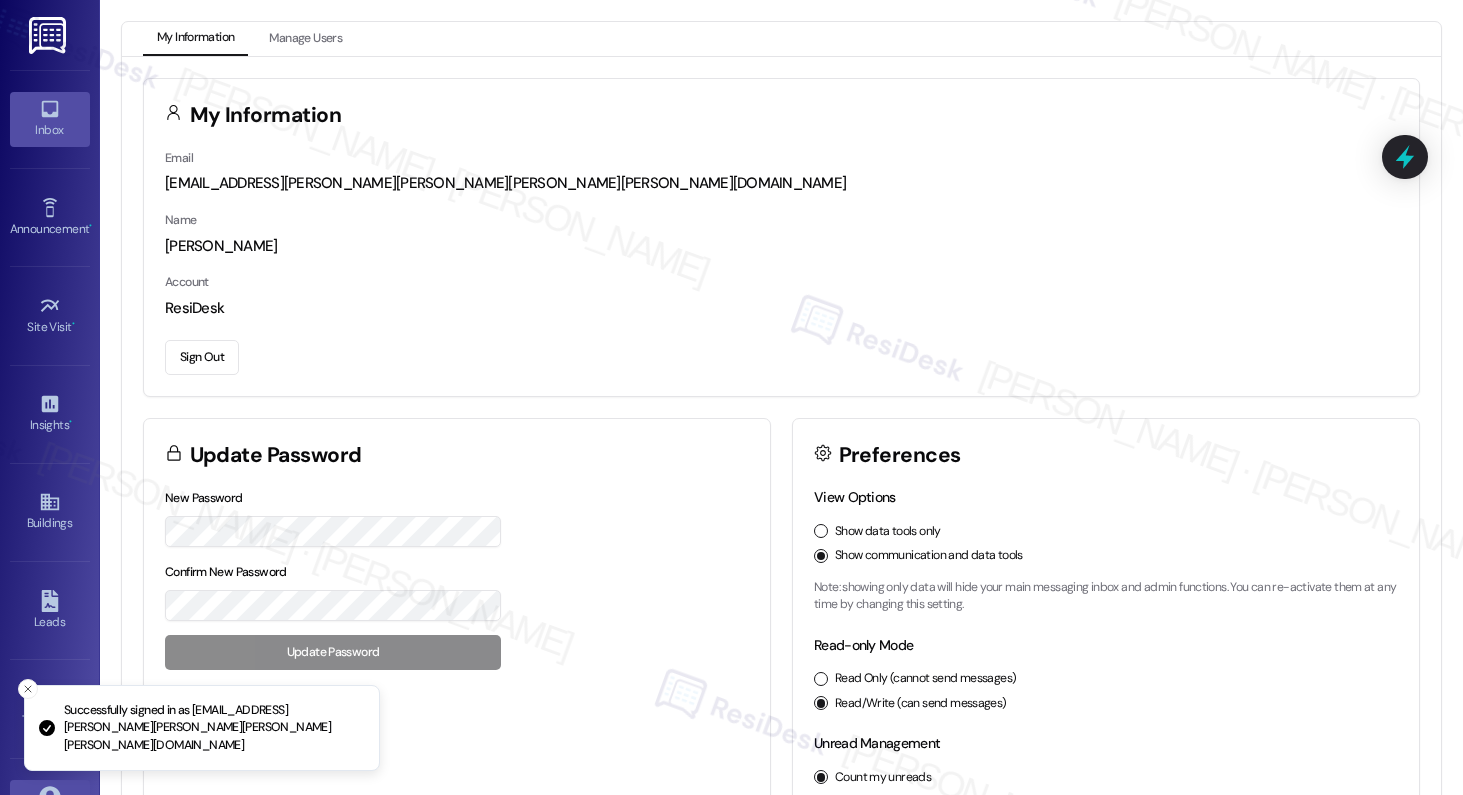 click 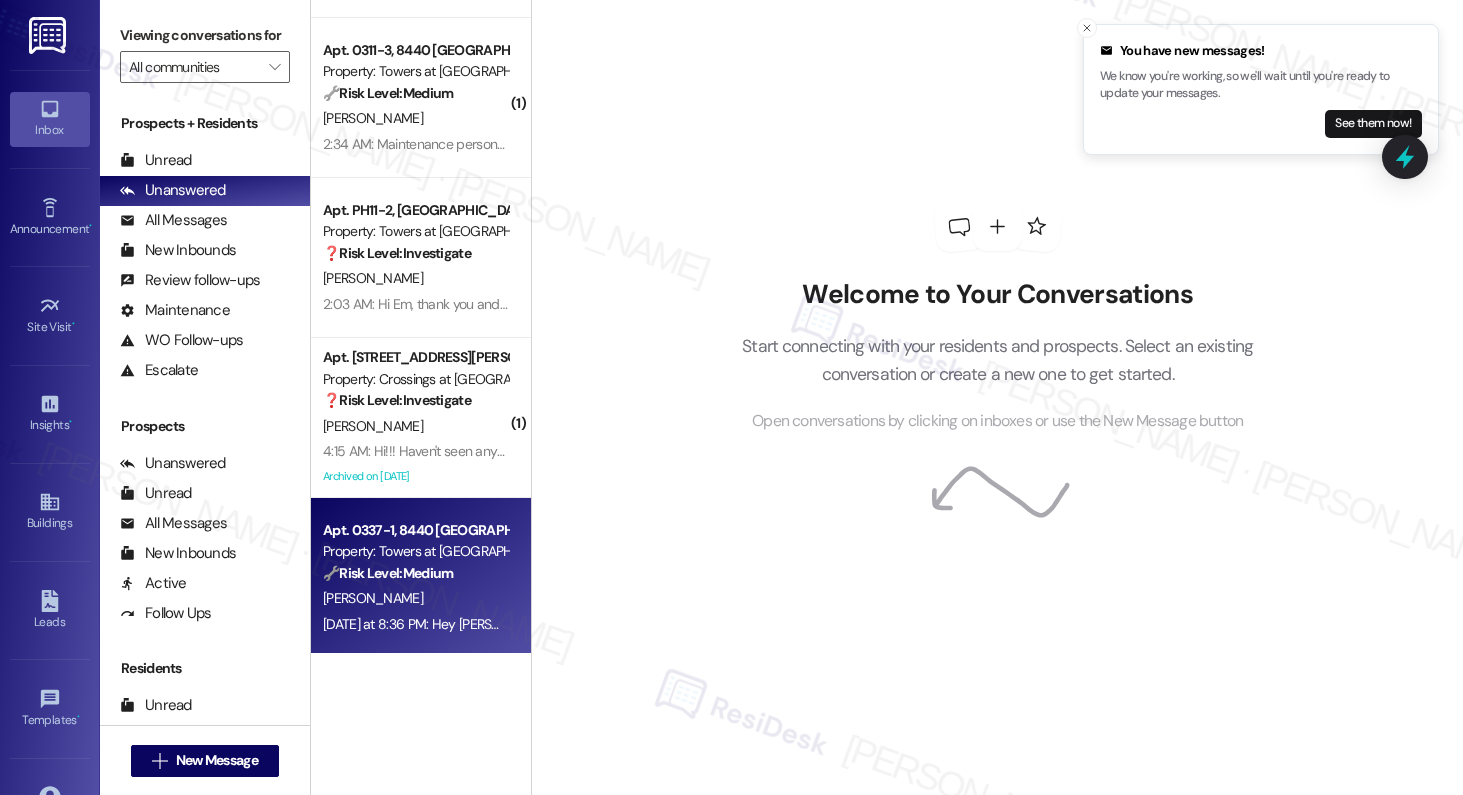 scroll, scrollTop: 2867, scrollLeft: 0, axis: vertical 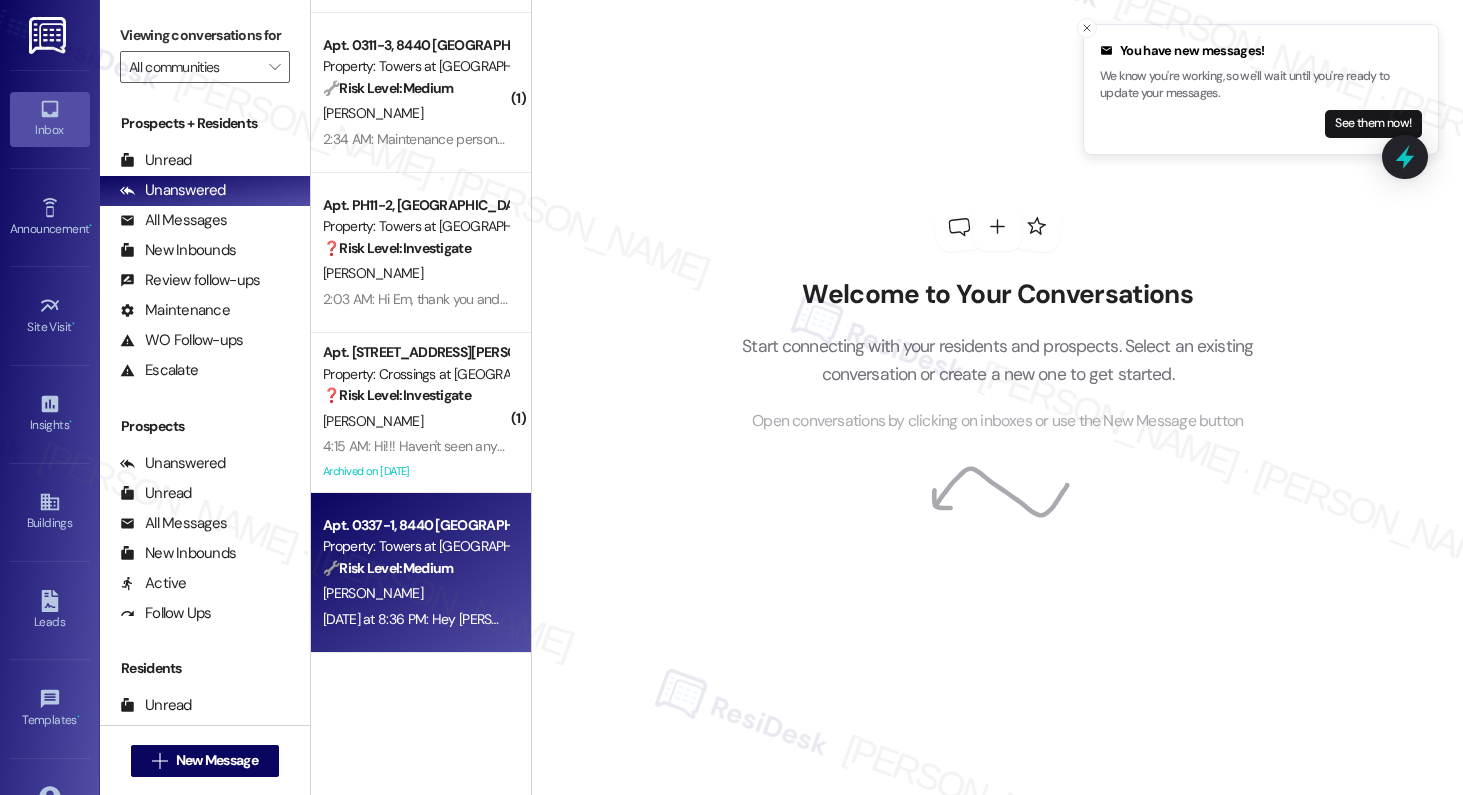 click on "🔧  Risk Level:  Medium" at bounding box center (388, 568) 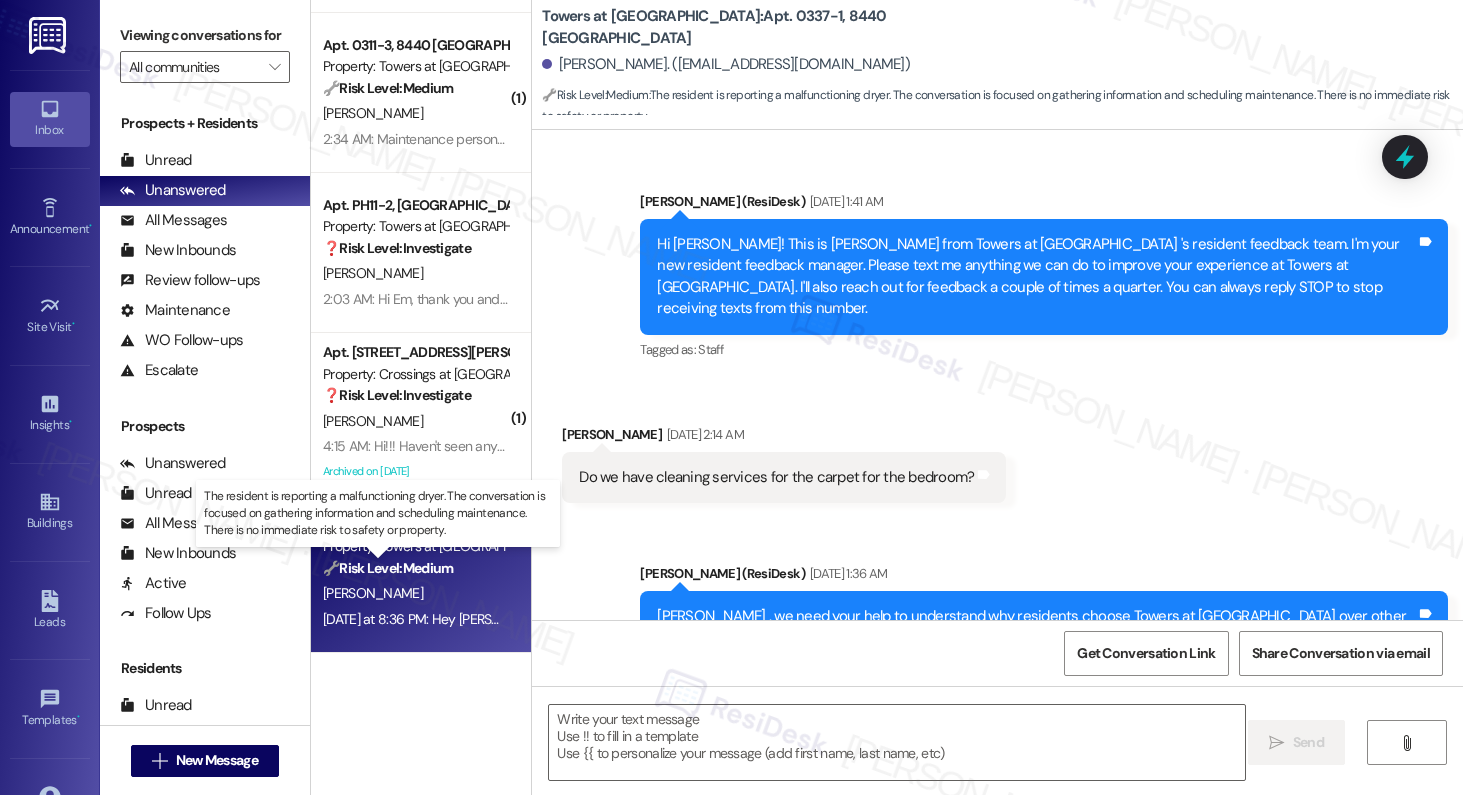 click on "🔧  Risk Level:  Medium" at bounding box center (388, 568) 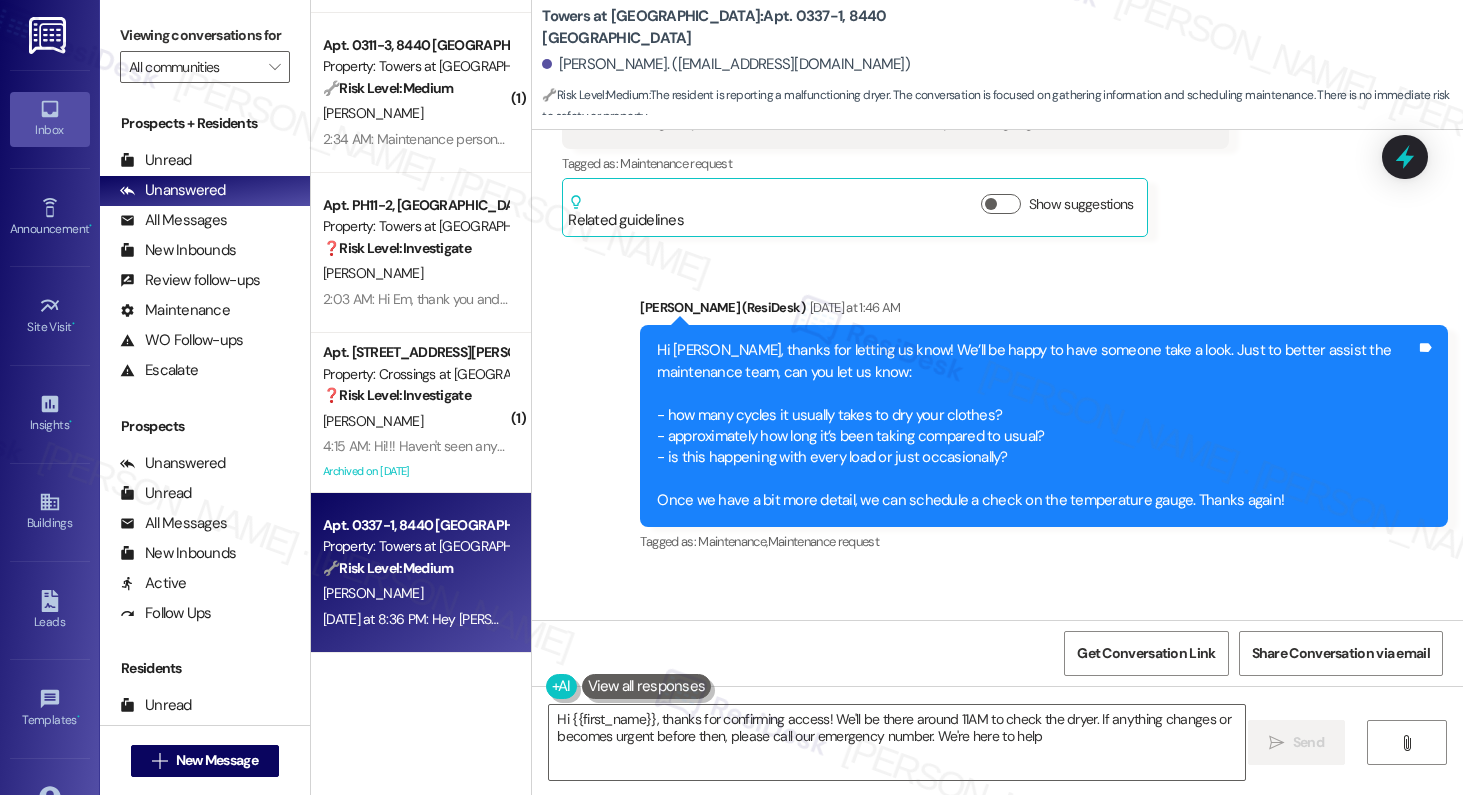 type on "Hi {{first_name}}, thanks for confirming access! We'll be there around 11AM to check the dryer. If anything changes or becomes urgent before then, please call our emergency number. We're here to help!" 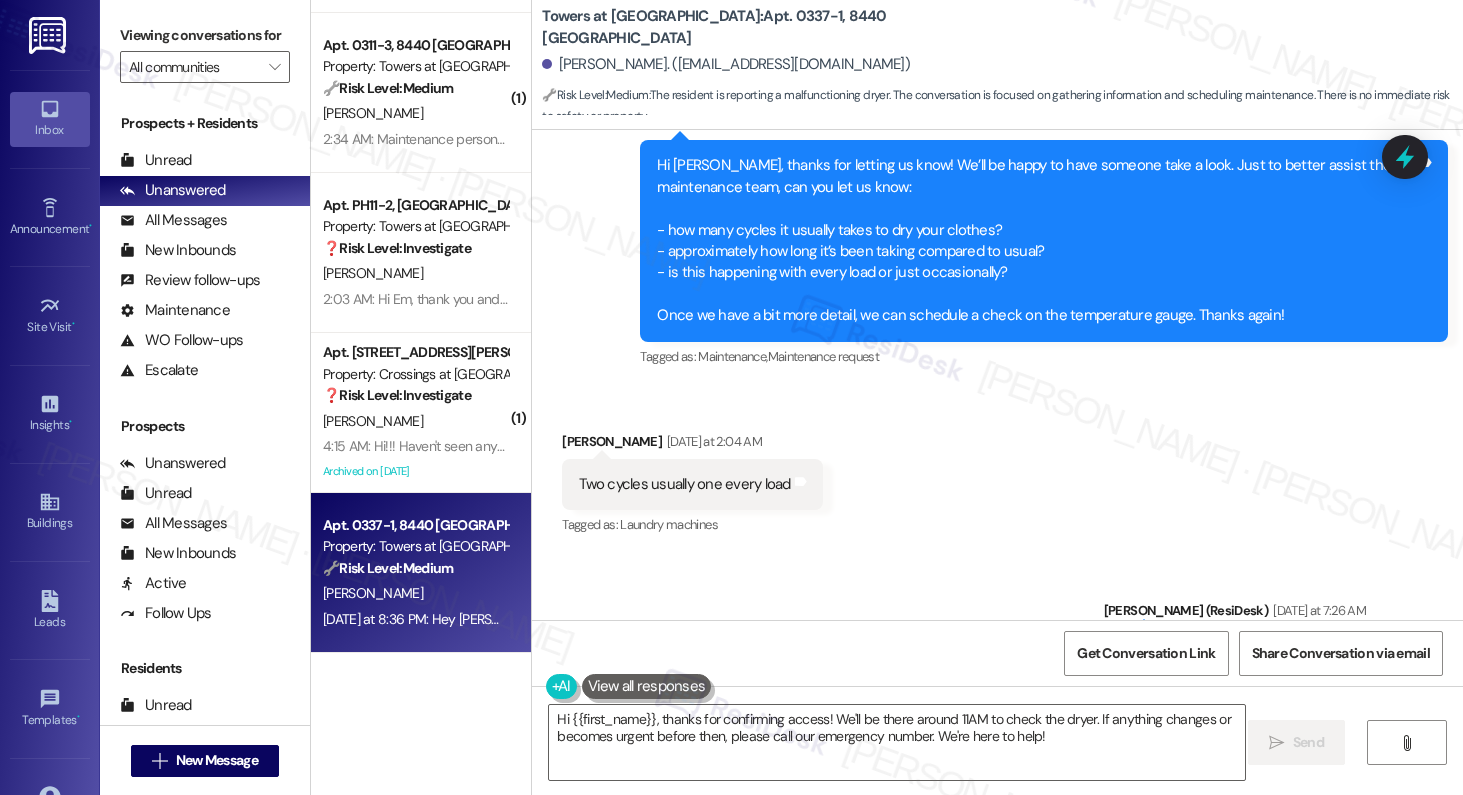 scroll, scrollTop: 33341, scrollLeft: 0, axis: vertical 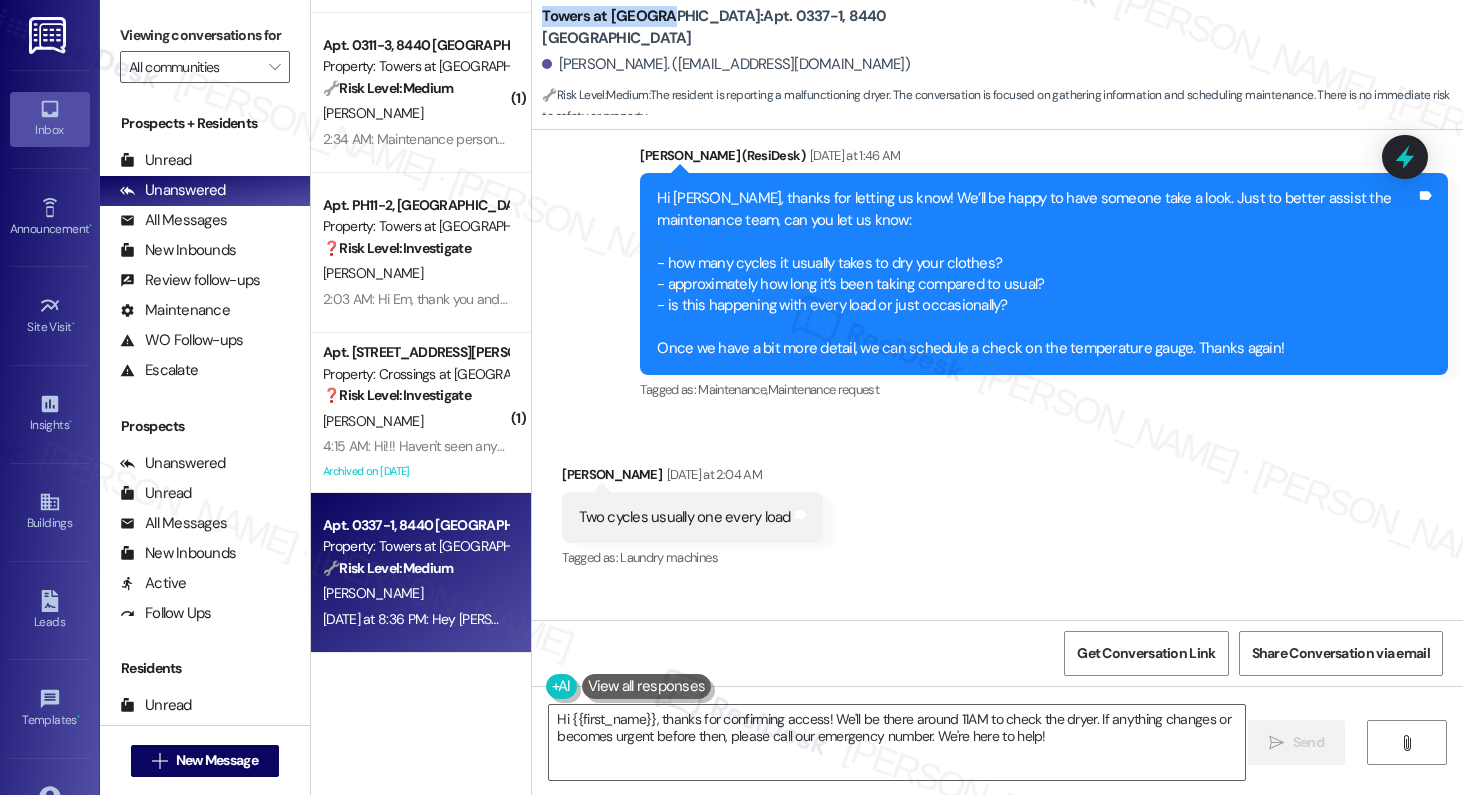 drag, startPoint x: 534, startPoint y: 27, endPoint x: 655, endPoint y: 29, distance: 121.016525 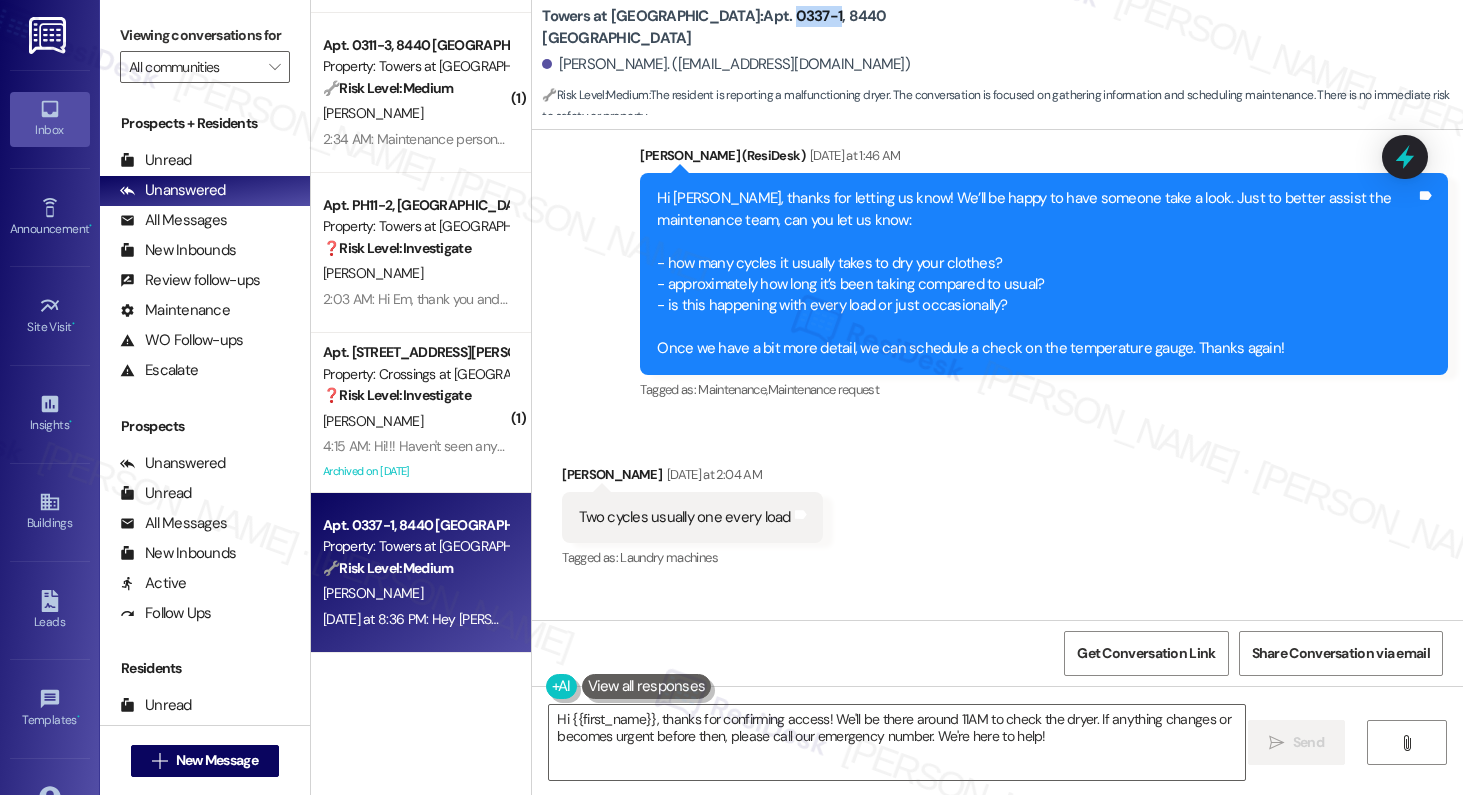 drag, startPoint x: 696, startPoint y: 27, endPoint x: 739, endPoint y: 32, distance: 43.289722 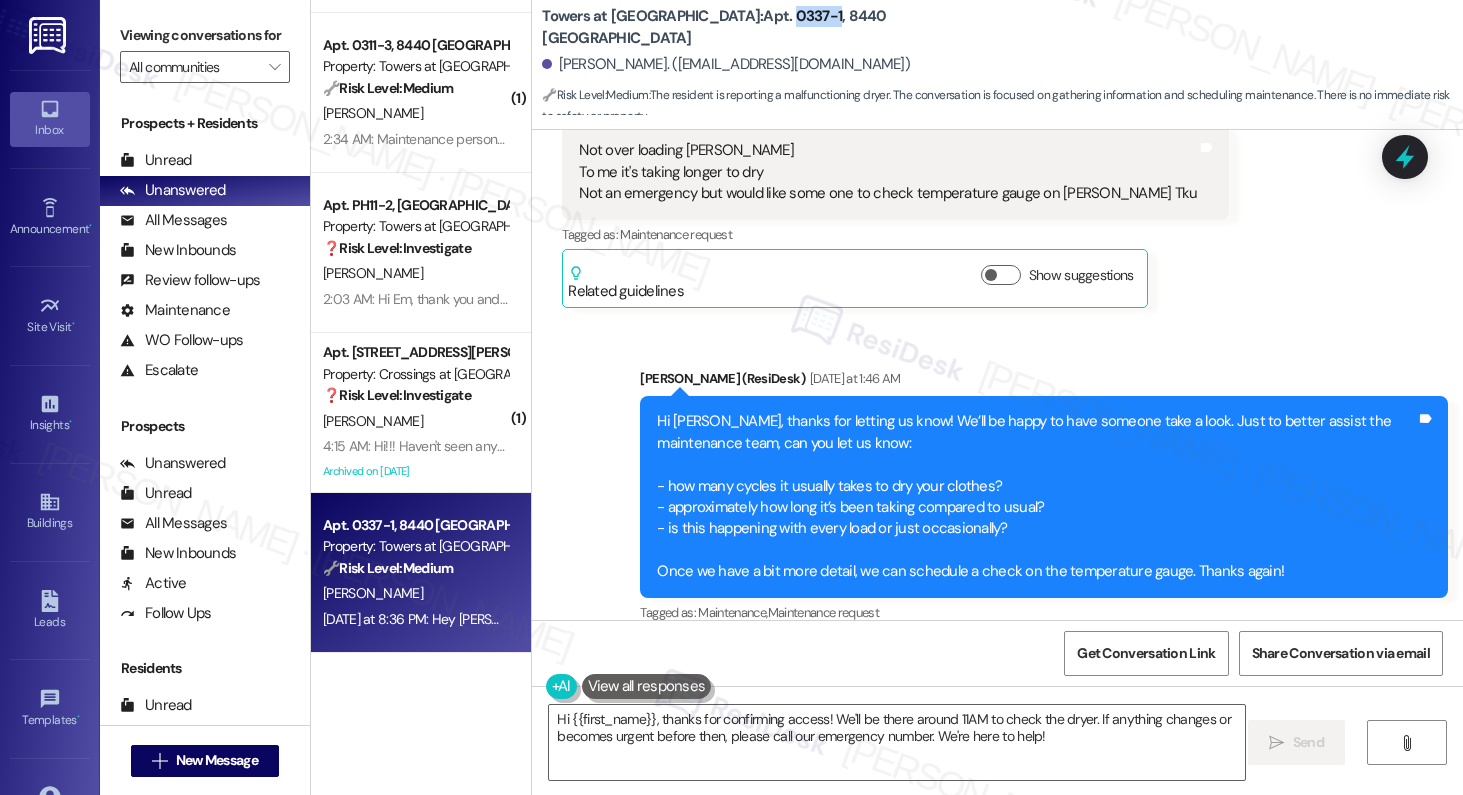 scroll, scrollTop: 33456, scrollLeft: 0, axis: vertical 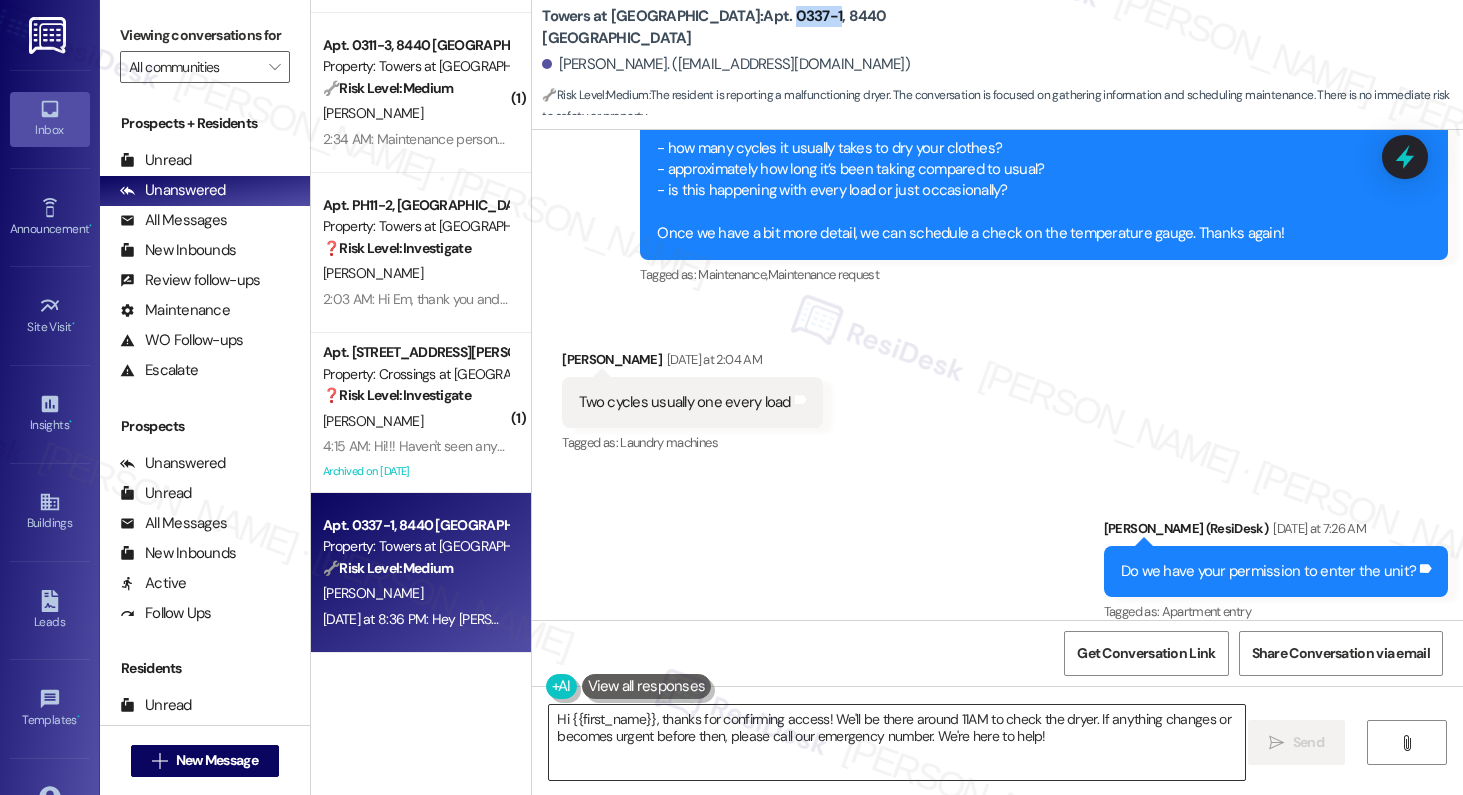 click on "Hi {{first_name}}, thanks for confirming access! We'll be there around 11AM to check the dryer. If anything changes or becomes urgent before then, please call our emergency number. We're here to help!" at bounding box center [897, 742] 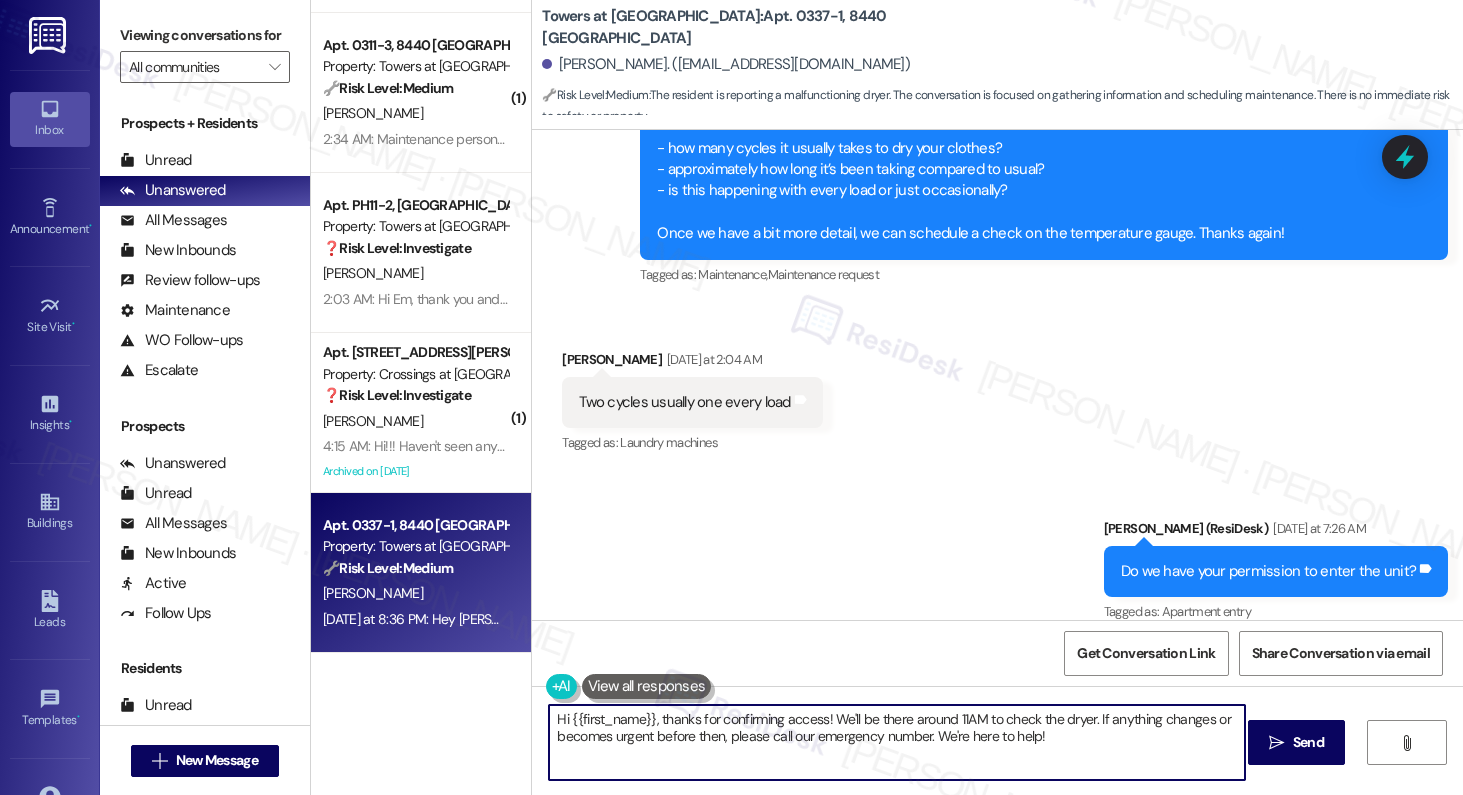 click on "Hi {{first_name}}, thanks for confirming access! We'll be there around 11AM to check the dryer. If anything changes or becomes urgent before then, please call our emergency number. We're here to help!" at bounding box center [897, 742] 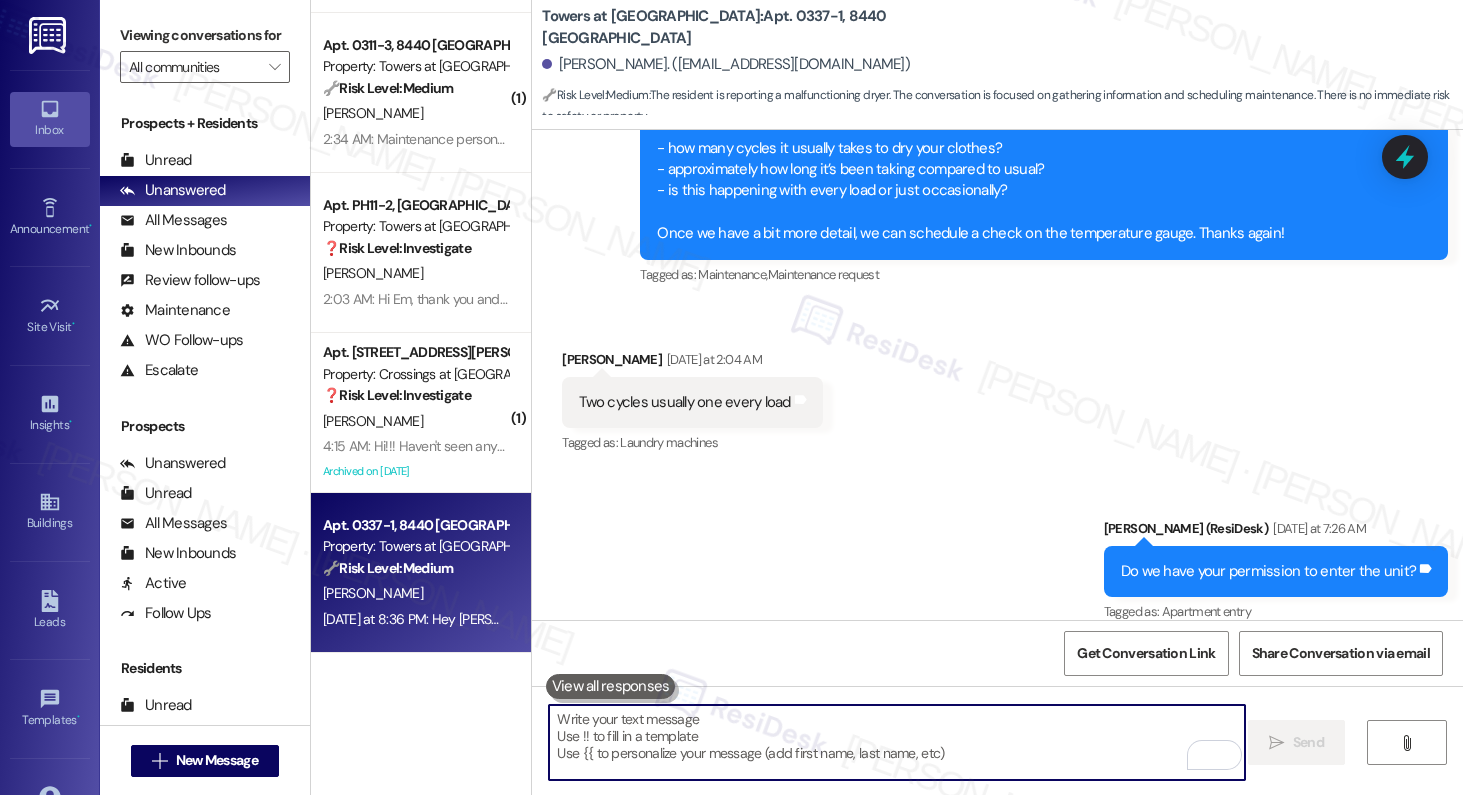 click at bounding box center (897, 742) 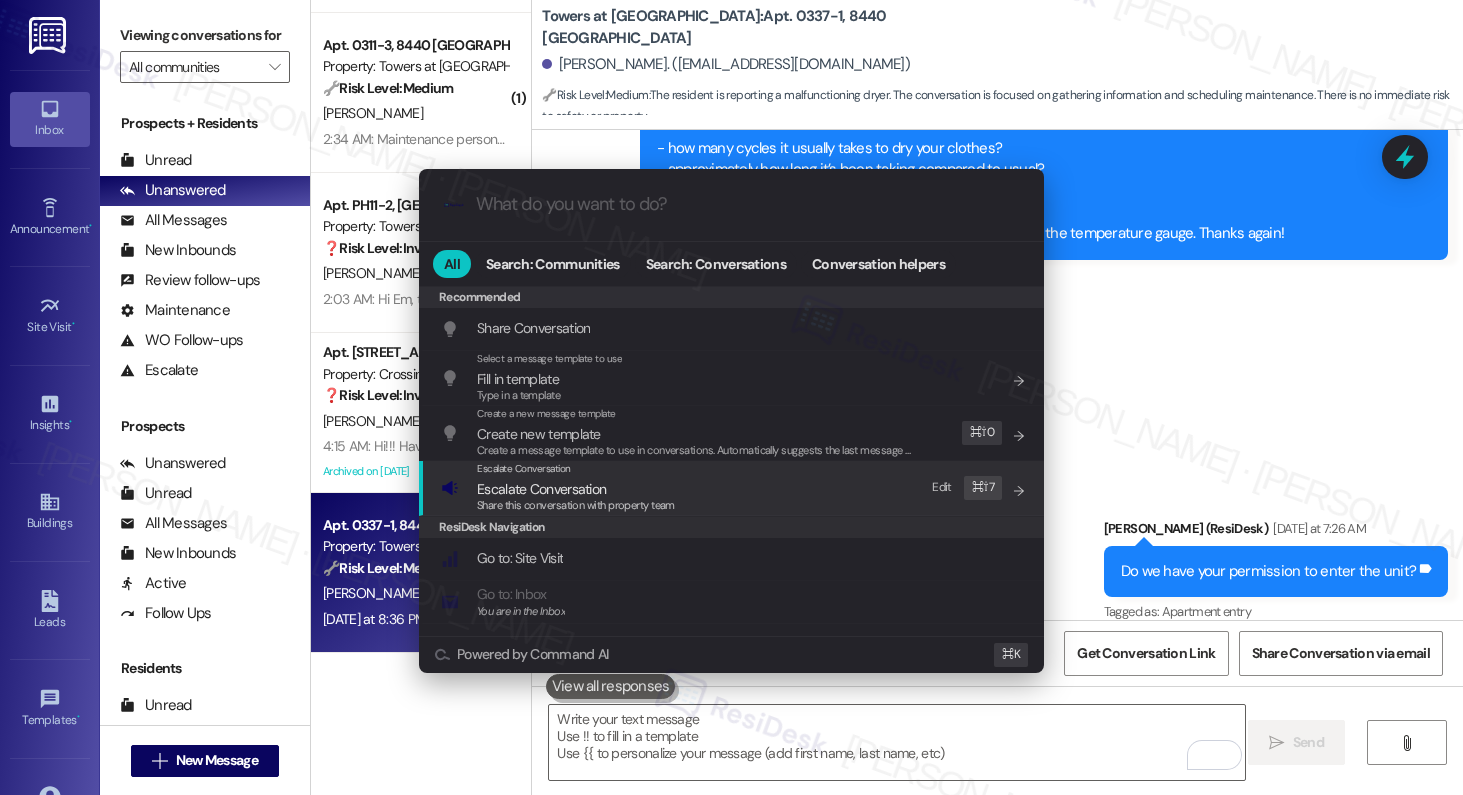 click on "Escalate Conversation Escalate Conversation Share this conversation with property team Edit ⌘ ⇧ 7" at bounding box center (733, 488) 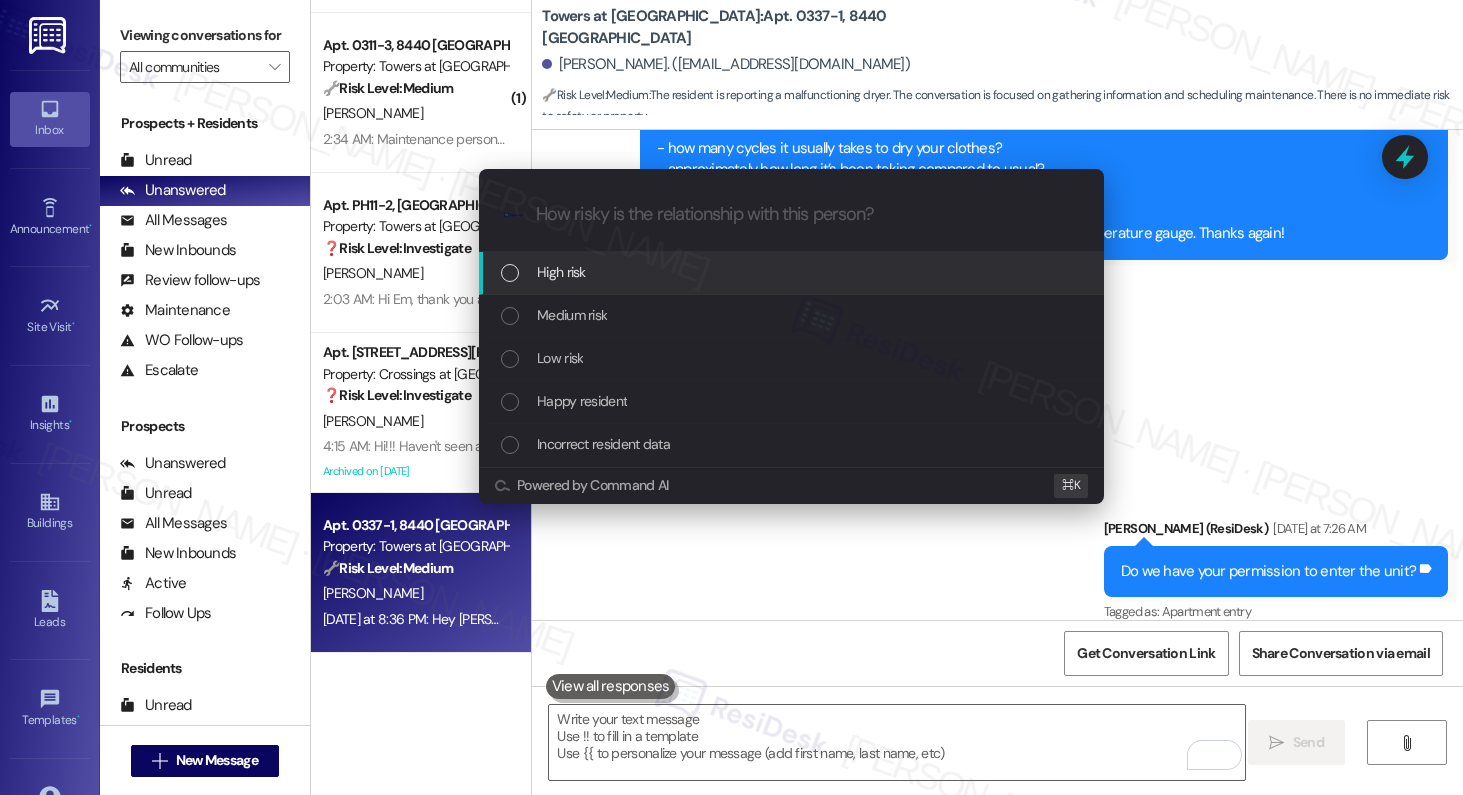 click on "High risk" at bounding box center (793, 272) 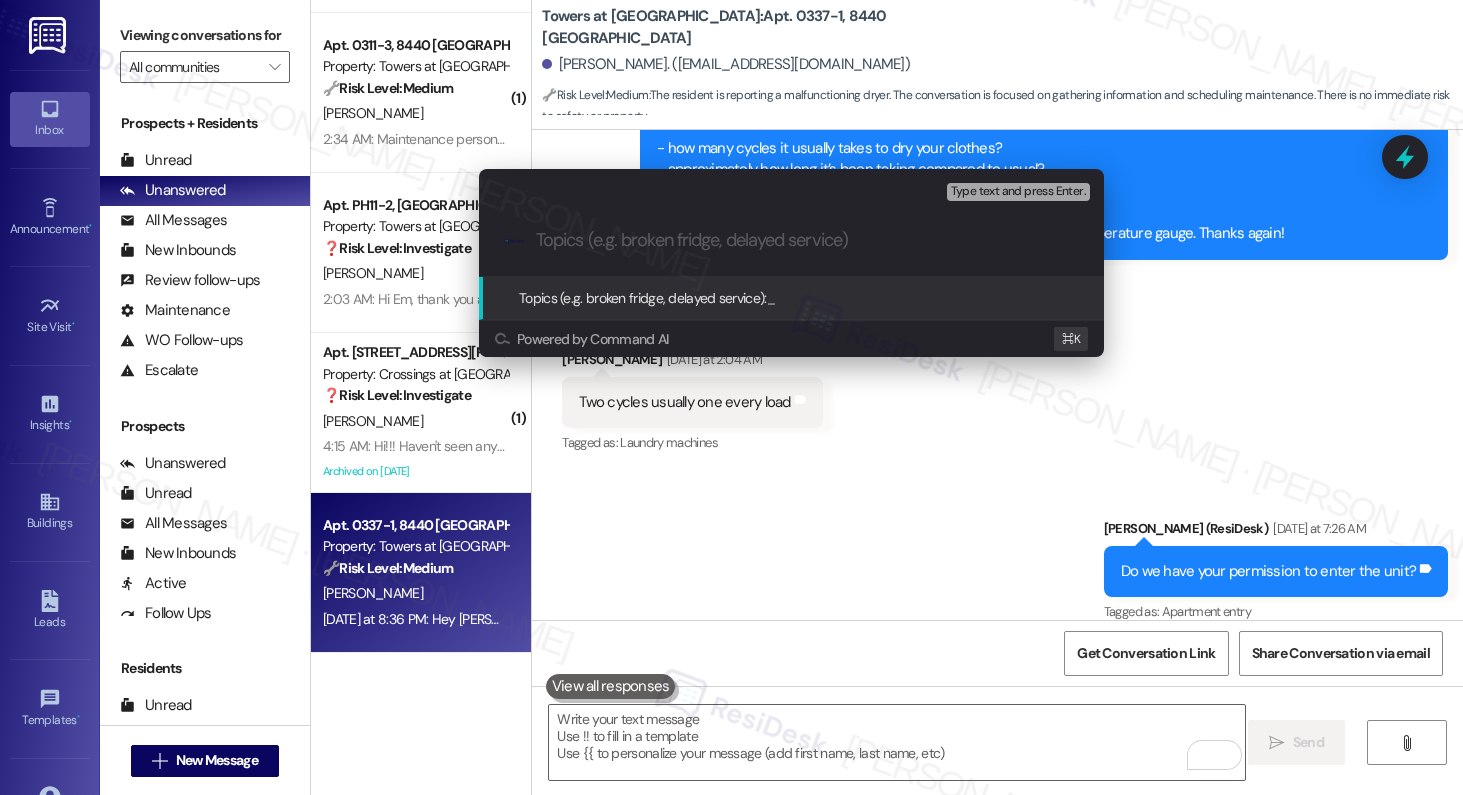 paste on "Work Order #585302" 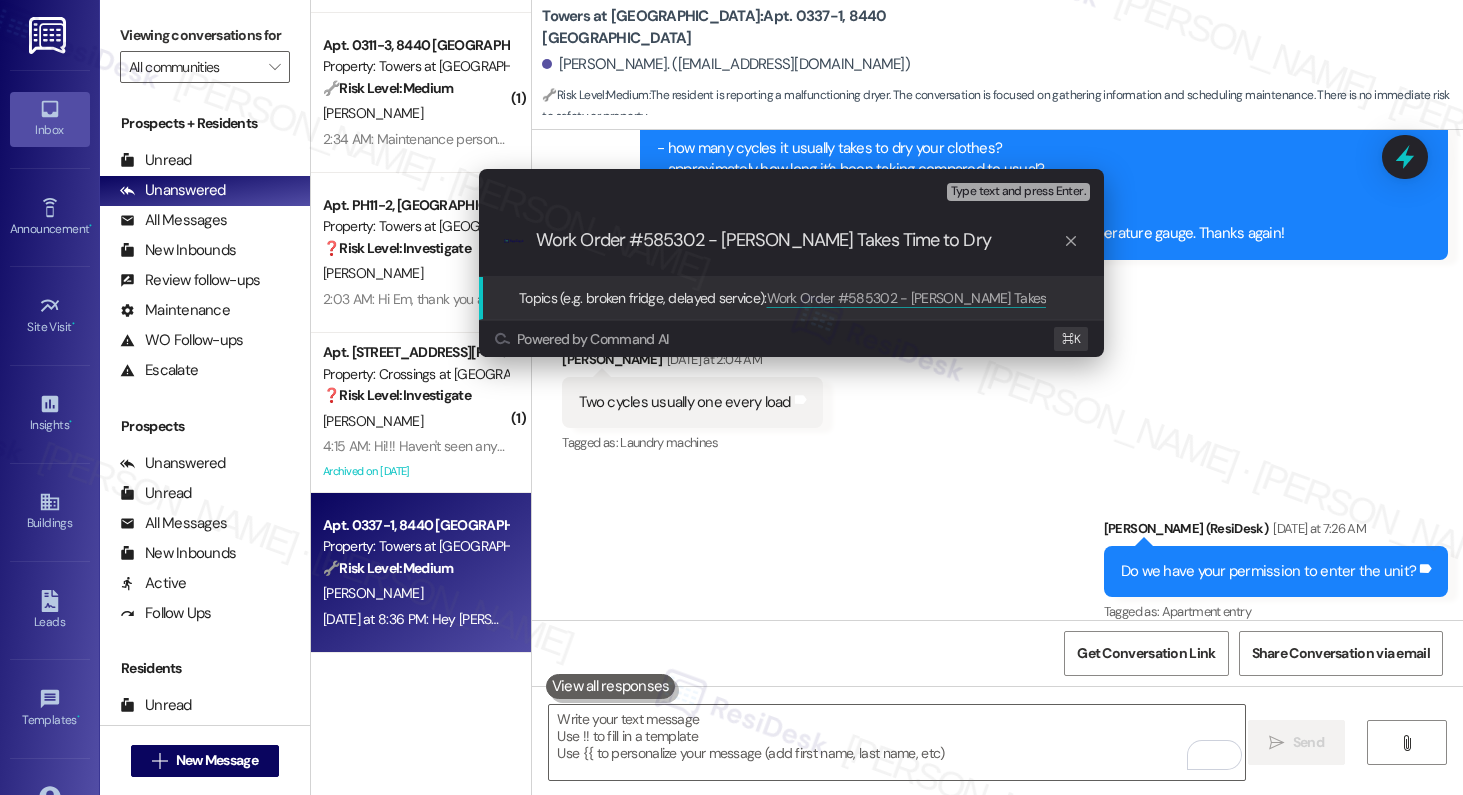 click on "Work Order #585302 - [PERSON_NAME] Takes Time to Dry" at bounding box center [799, 240] 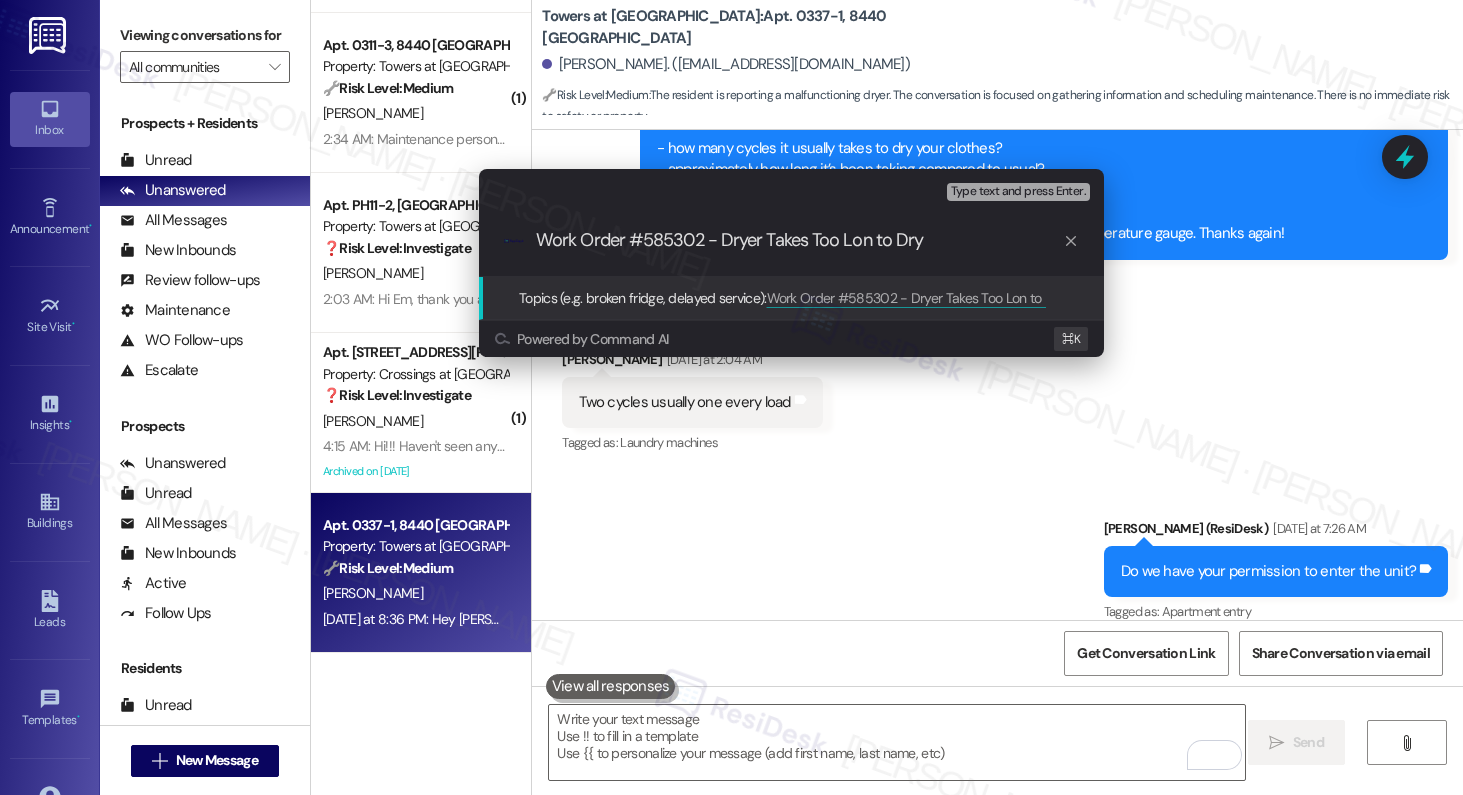 type on "Work Order #585302 - Dryer Takes Too Long to Dry" 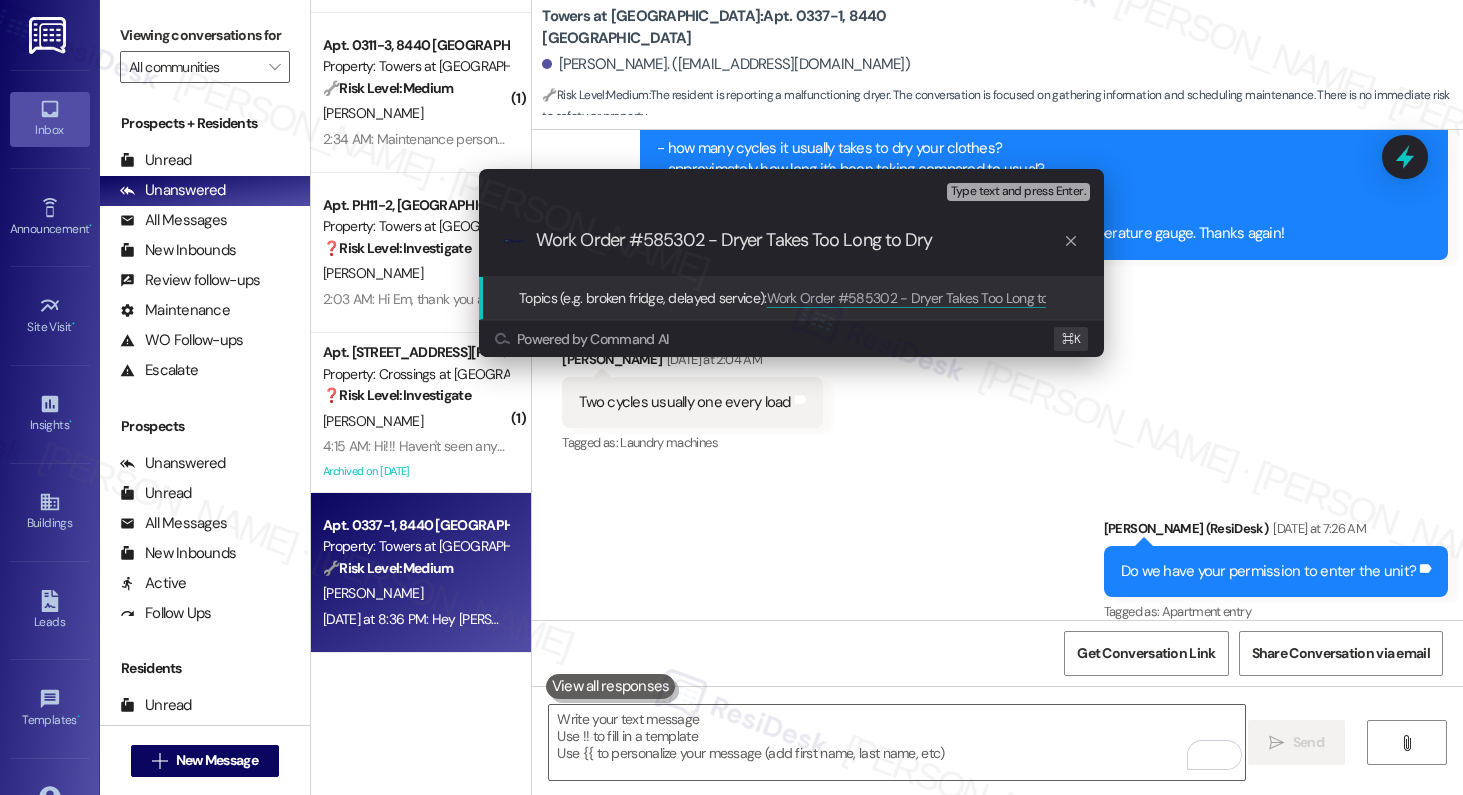 type 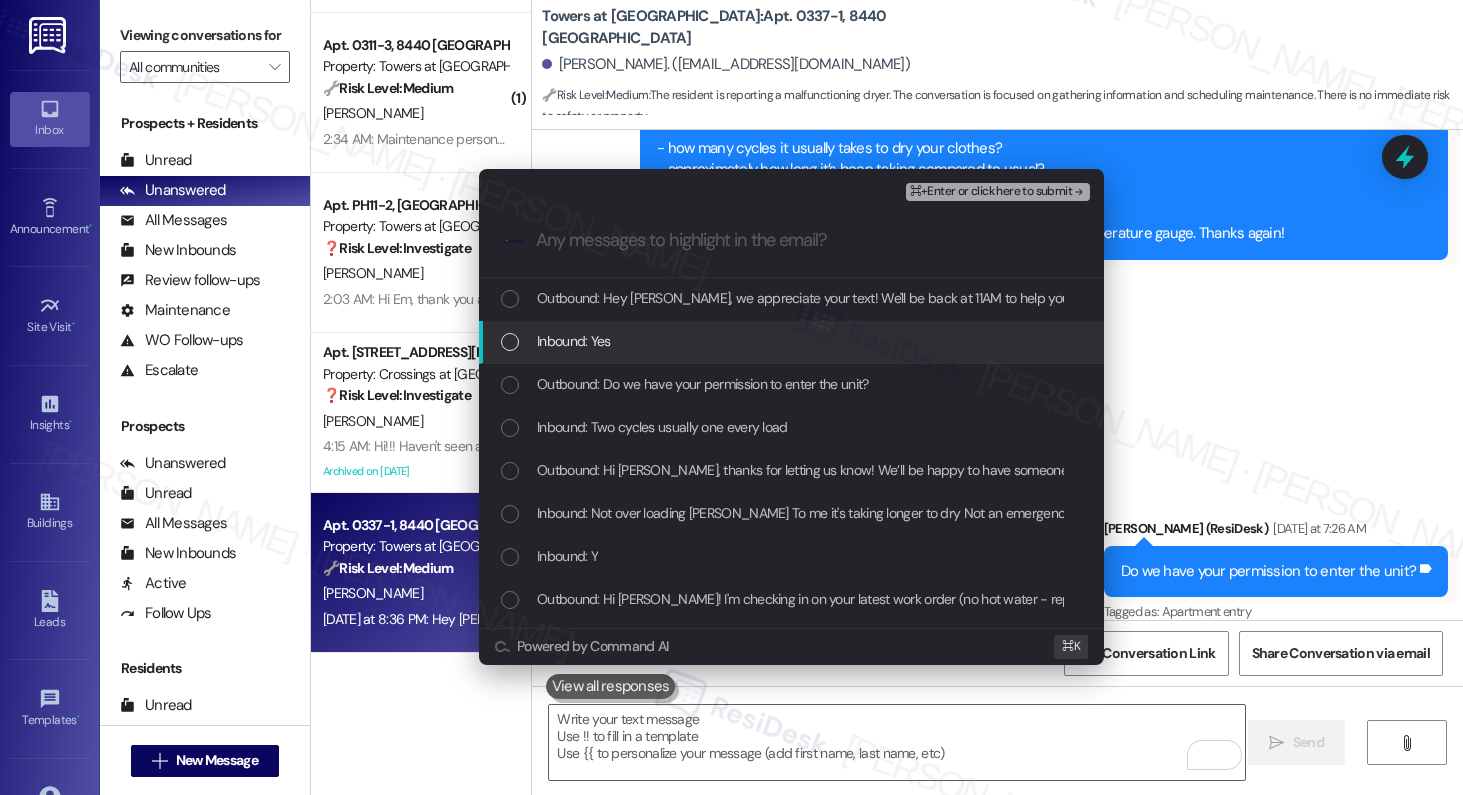 click on "Inbound: Yes" at bounding box center (791, 342) 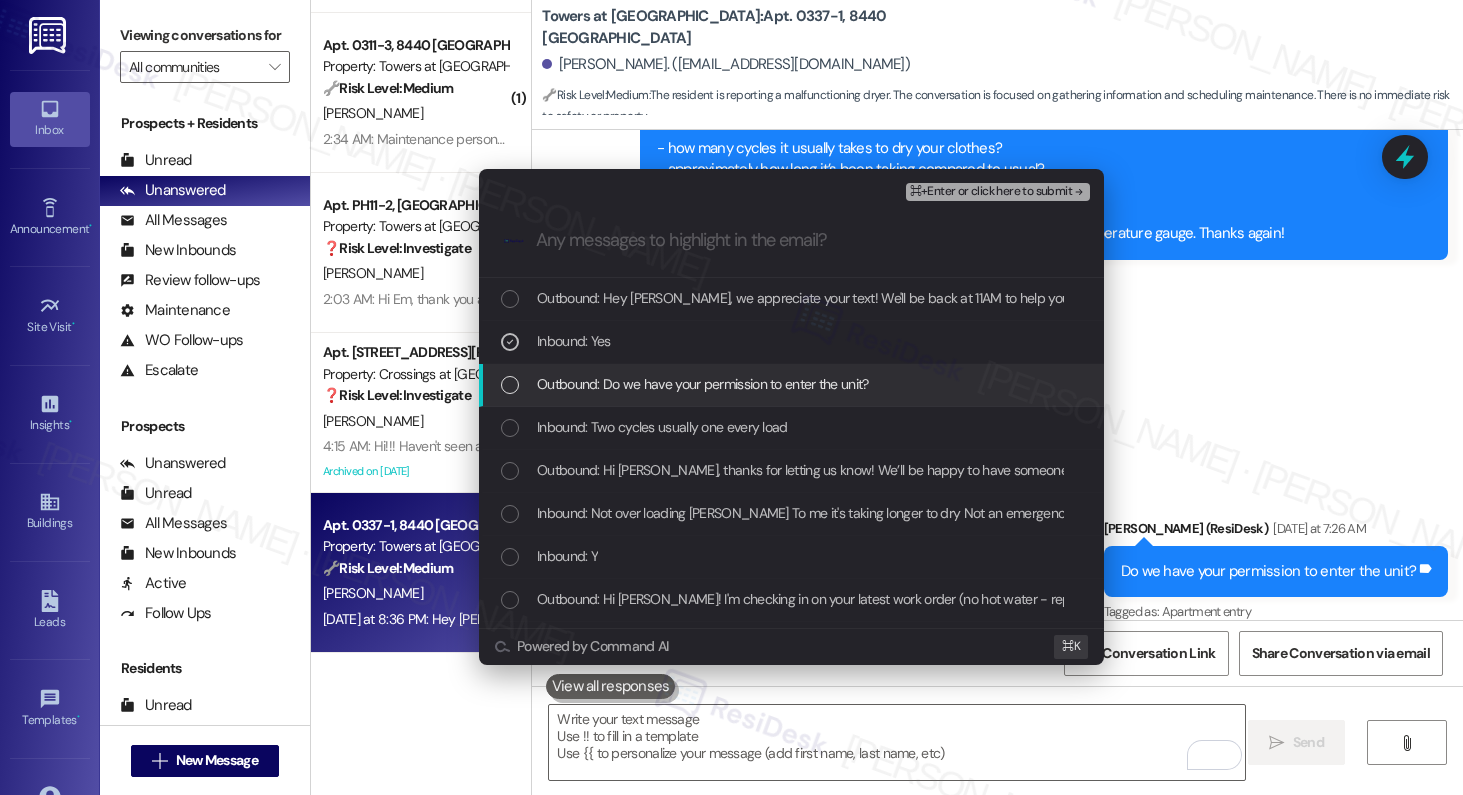 click on "Outbound: Do we have your permission to enter the unit?" at bounding box center [703, 384] 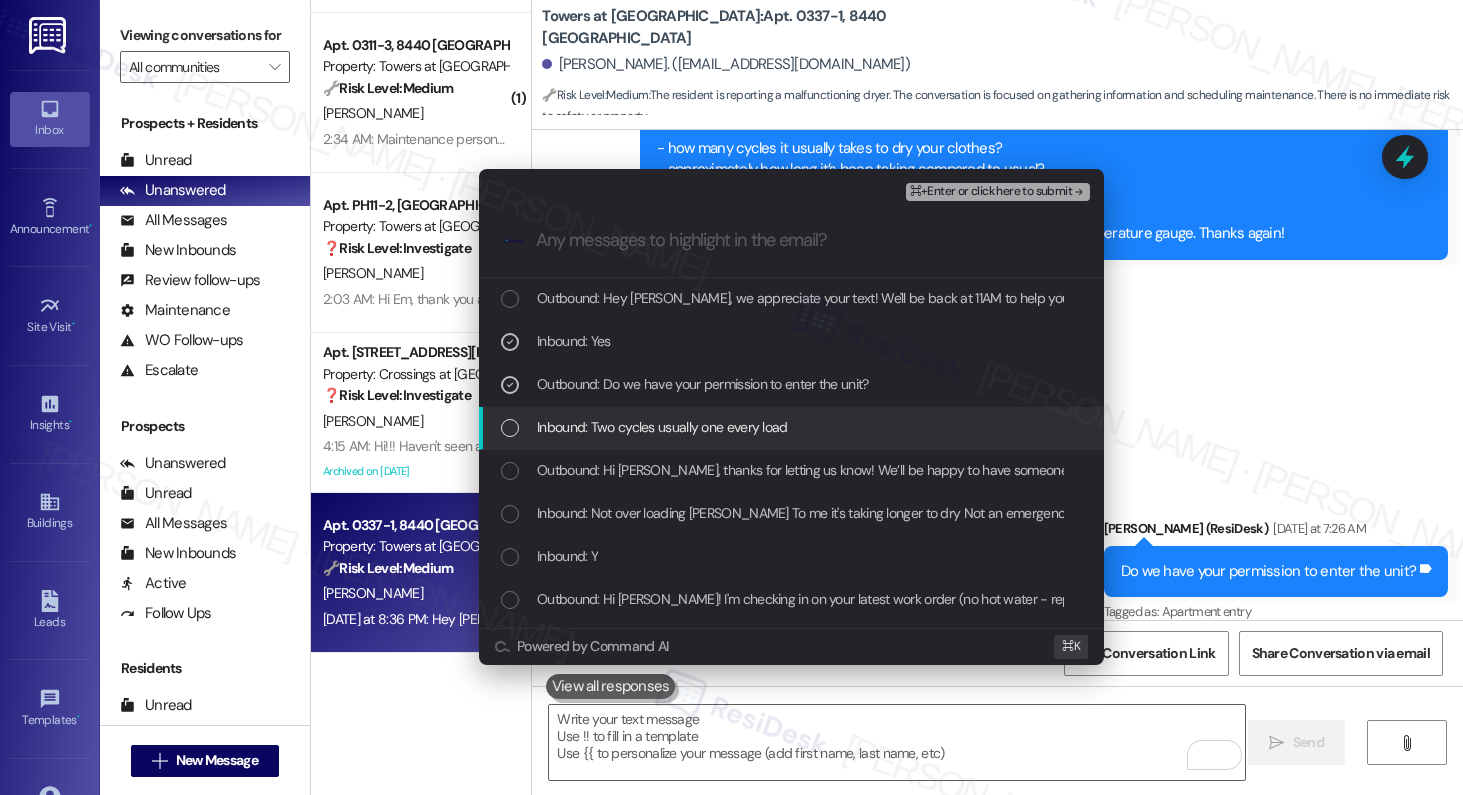 click on "Inbound: Two cycles  usually one every load" at bounding box center (662, 427) 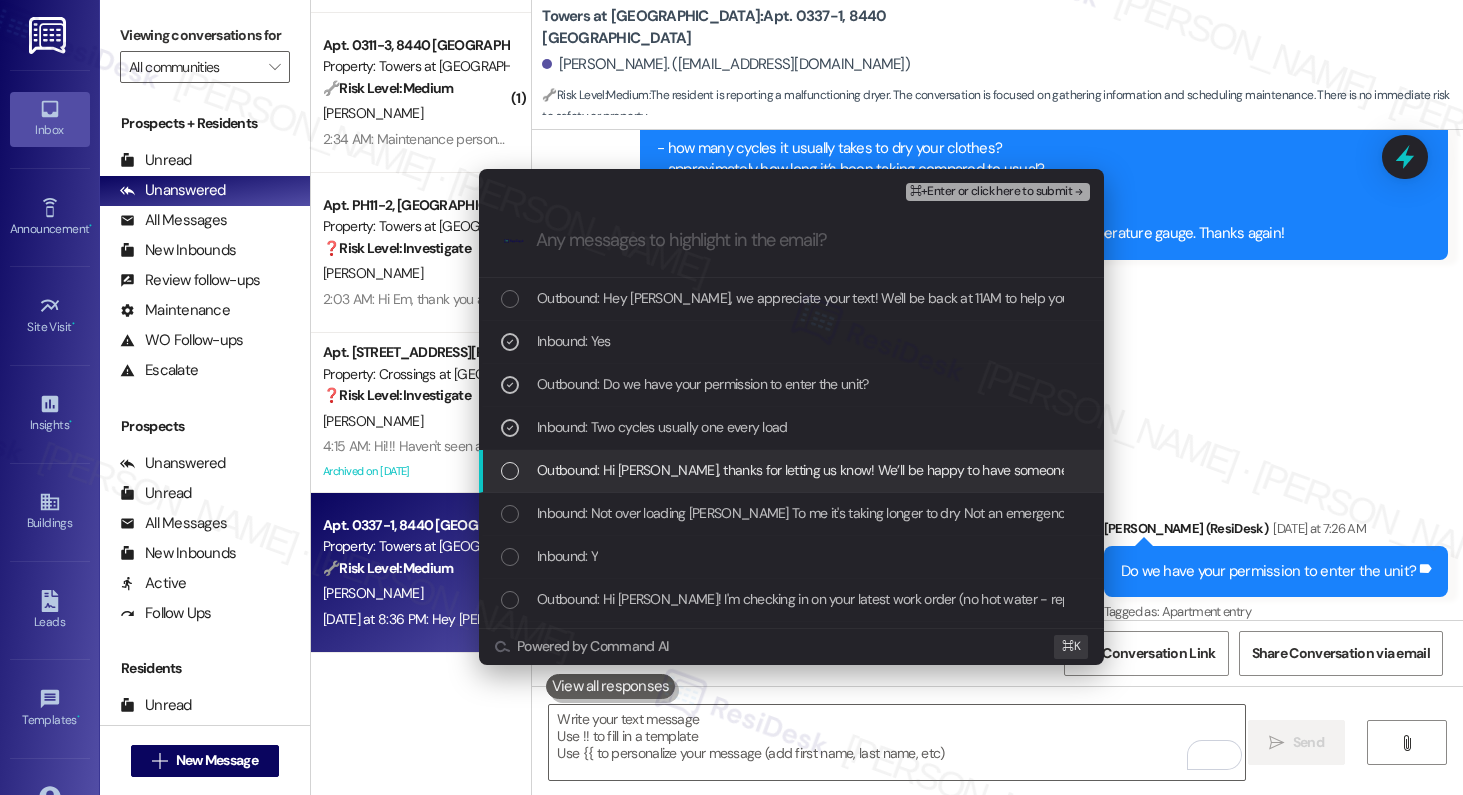 click on "Outbound: Hi [PERSON_NAME], thanks for letting us know! We’ll be happy to have someone take a look. Just to better assist the maintenance team, can you let us know:
- how many cycles it usually takes to dry your clothes?
- approximately how long it’s been taking compared to usual?
- is this happening with every load or just occasionally?
Once we have a bit more detail, we can schedule a check on the temperature gauge. Thanks again!" at bounding box center (1818, 470) 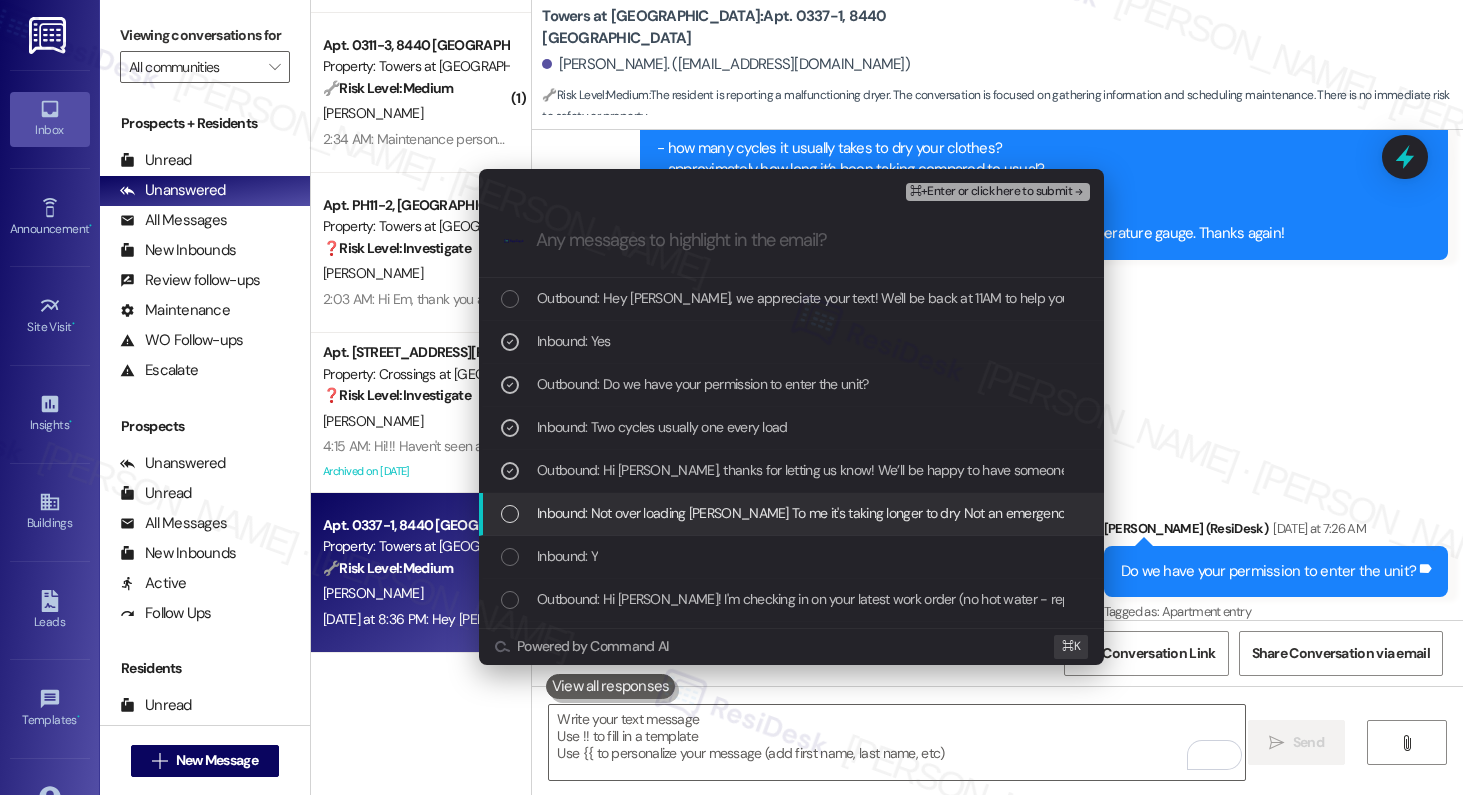 click on "Inbound: Not over loading [PERSON_NAME]
To me it's taking longer to dry
Not an emergency but would like some one to check temperature gauge on [PERSON_NAME]  Tku" at bounding box center (1034, 513) 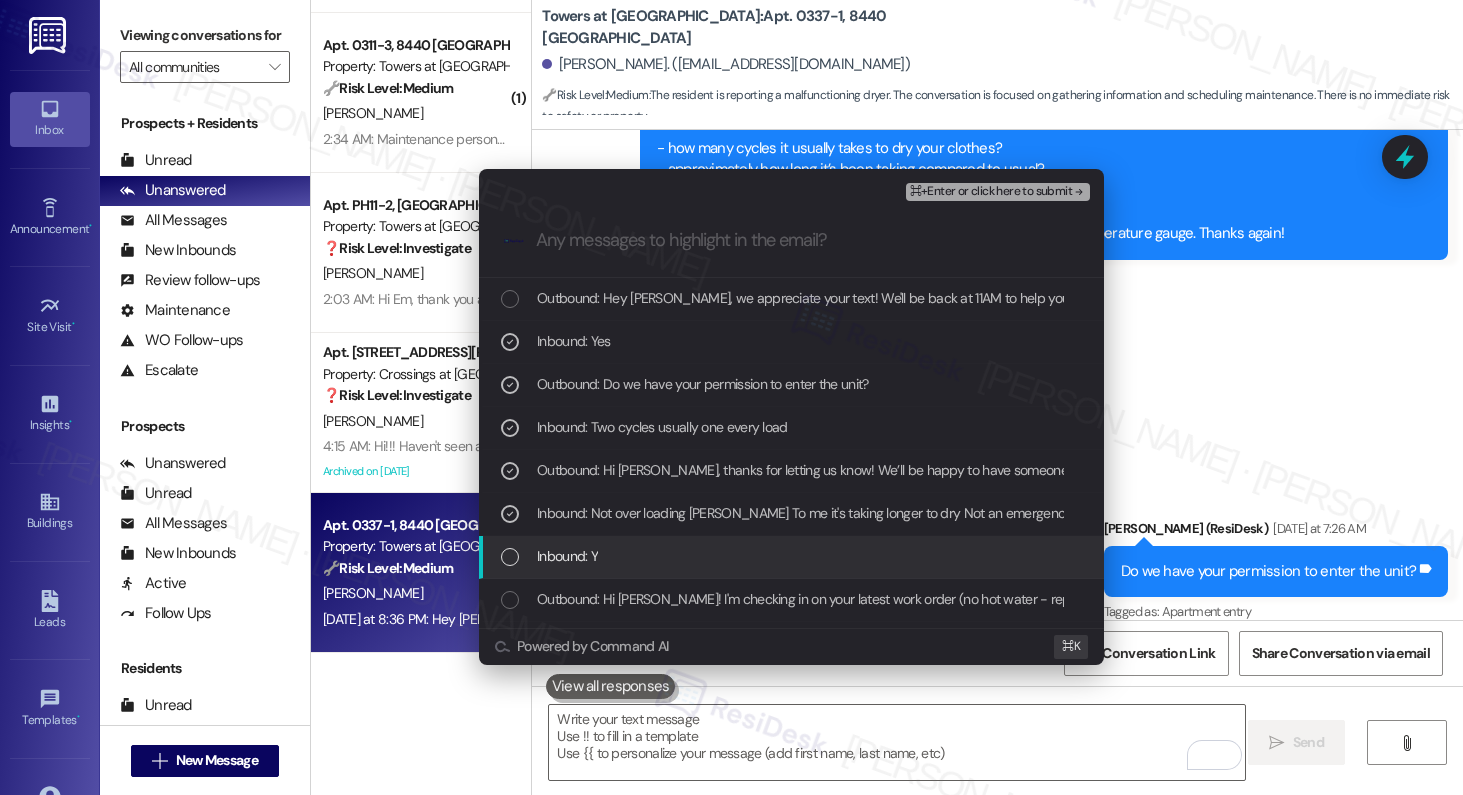 click on "Inbound: Y" at bounding box center [793, 556] 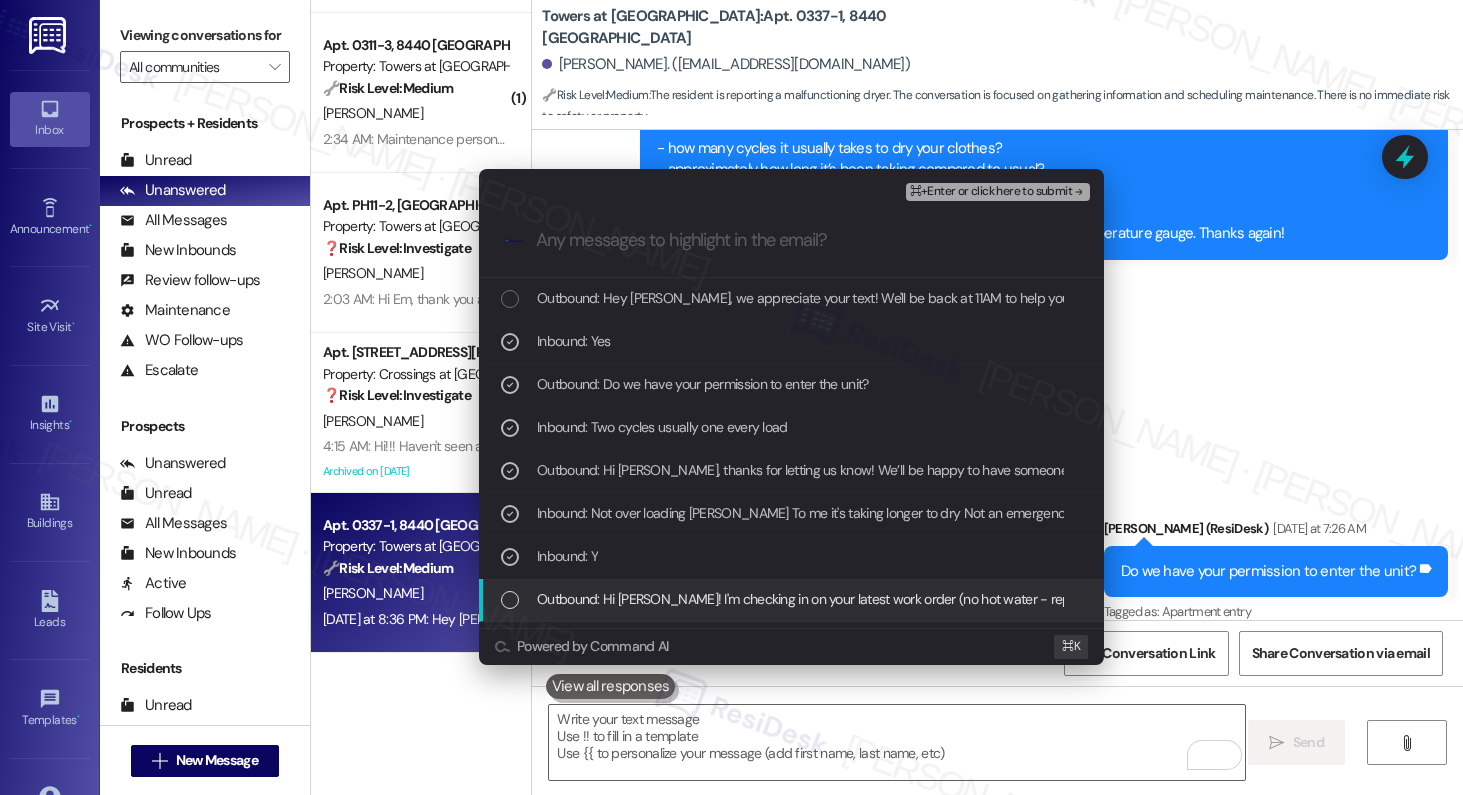 click on "Outbound: Hi [PERSON_NAME]! I'm checking in on your latest work order (no hot water - repeat, ID: 583530). Was everything completed to your satisfaction? You can answer with a quick (Y/N)" at bounding box center (1093, 599) 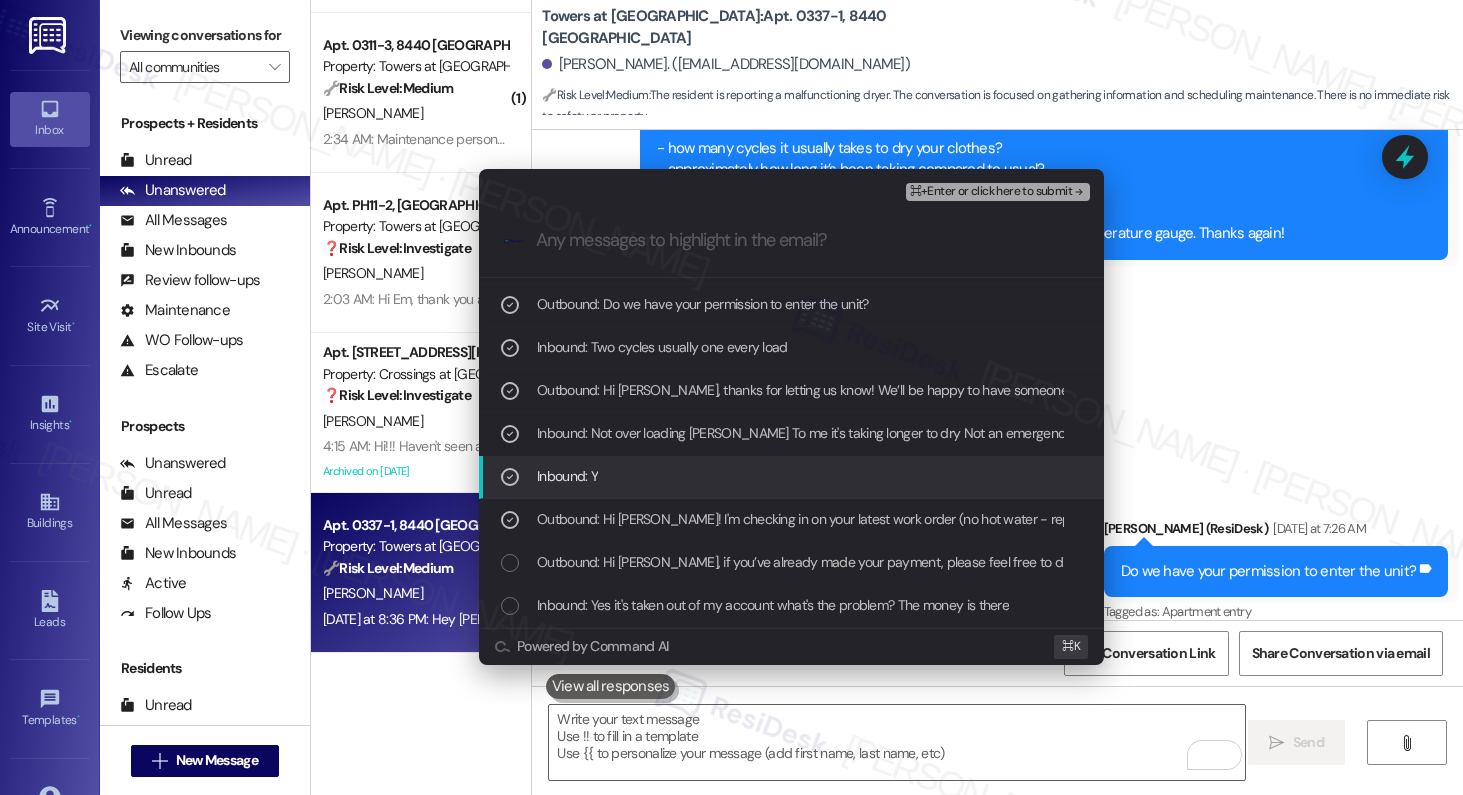 scroll, scrollTop: 87, scrollLeft: 0, axis: vertical 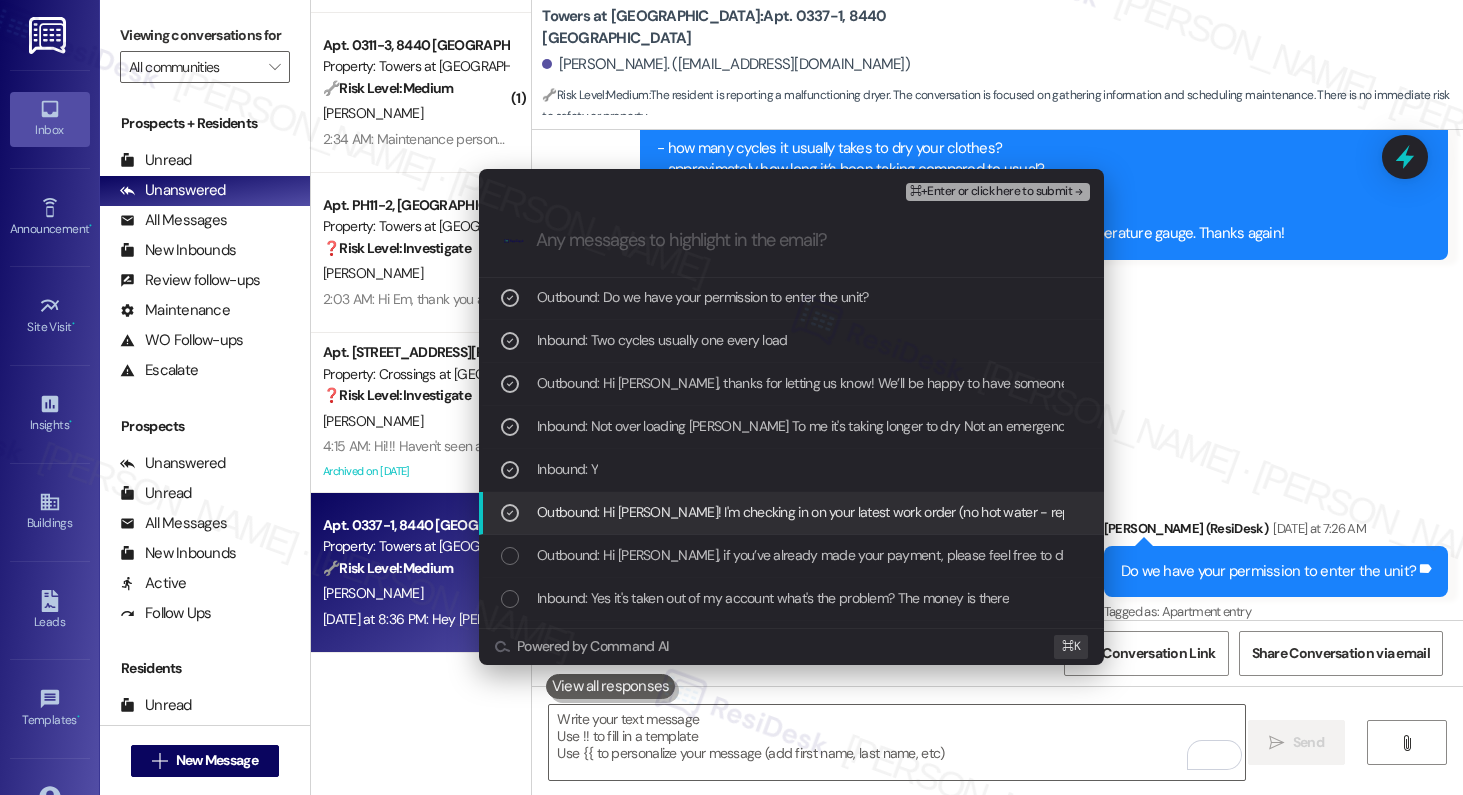 click on "Outbound: Hi [PERSON_NAME]! I'm checking in on your latest work order (no hot water - repeat, ID: 583530). Was everything completed to your satisfaction? You can answer with a quick (Y/N)" at bounding box center [1093, 512] 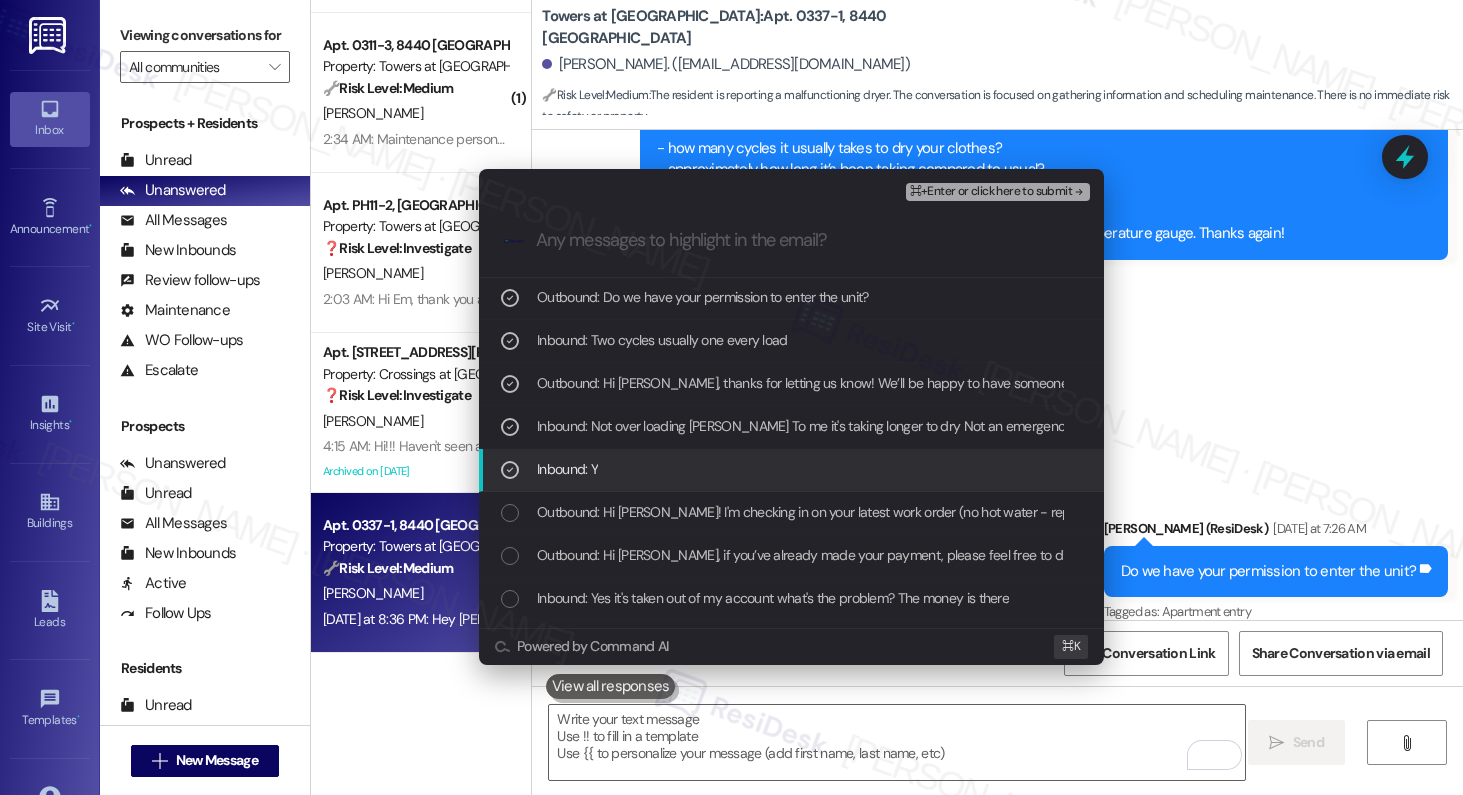 click on "Inbound: Y" at bounding box center [793, 469] 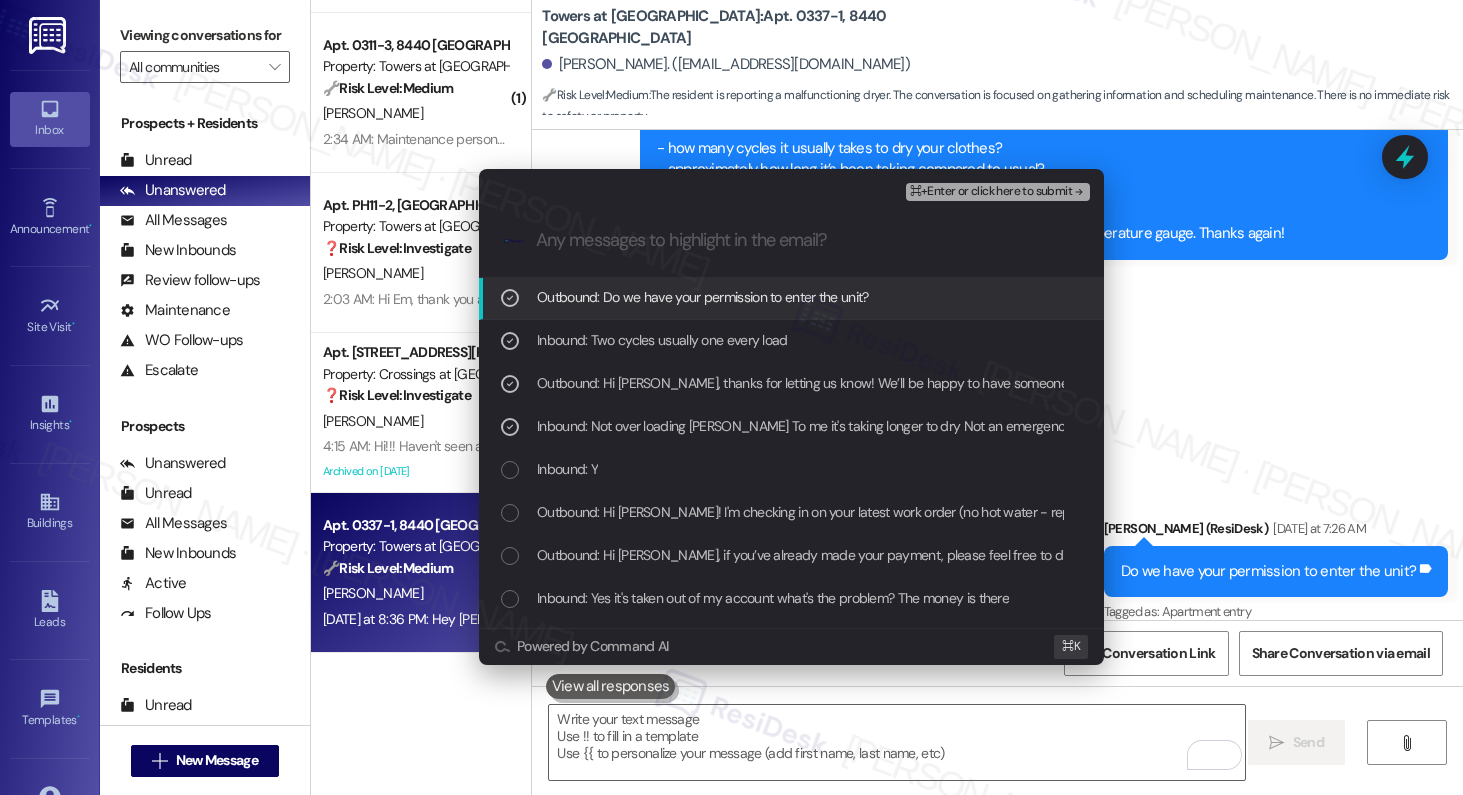 click on "⌘+Enter or click here to submit" at bounding box center (991, 192) 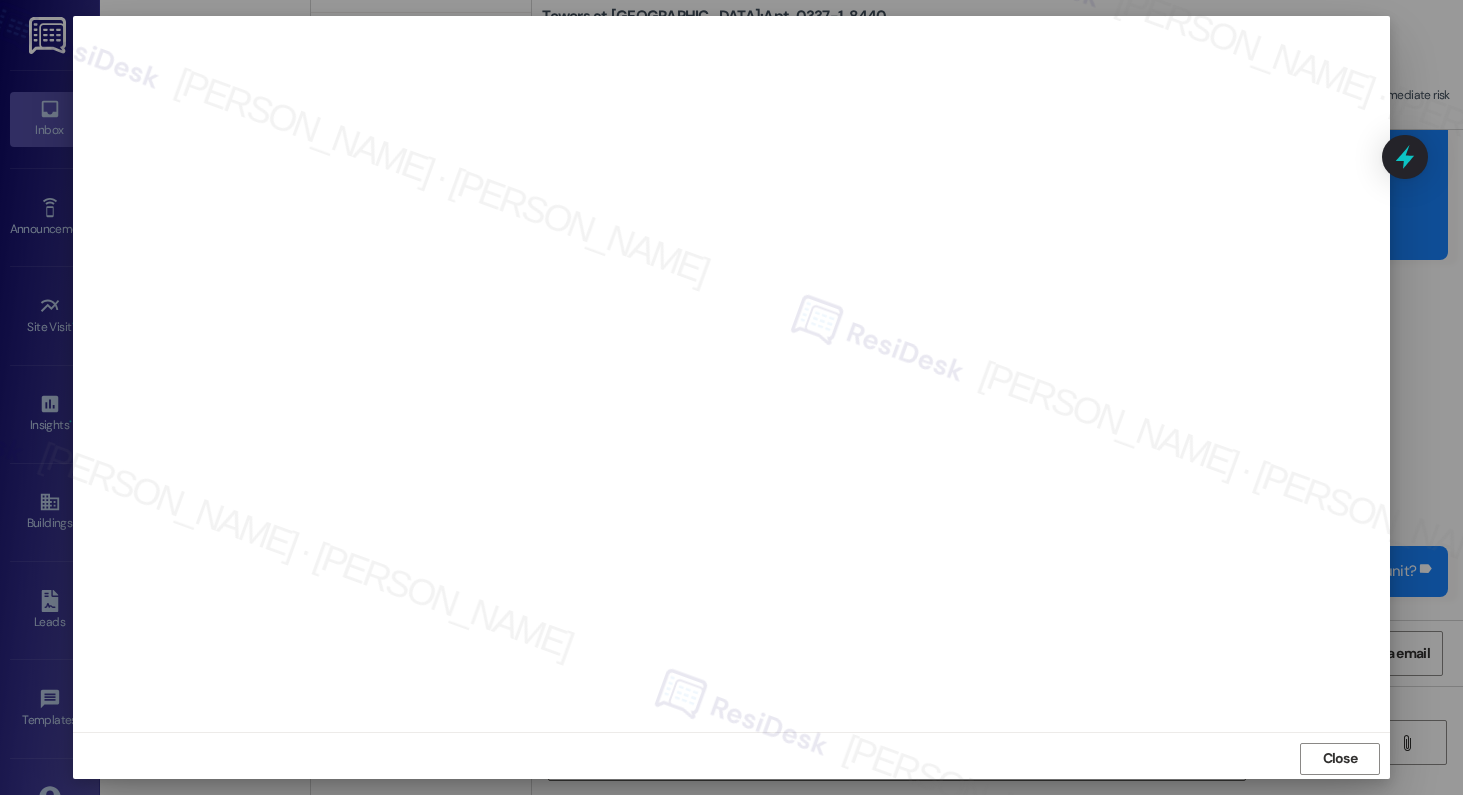 scroll, scrollTop: 5, scrollLeft: 0, axis: vertical 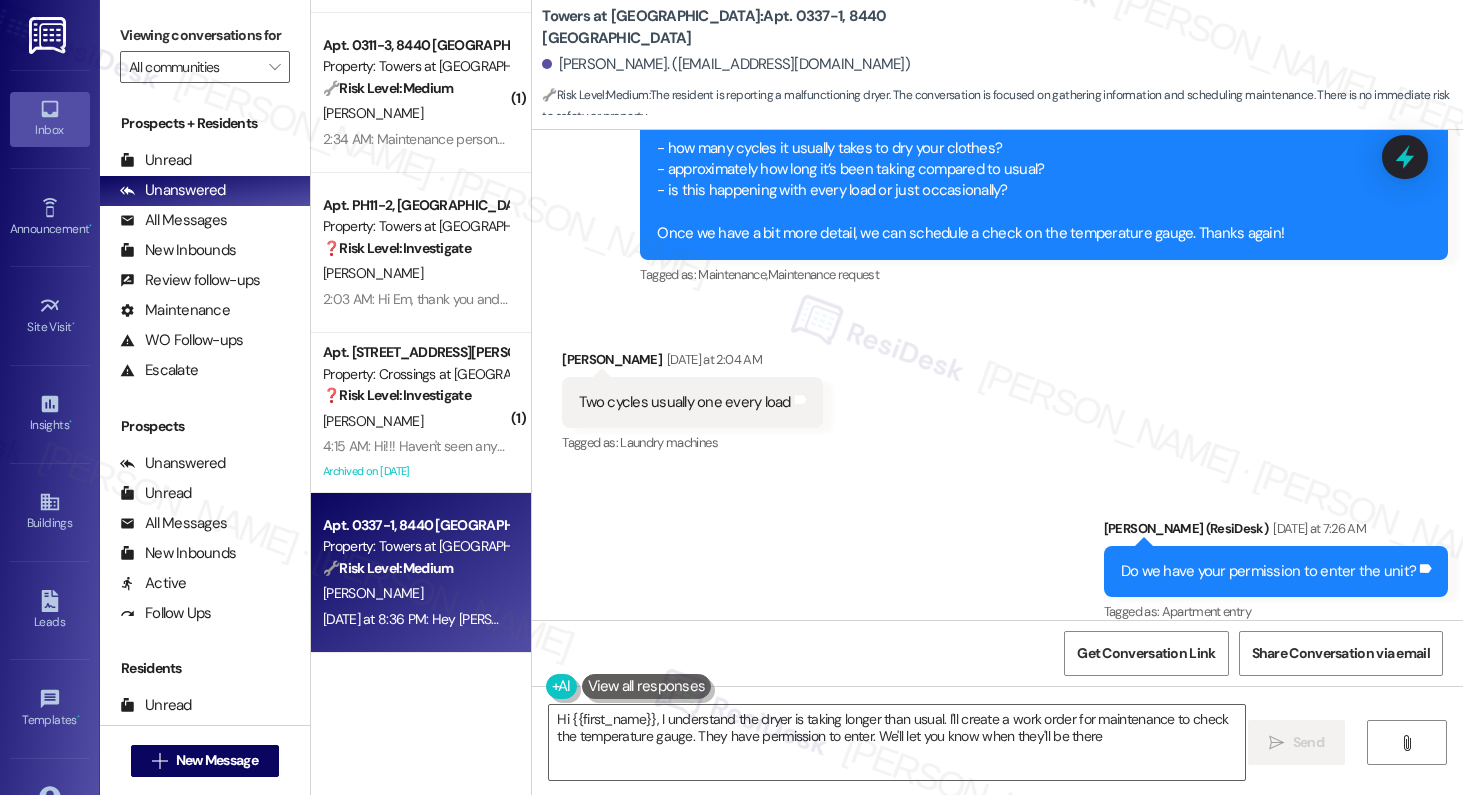 type on "Hi {{first_name}}, I understand the dryer is taking longer than usual. I'll create a work order for maintenance to check the temperature gauge. They have permission to enter. We'll let you know when they'll be there!" 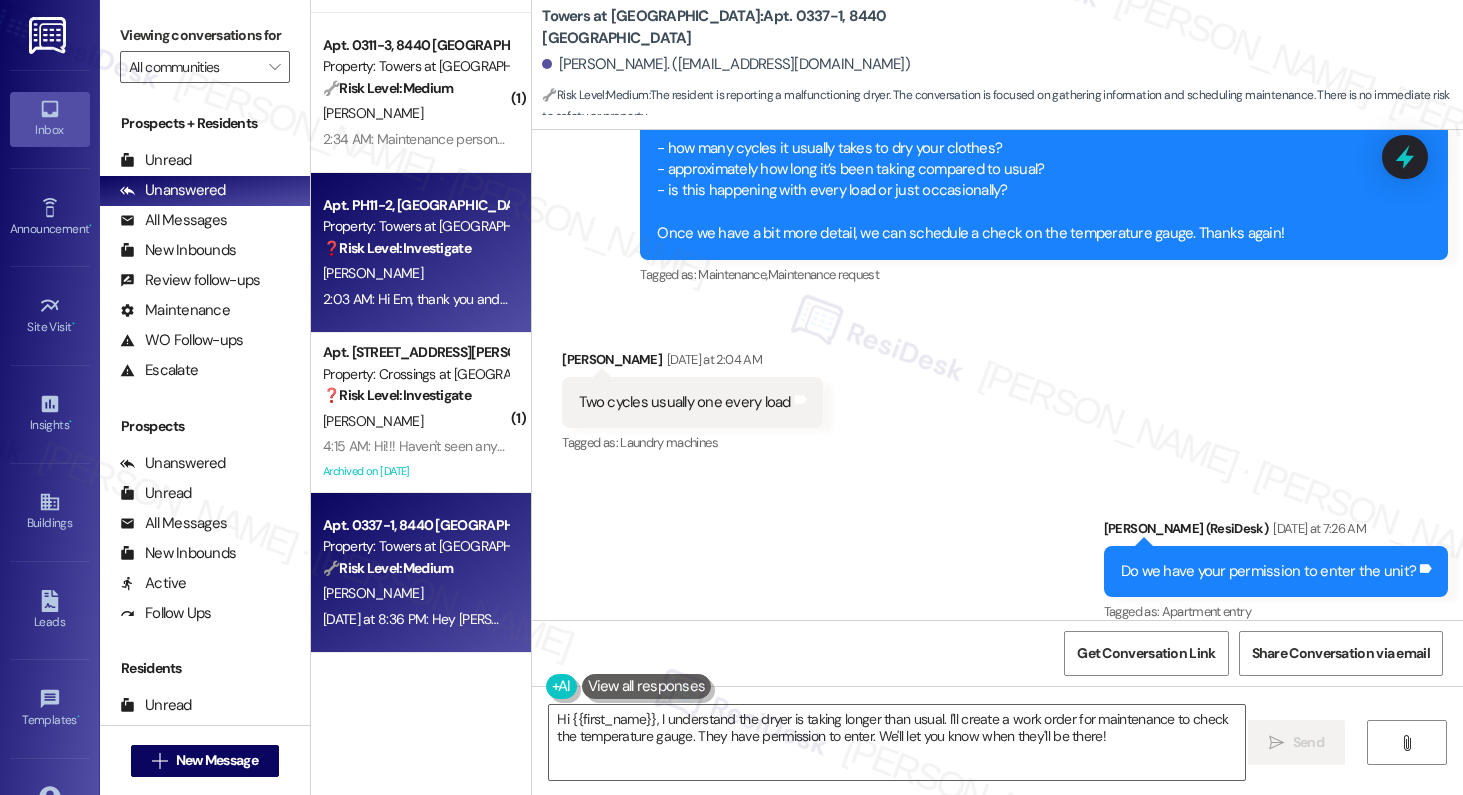 click on "❓  Risk Level:  Investigate" at bounding box center (397, 248) 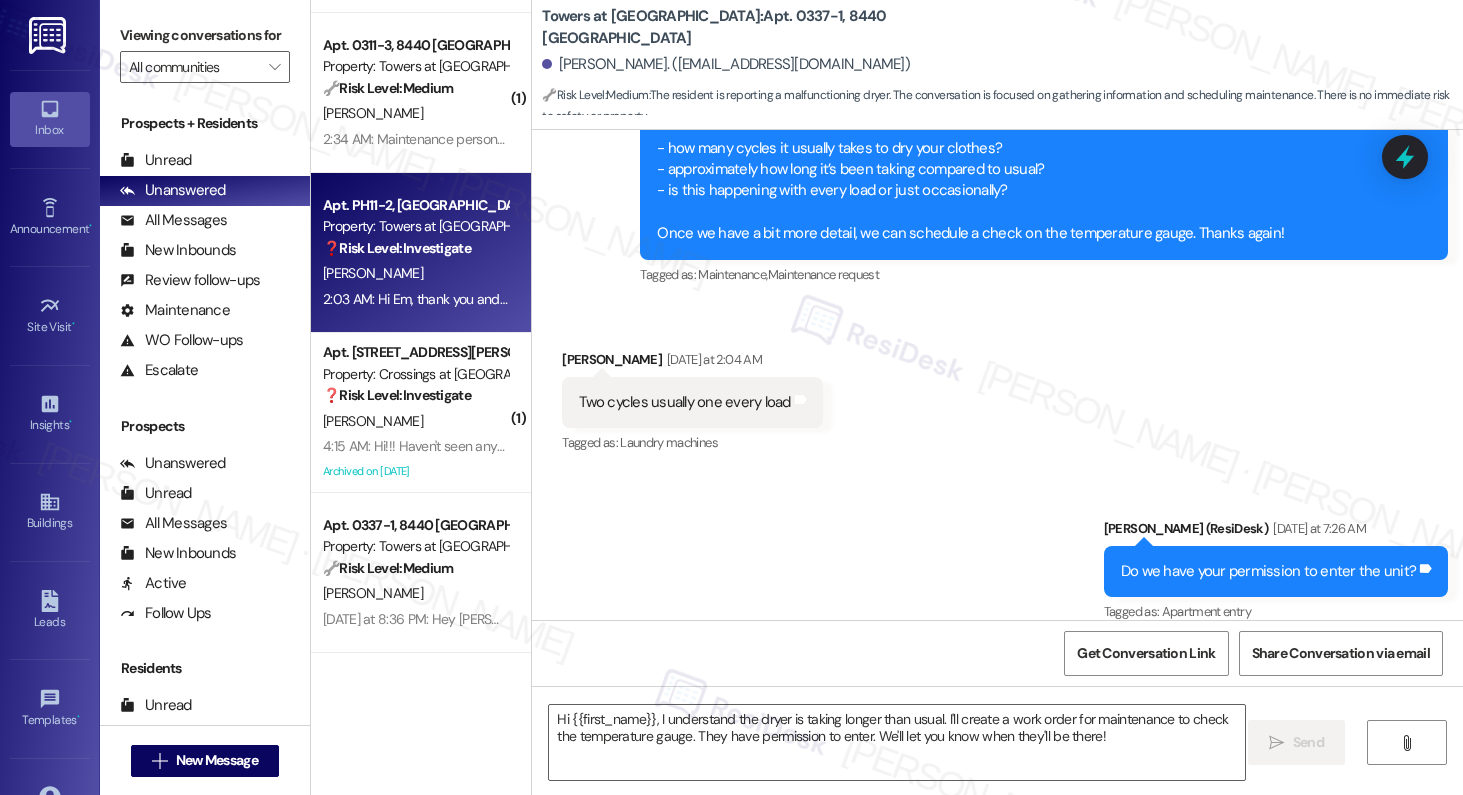 type on "Fetching suggested responses. Please feel free to read through the conversation in the meantime." 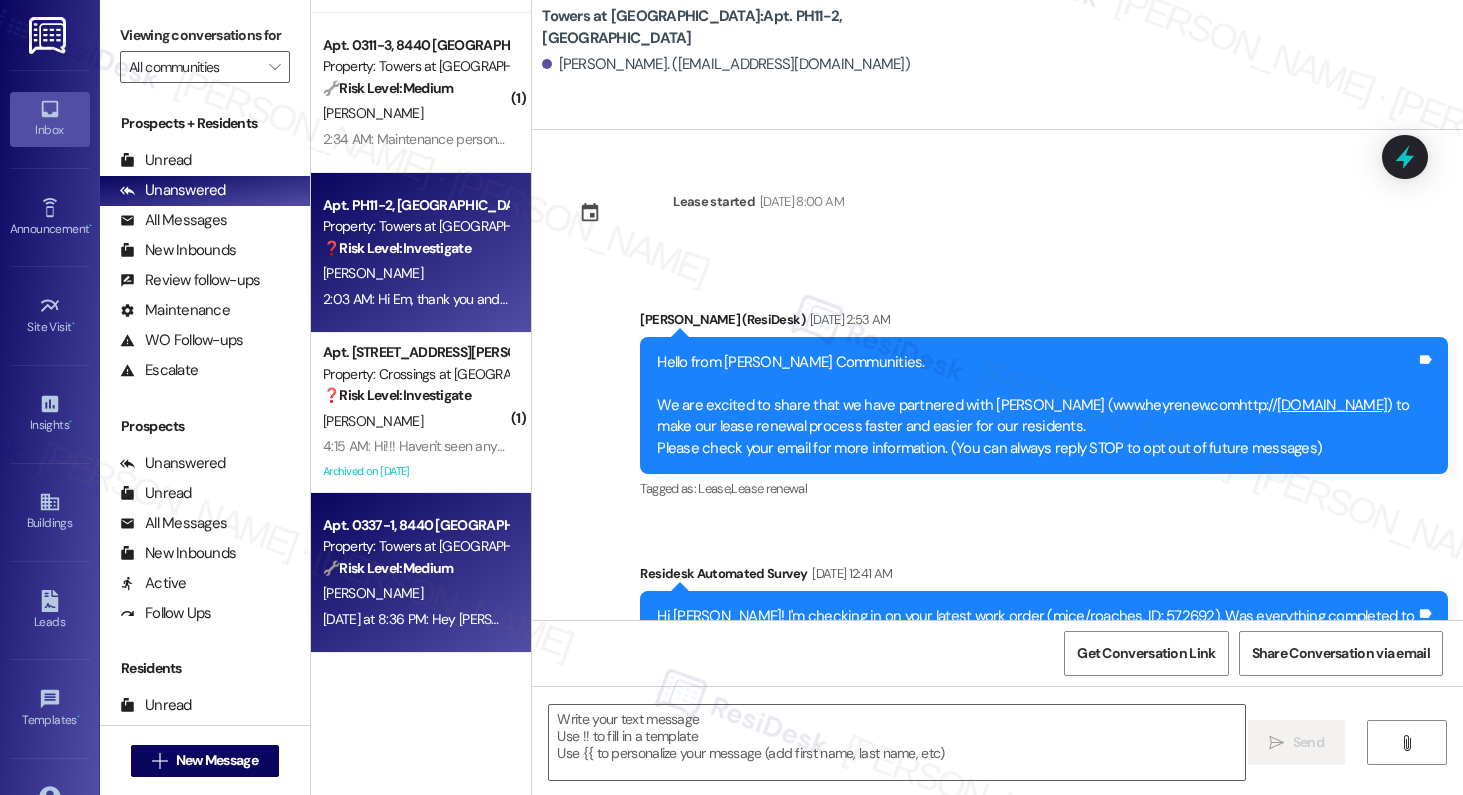 scroll, scrollTop: 16226, scrollLeft: 0, axis: vertical 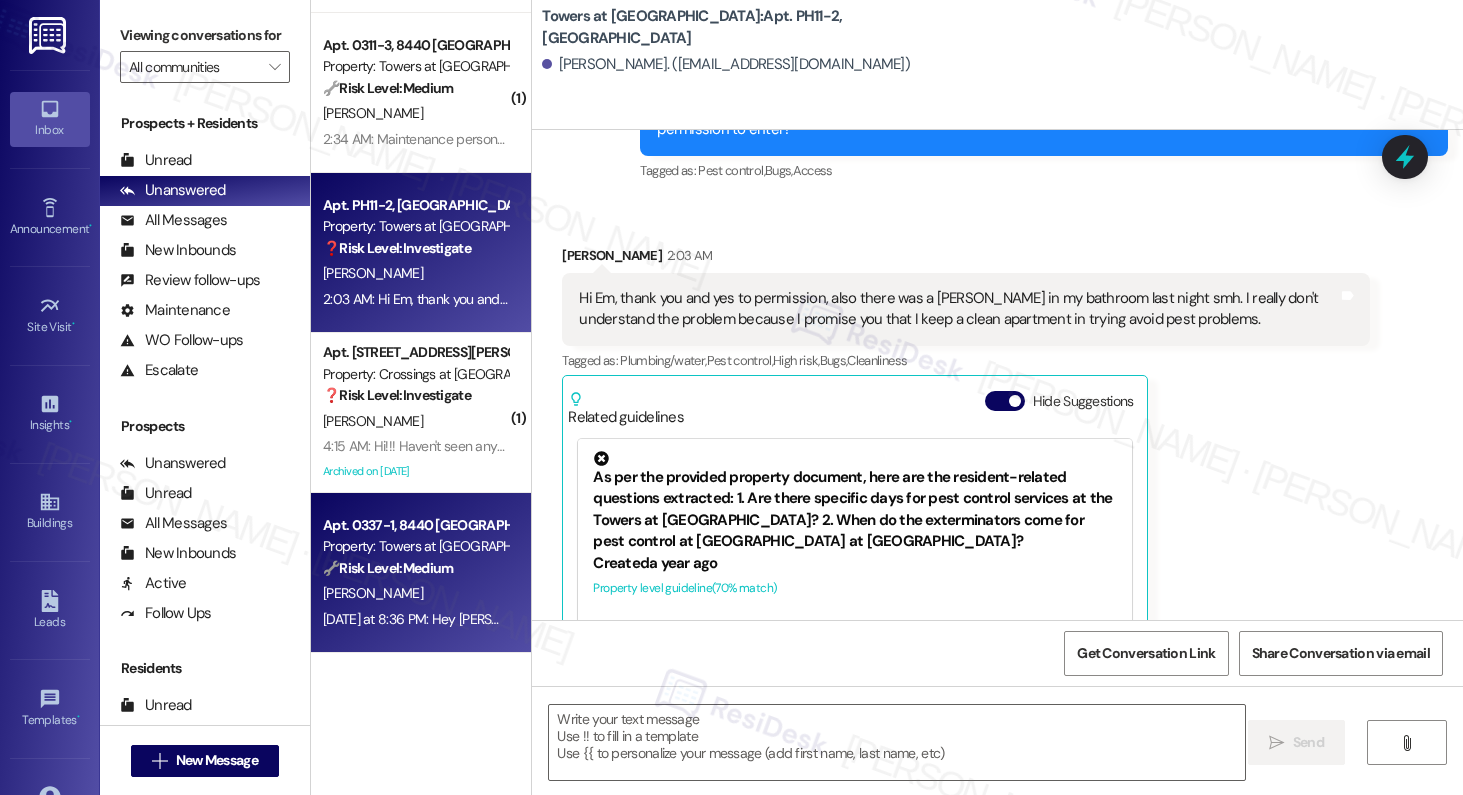 click on "🔧  Risk Level:  Medium" at bounding box center [388, 568] 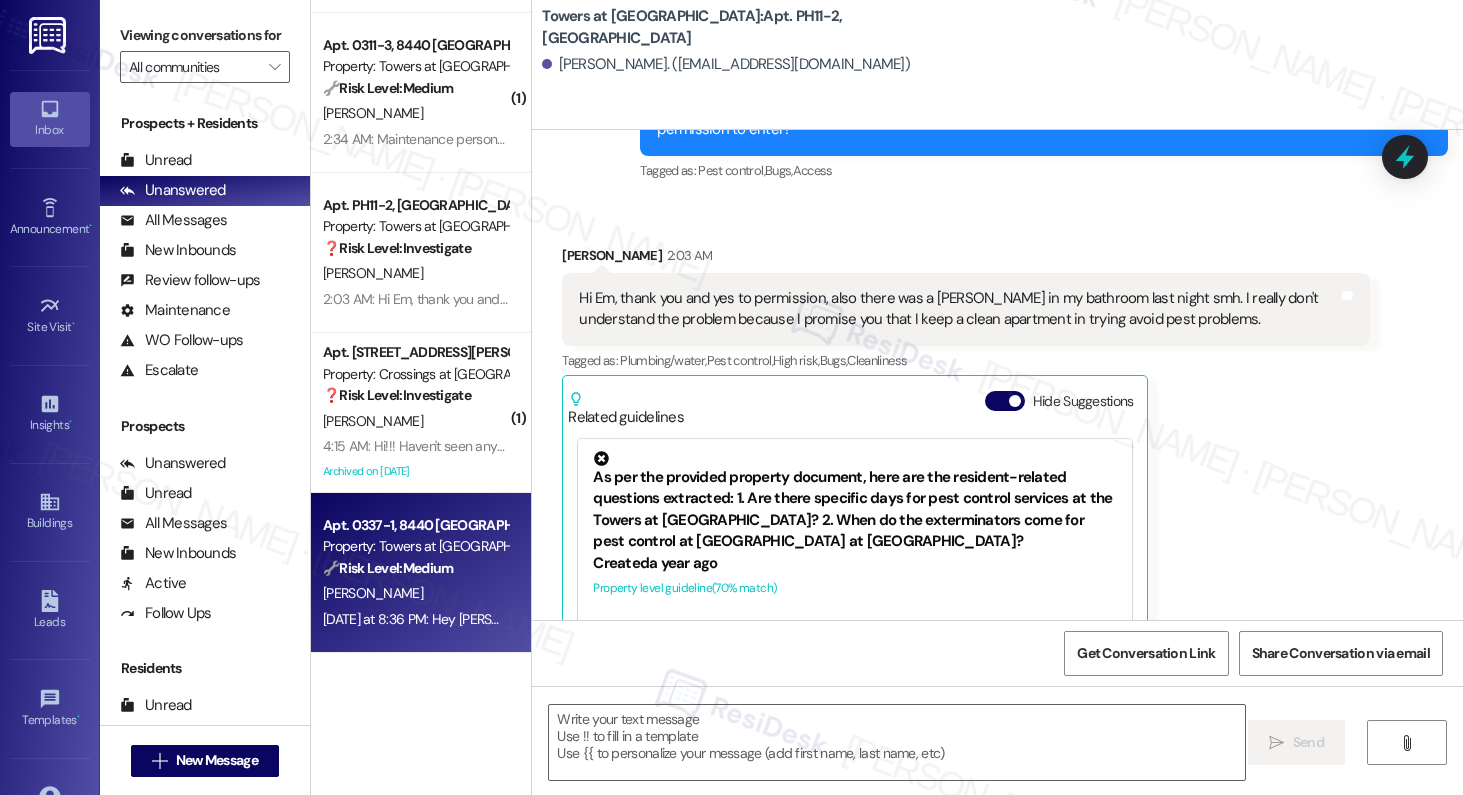 type on "Fetching suggested responses. Please feel free to read through the conversation in the meantime." 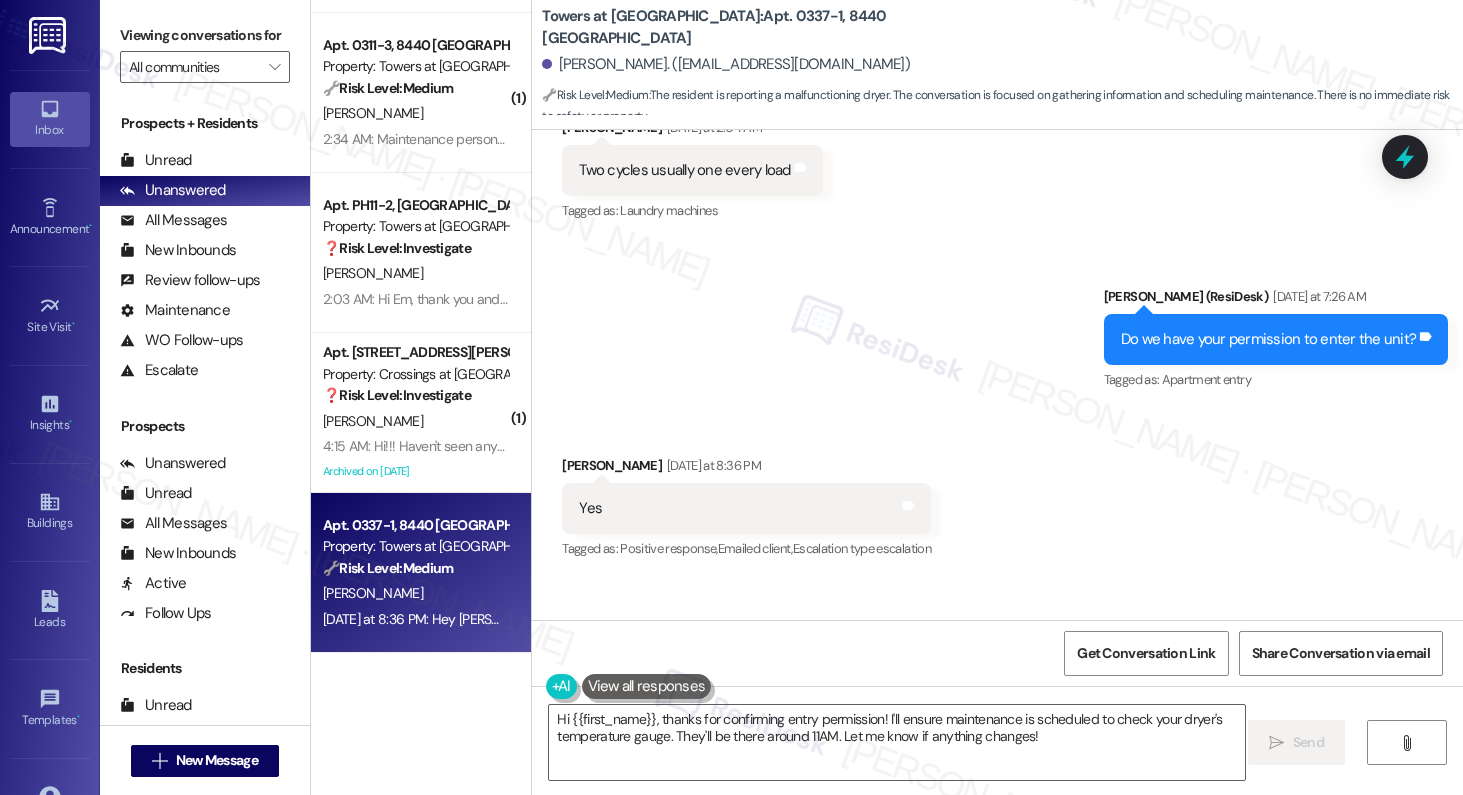 scroll, scrollTop: 33703, scrollLeft: 0, axis: vertical 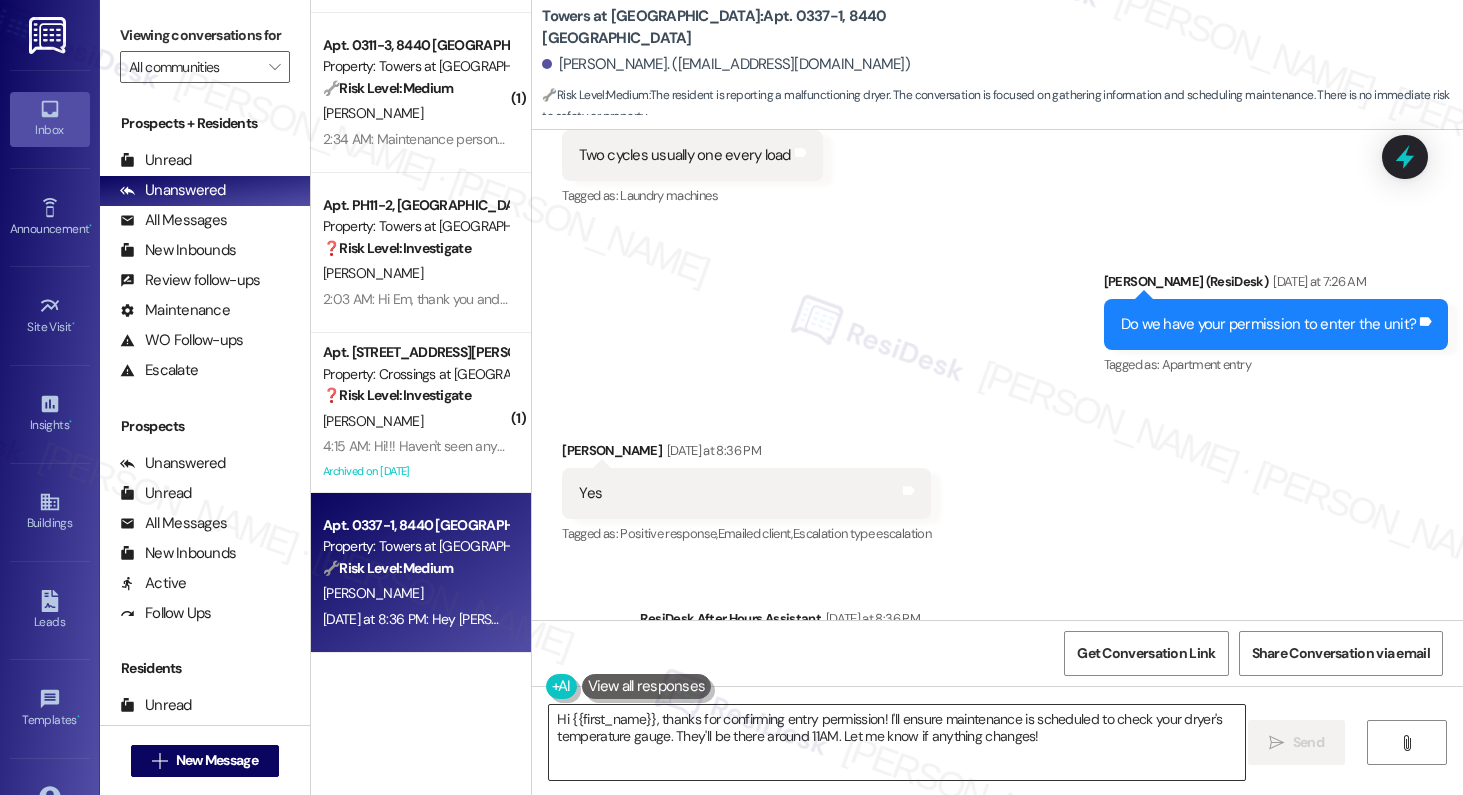 click on "Hi {{first_name}}, thanks for confirming entry permission! I'll ensure maintenance is scheduled to check your dryer's temperature gauge. They'll be there around 11AM. Let me know if anything changes!" at bounding box center [897, 742] 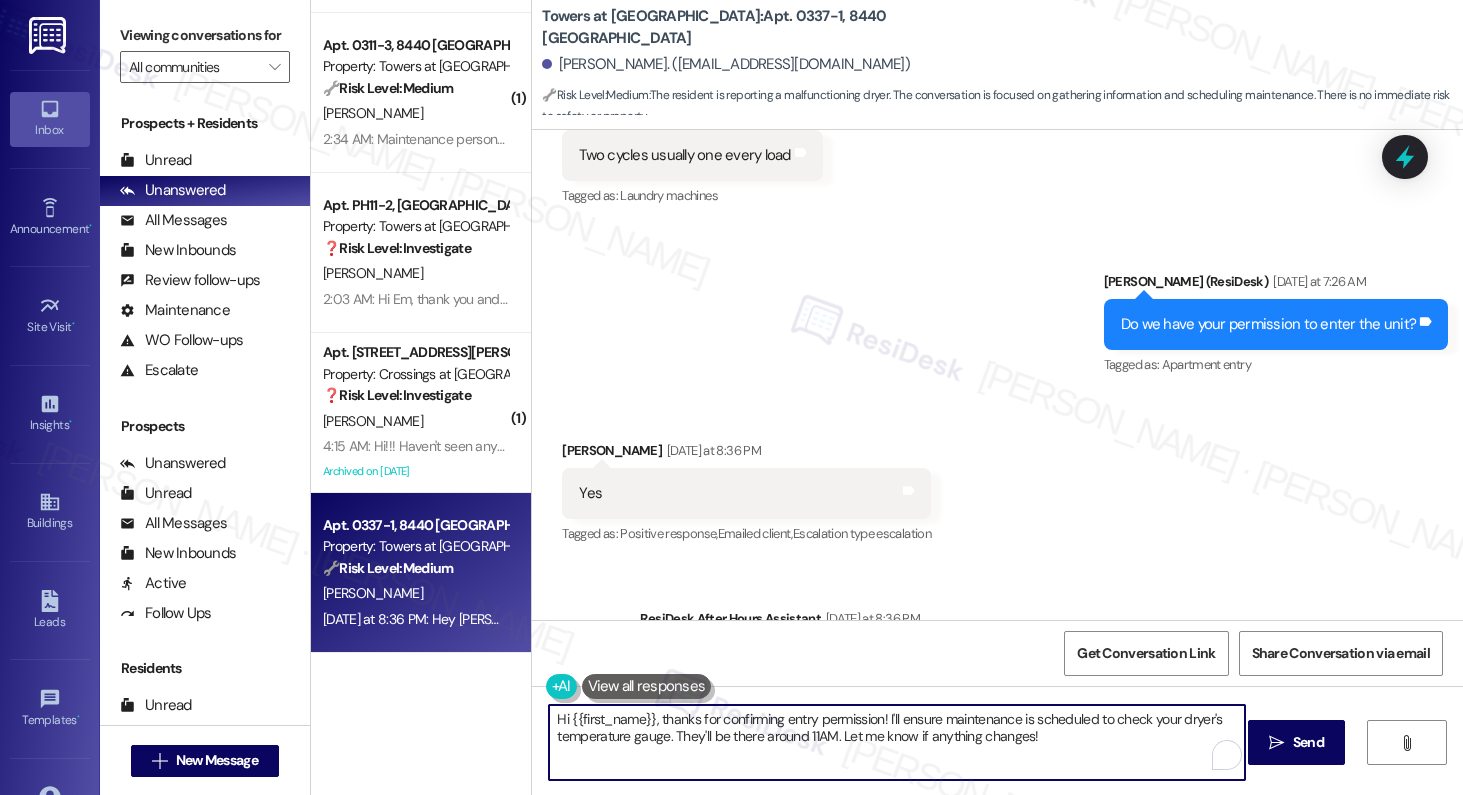 click on "Hi {{first_name}}, thanks for confirming entry permission! I'll ensure maintenance is scheduled to check your dryer's temperature gauge. They'll be there around 11AM. Let me know if anything changes!" at bounding box center [897, 742] 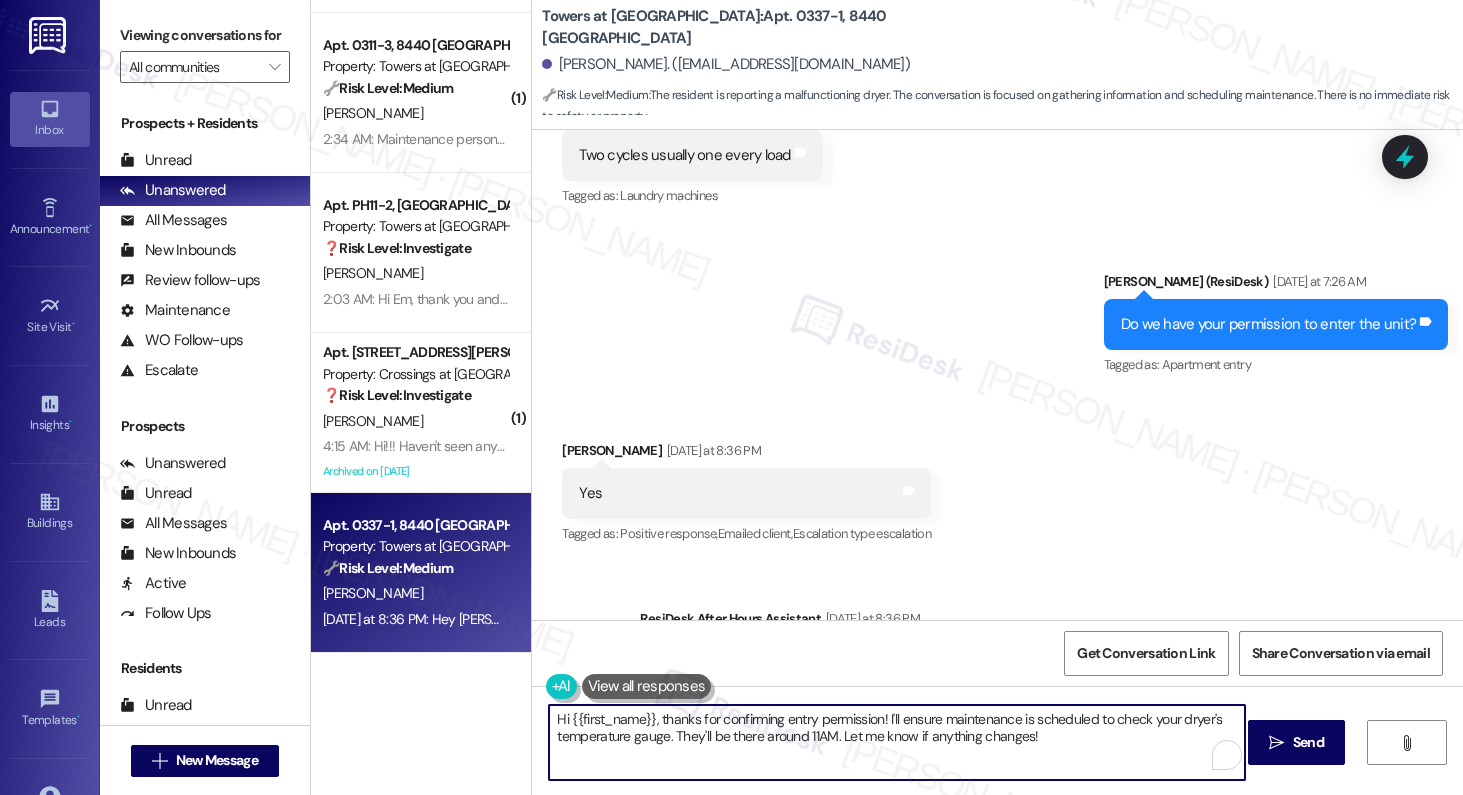 click on "Hi {{first_name}}, thanks for confirming entry permission! I'll ensure maintenance is scheduled to check your dryer's temperature gauge. They'll be there around 11AM. Let me know if anything changes!" at bounding box center [897, 742] 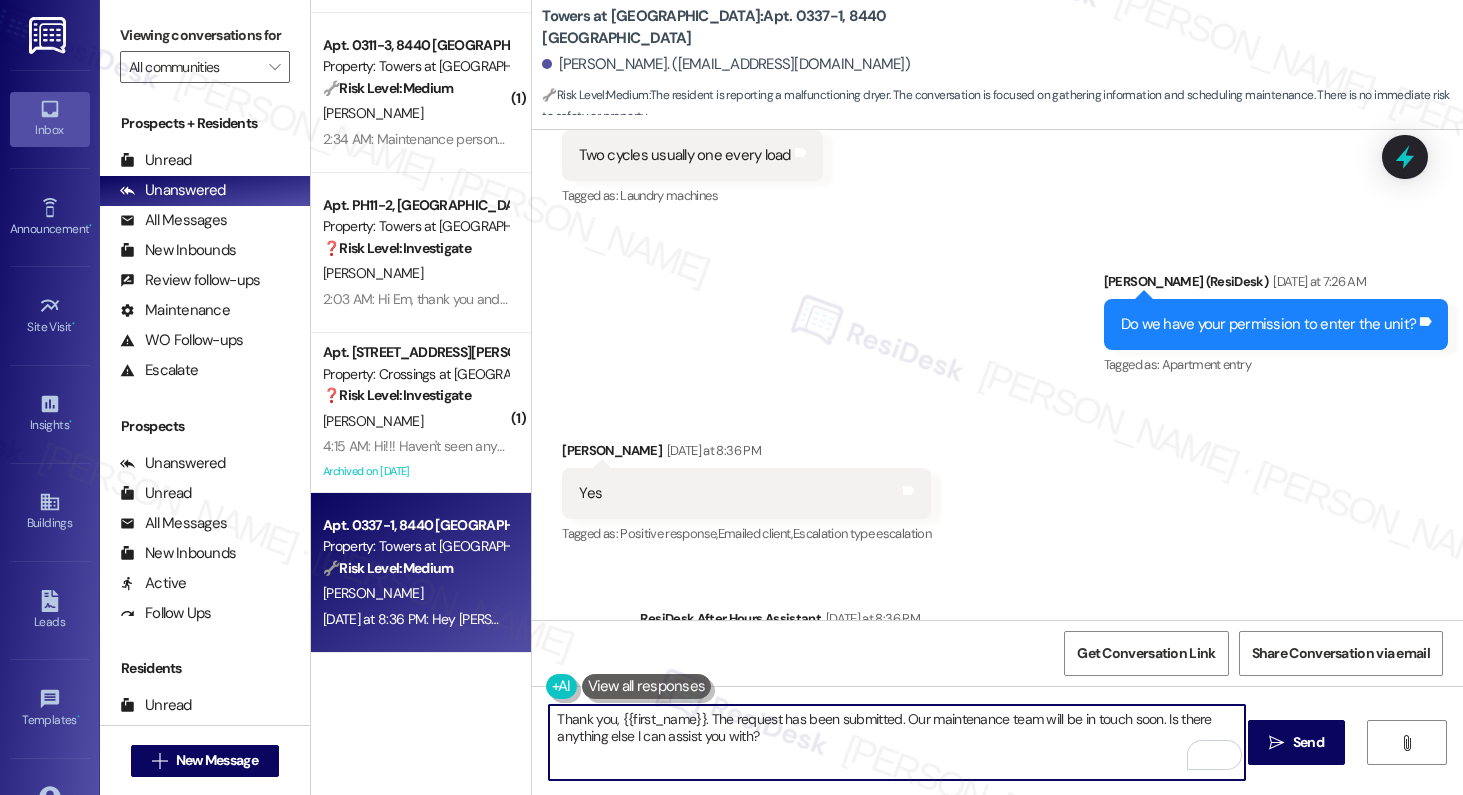 type on "Thank you, {{first_name}}. The request has been submitted. Our maintenance team will be in touch soon. Is there anything else I can assist you with?" 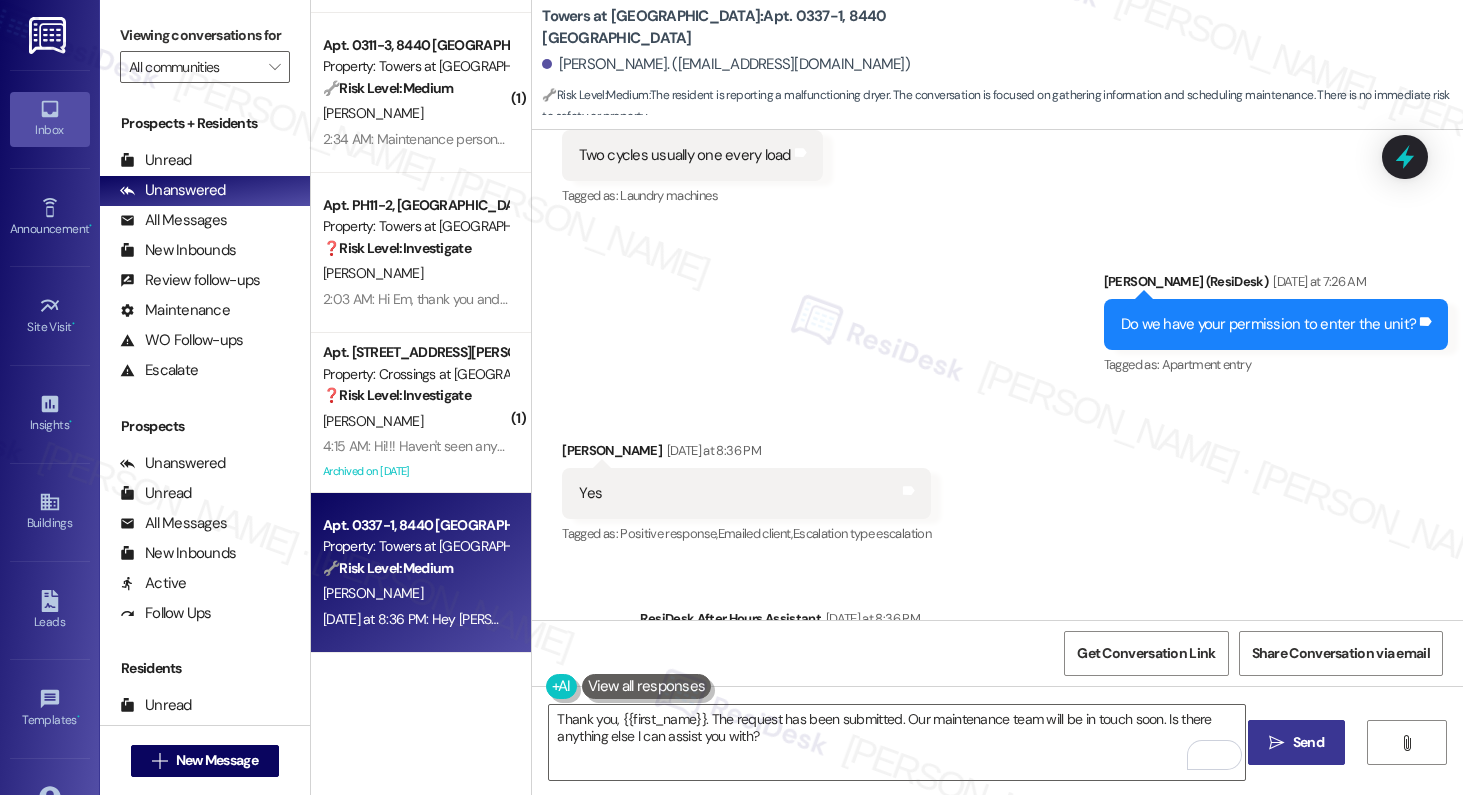 click on "Send" at bounding box center (1308, 742) 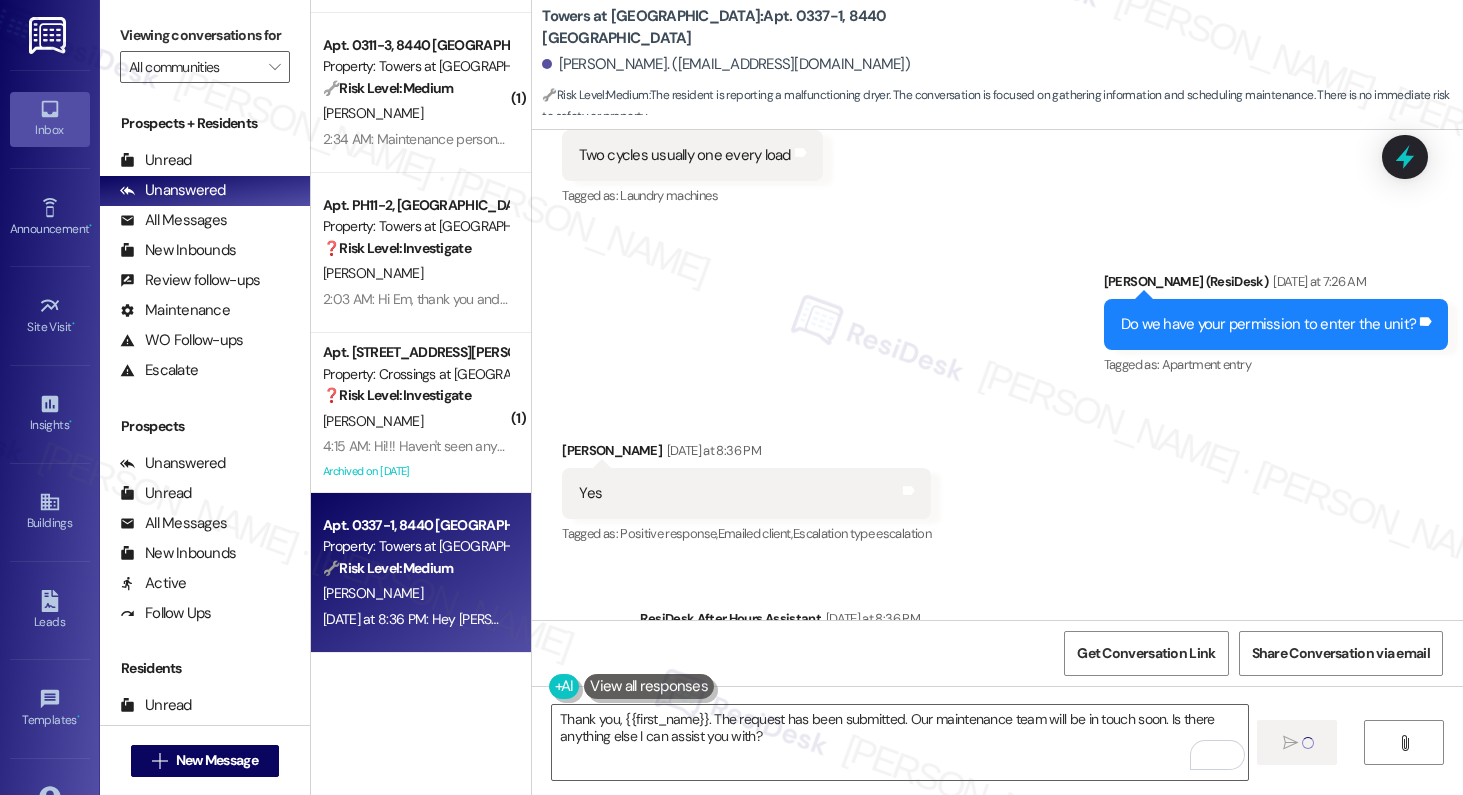 type 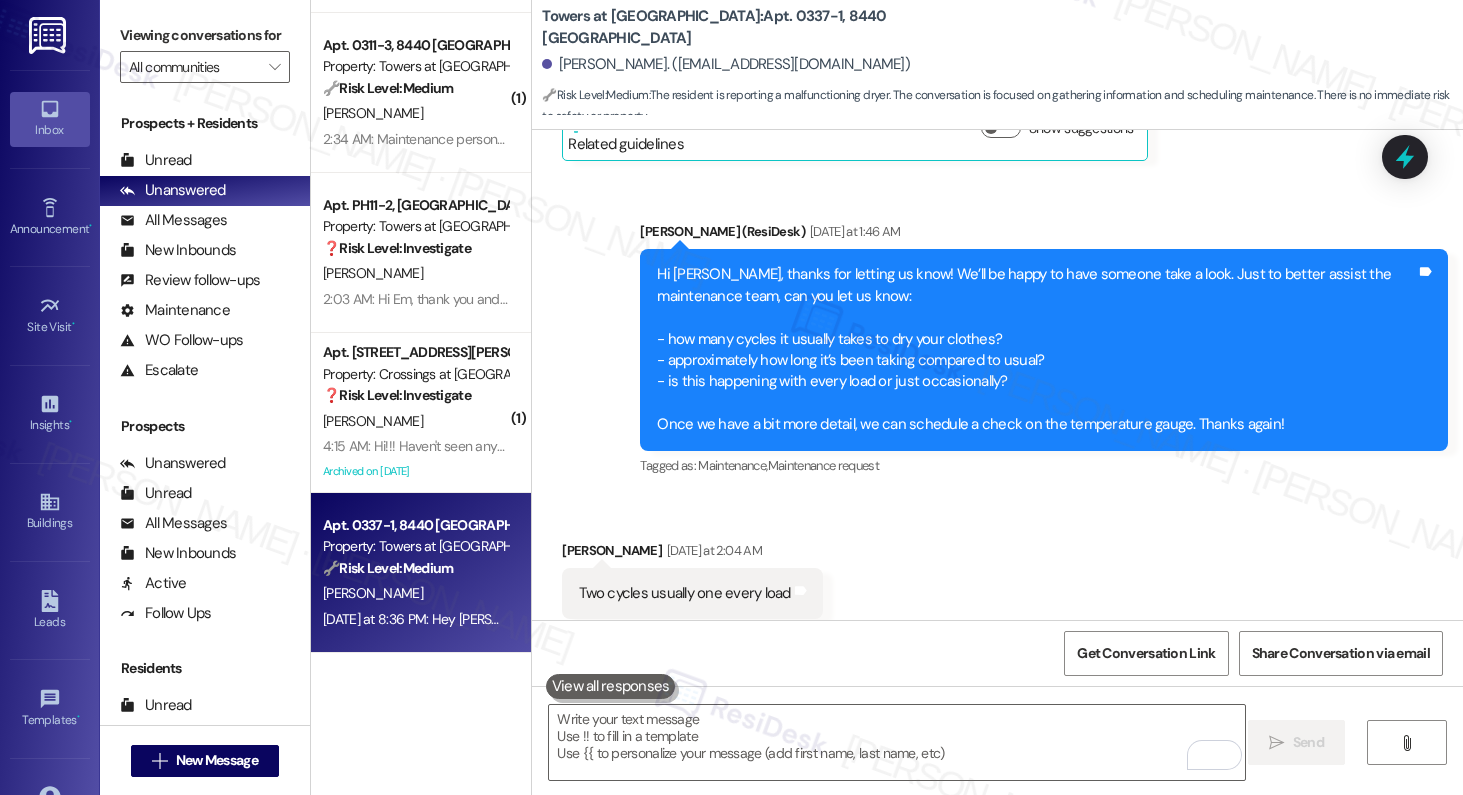 scroll, scrollTop: 33863, scrollLeft: 0, axis: vertical 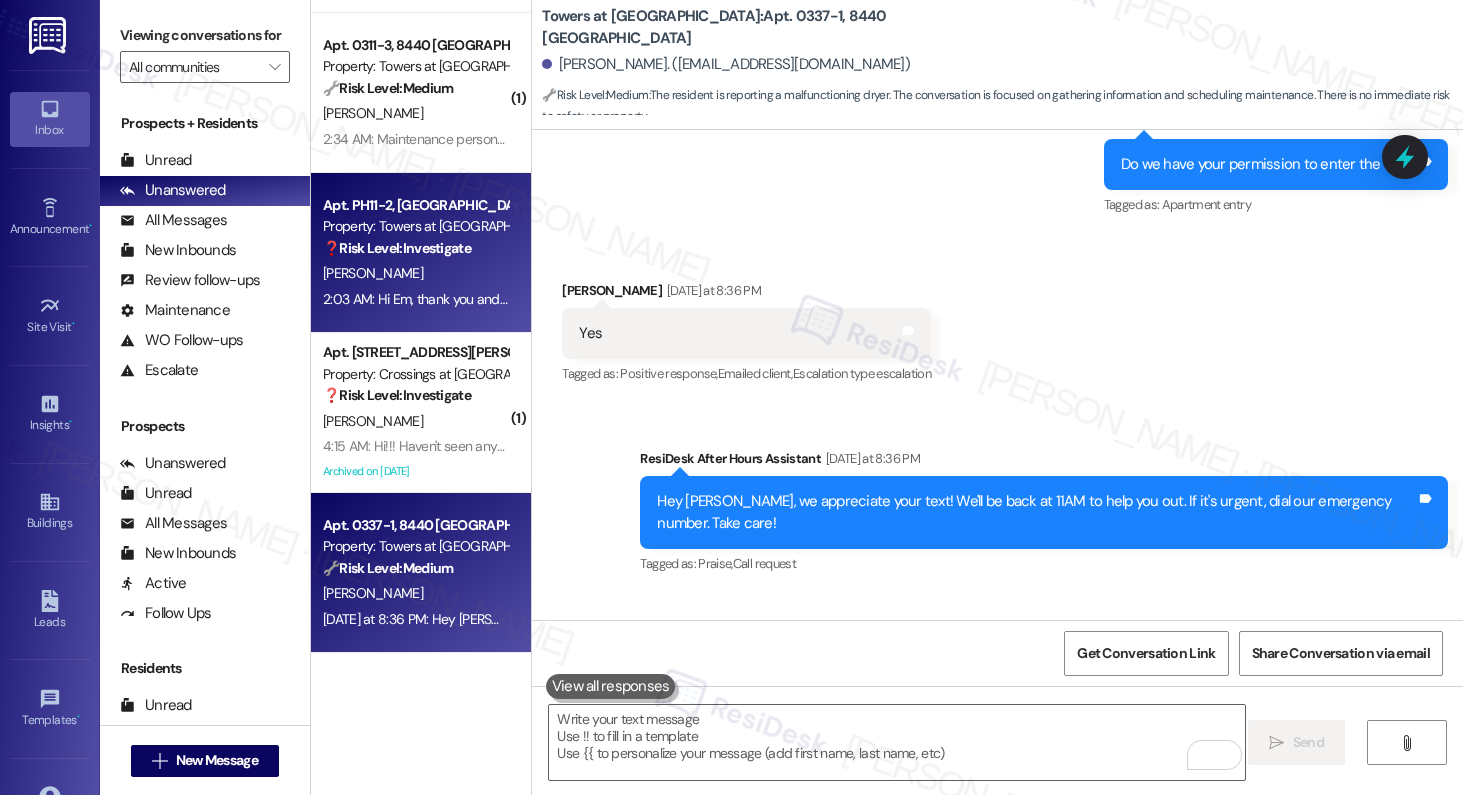 click on "❓  Risk Level:  Investigate" at bounding box center [415, 248] 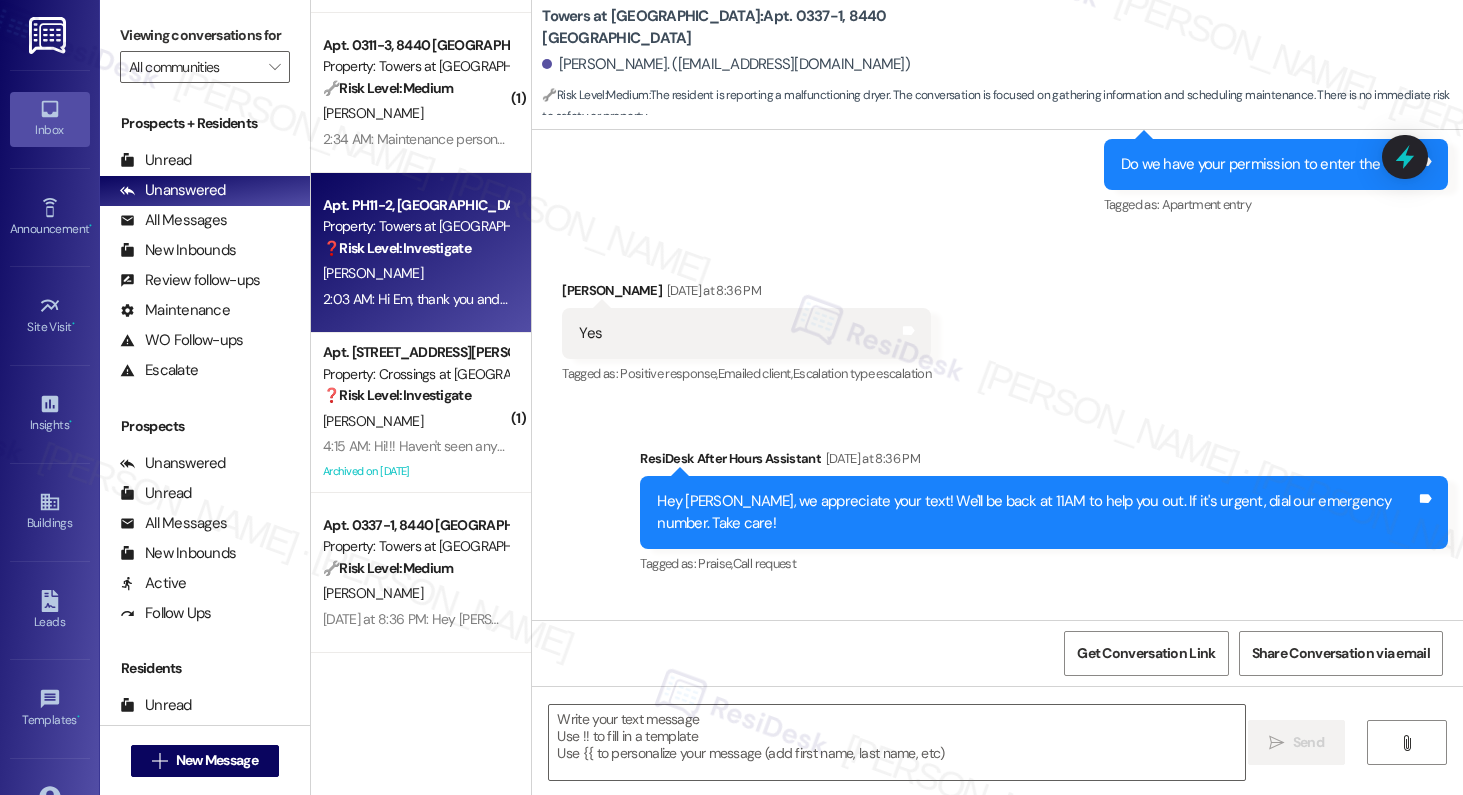 type on "Fetching suggested responses. Please feel free to read through the conversation in the meantime." 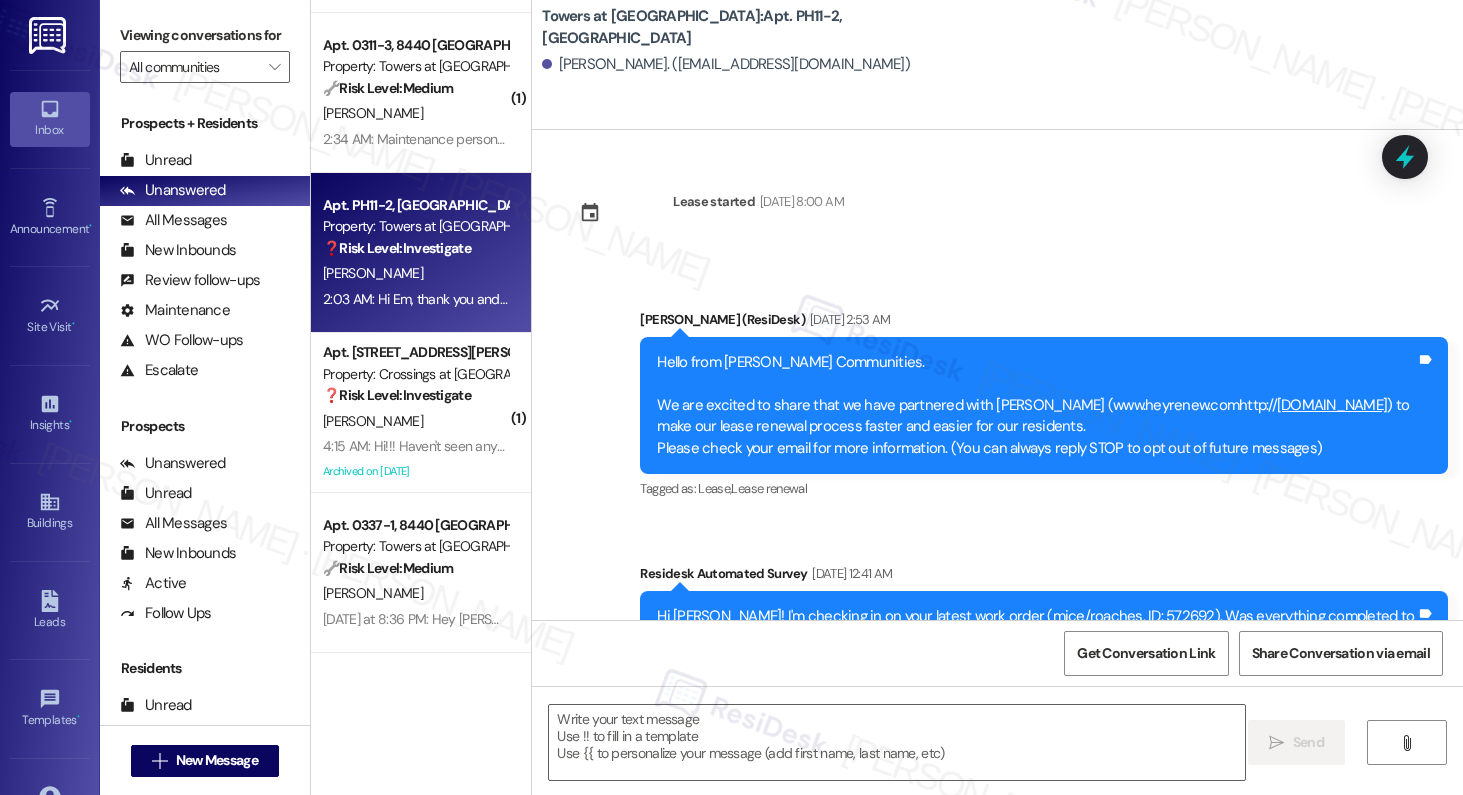 scroll, scrollTop: 16226, scrollLeft: 0, axis: vertical 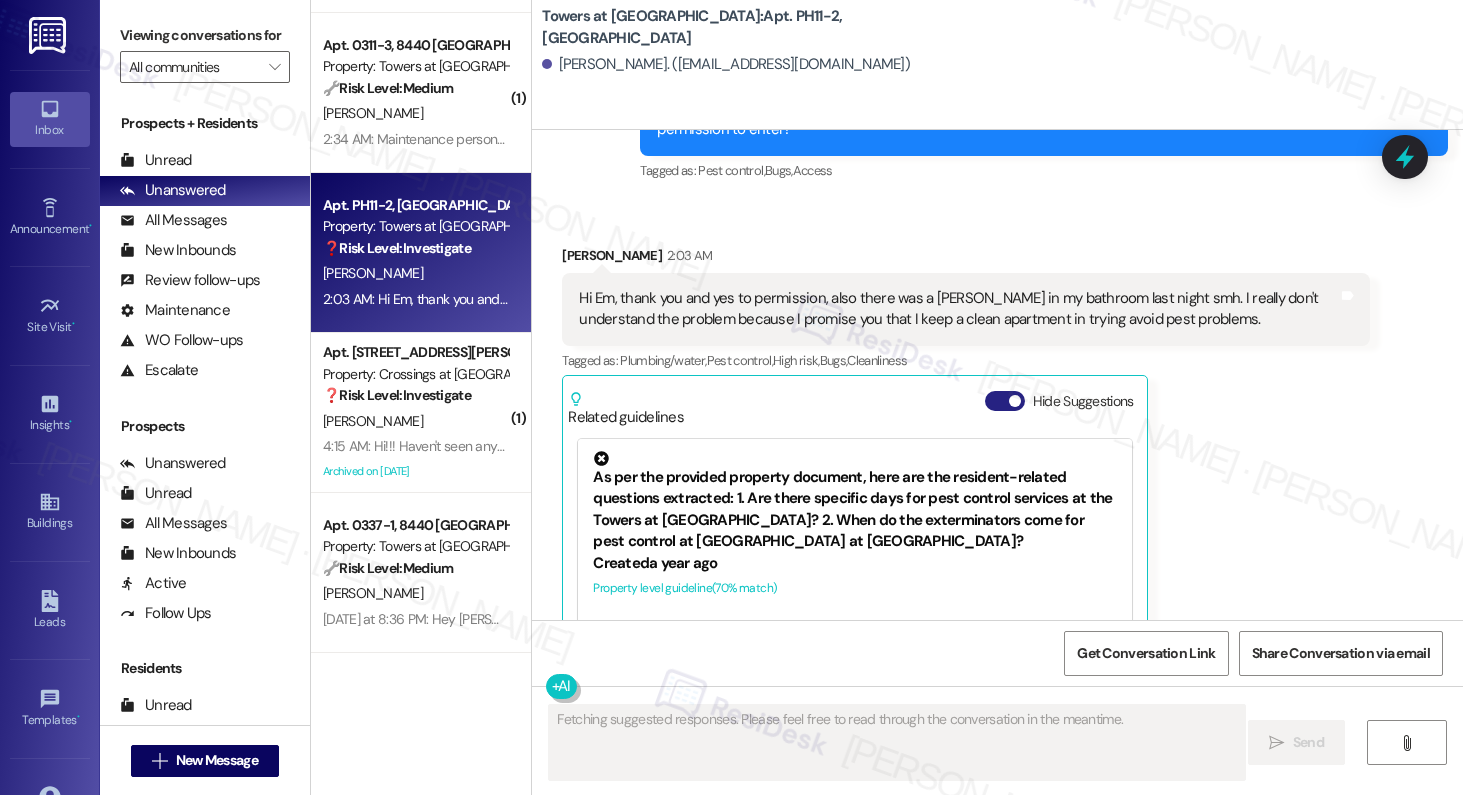 click on "Hide Suggestions" at bounding box center [1005, 401] 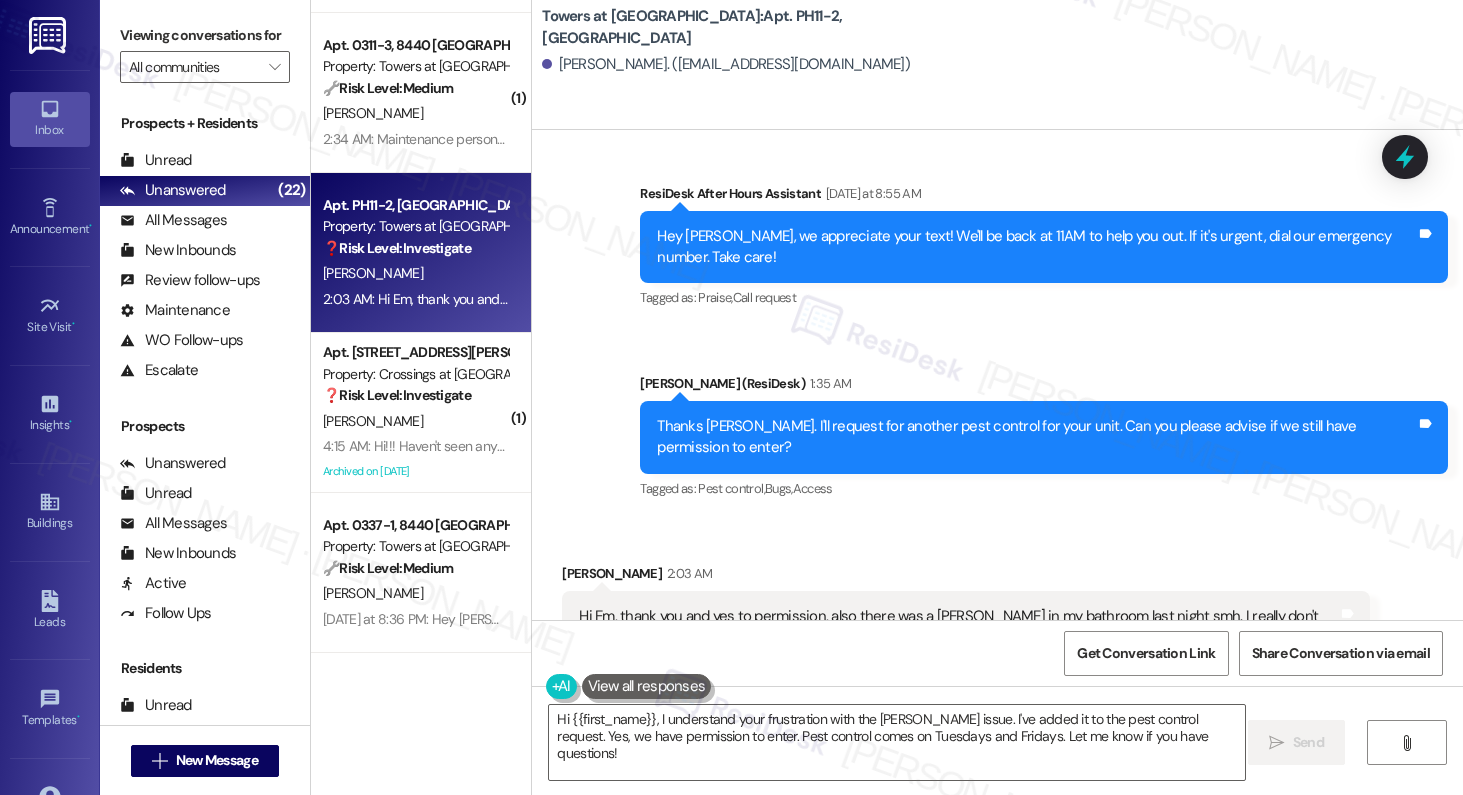 click on "Hi Em, thank you and yes to permission, also there was a [PERSON_NAME] in my bathroom last night smh. I really don't understand the problem because I promise you that I keep a clean apartment in trying avoid pest problems." at bounding box center [958, 627] 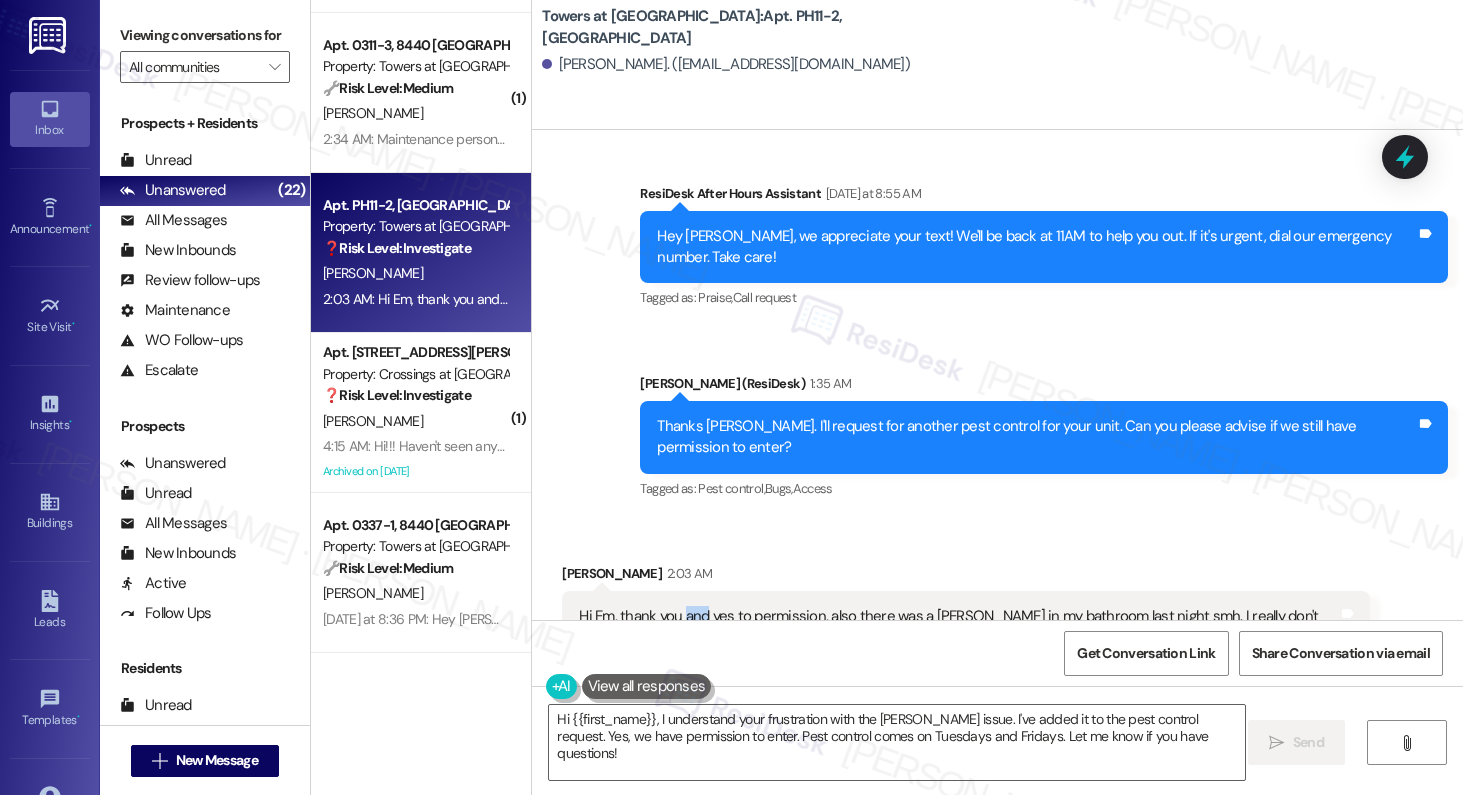 click on "Hi Em, thank you and yes to permission, also there was a [PERSON_NAME] in my bathroom last night smh. I really don't understand the problem because I promise you that I keep a clean apartment in trying avoid pest problems." at bounding box center [958, 627] 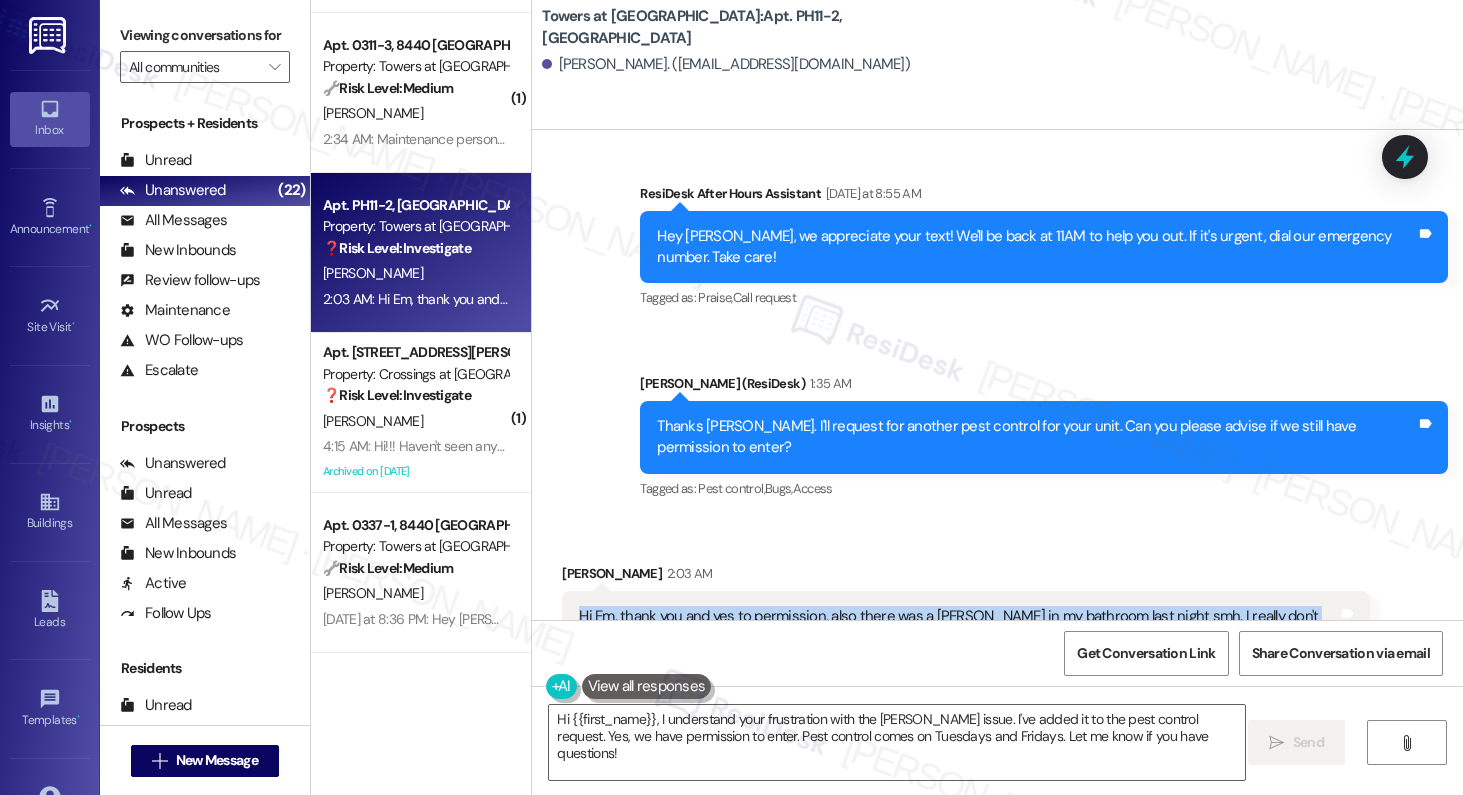 copy on "Hi Em, thank you and yes to permission, also there was a [PERSON_NAME] in my bathroom last night smh. I really don't understand the problem because I promise you that I keep a clean apartment in trying avoid pest problems.  Tags and notes" 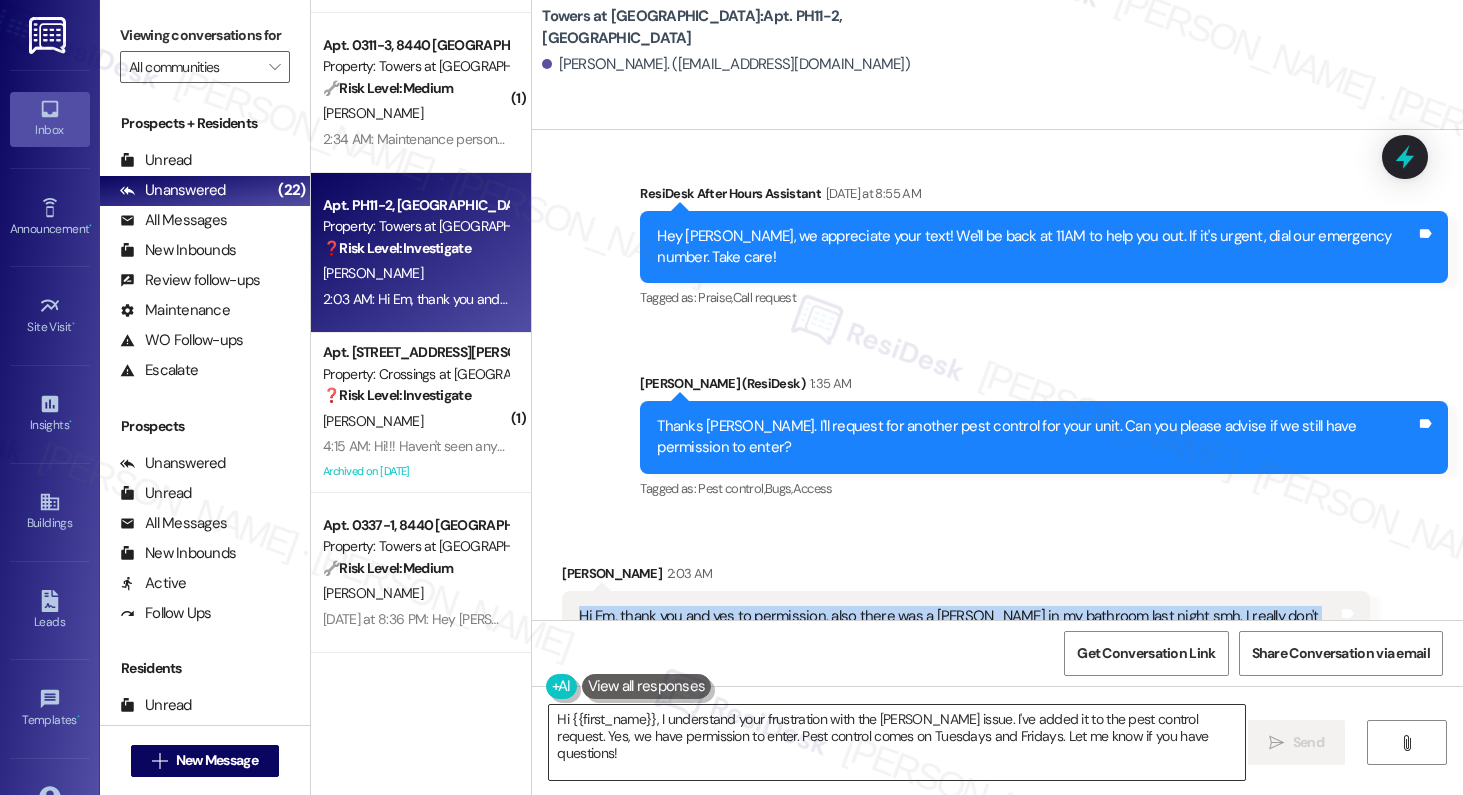 click on "Hi {{first_name}}, I understand your frustration with the [PERSON_NAME] issue. I've added it to the pest control request. Yes, we have permission to enter. Pest control comes on Tuesdays and Fridays. Let me know if you have questions!" at bounding box center [897, 742] 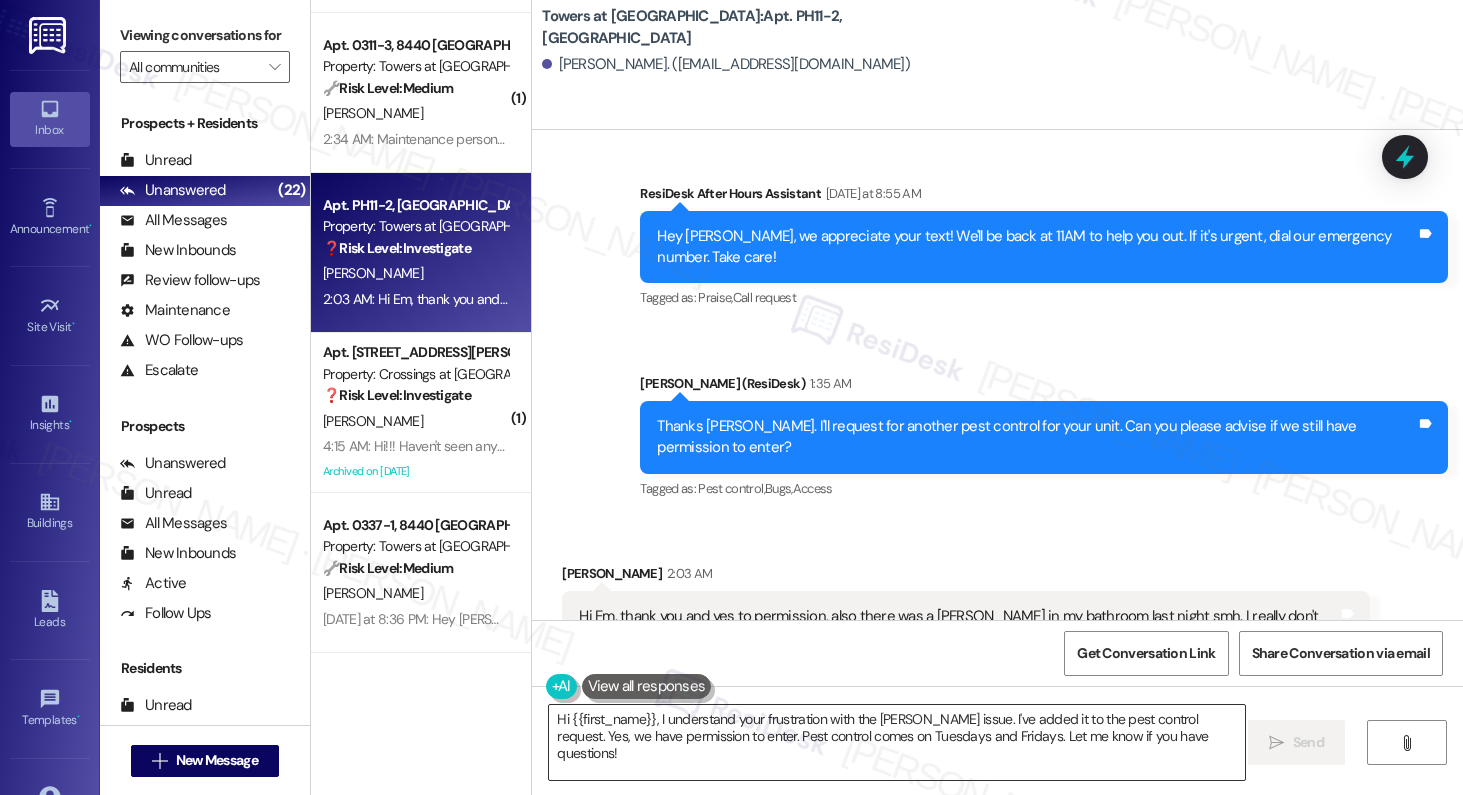 click on "Hi {{first_name}}, I understand your frustration with the [PERSON_NAME] issue. I've added it to the pest control request. Yes, we have permission to enter. Pest control comes on Tuesdays and Fridays. Let me know if you have questions!" at bounding box center (897, 742) 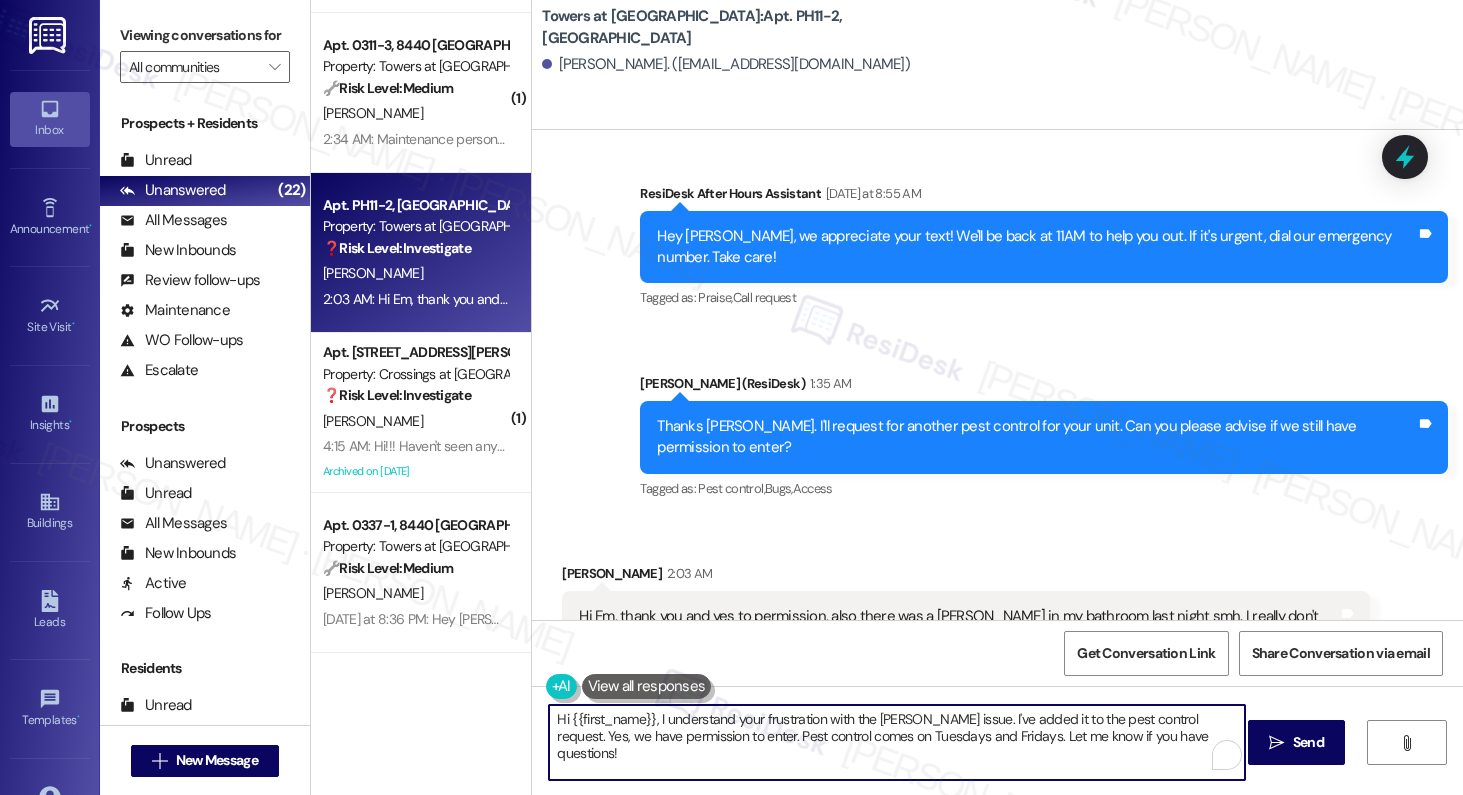 click on "Hi {{first_name}}, I understand your frustration with the [PERSON_NAME] issue. I've added it to the pest control request. Yes, we have permission to enter. Pest control comes on Tuesdays and Fridays. Let me know if you have questions!" at bounding box center (897, 742) 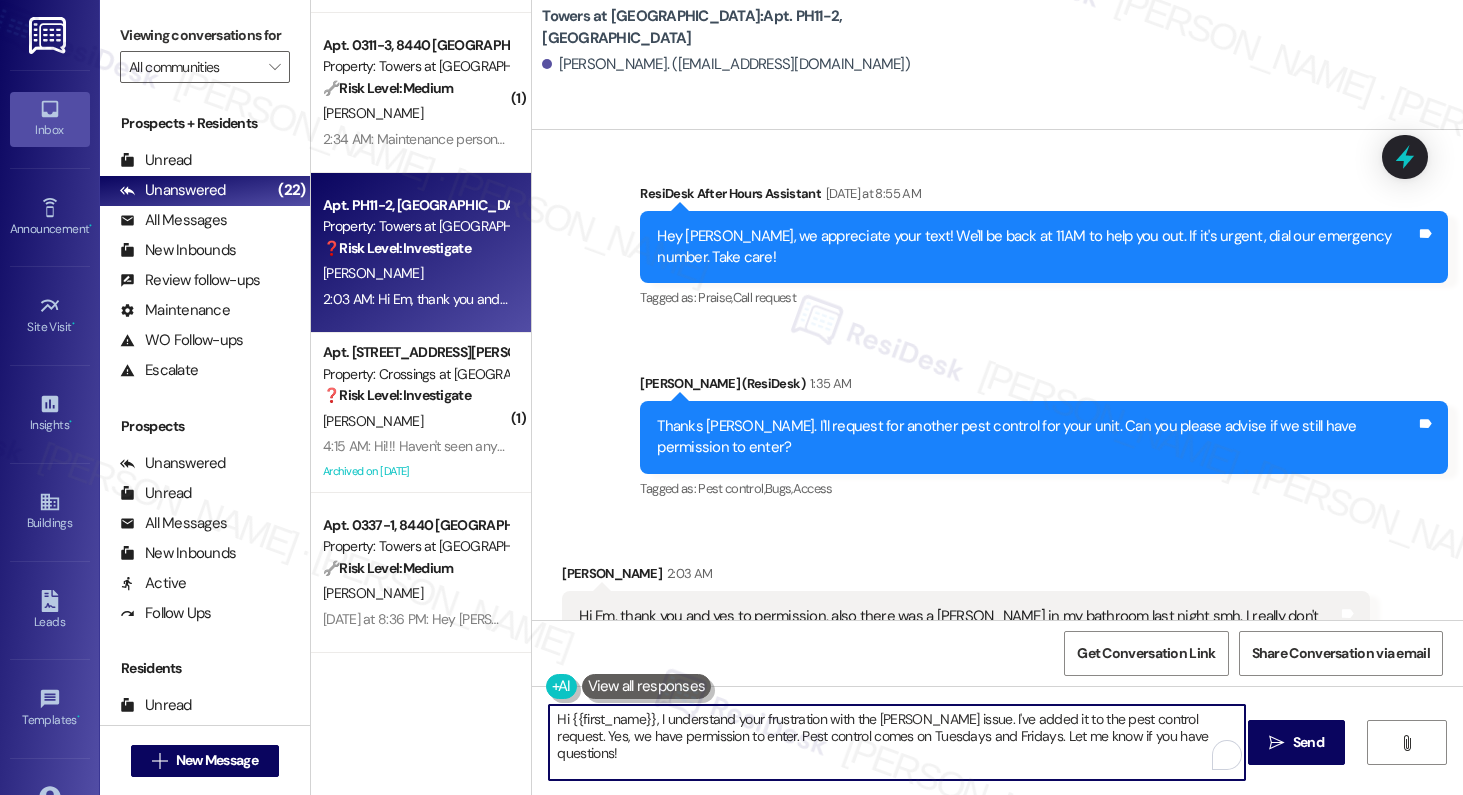 paste on "[Resident's Name], thank you for confirming permission to enter. I totally understand how frustrating that must be, especially when you're keeping your apartment clean. I’ll go ahead and notify pest control so they can address the issue. We appreciate your patience, and I’ll follow up once I have an update." 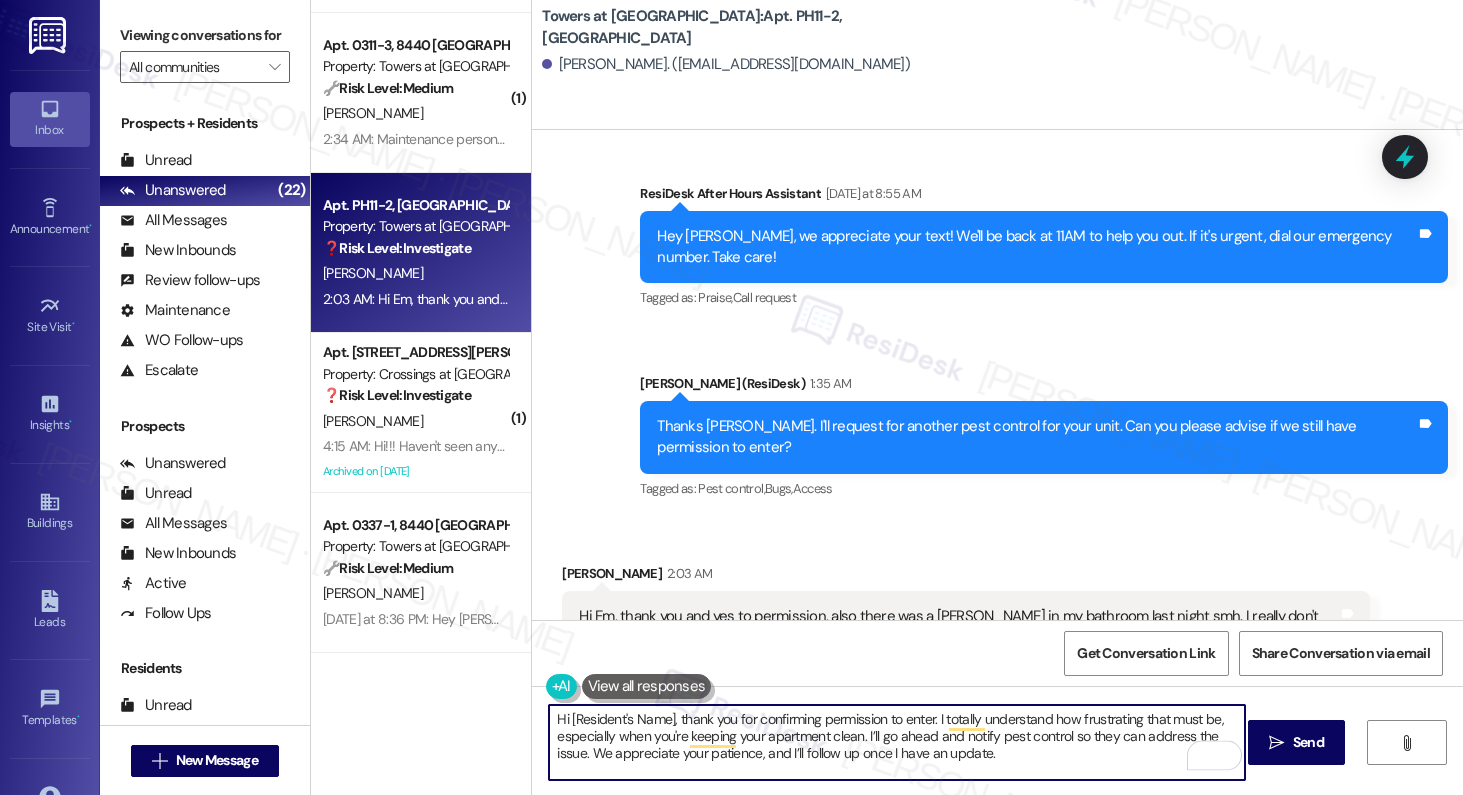 click on "[PERSON_NAME] 2:03 AM" at bounding box center [966, 577] 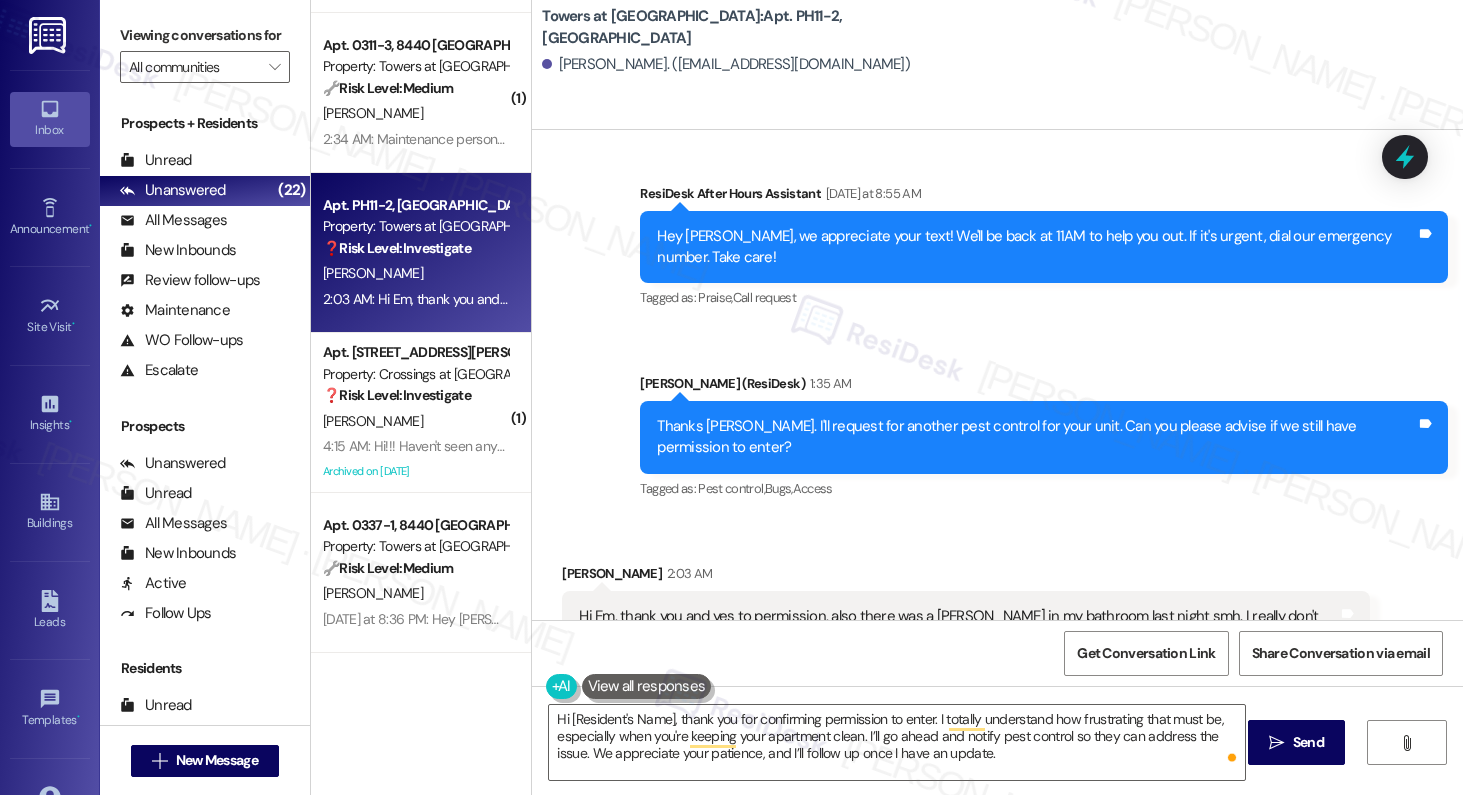 click on "[PERSON_NAME] 2:03 AM" at bounding box center (966, 577) 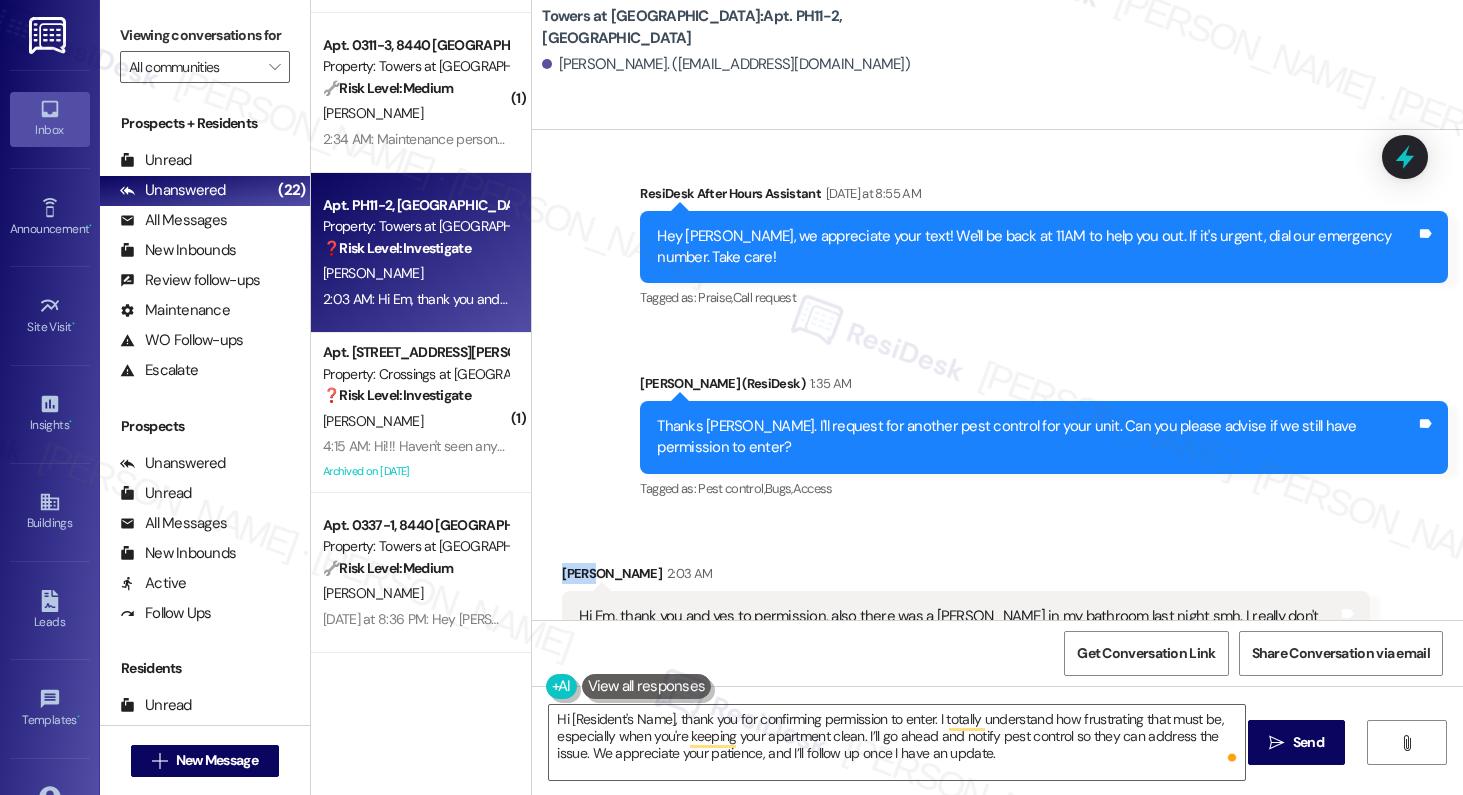 copy on "[PERSON_NAME]" 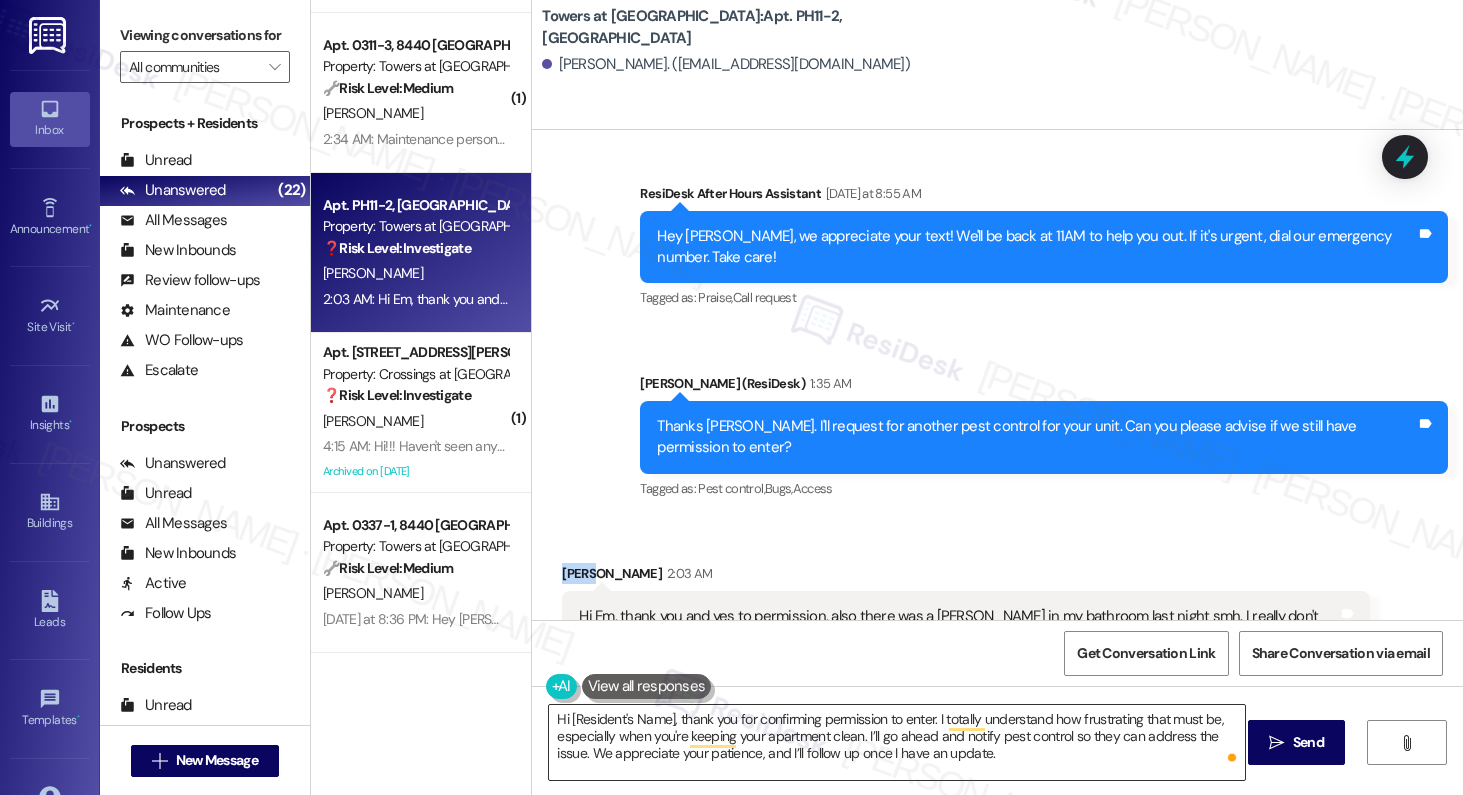 click on "Hi [Resident's Name], thank you for confirming permission to enter. I totally understand how frustrating that must be, especially when you're keeping your apartment clean. I’ll go ahead and notify pest control so they can address the issue. We appreciate your patience, and I’ll follow up once I have an update." at bounding box center [897, 742] 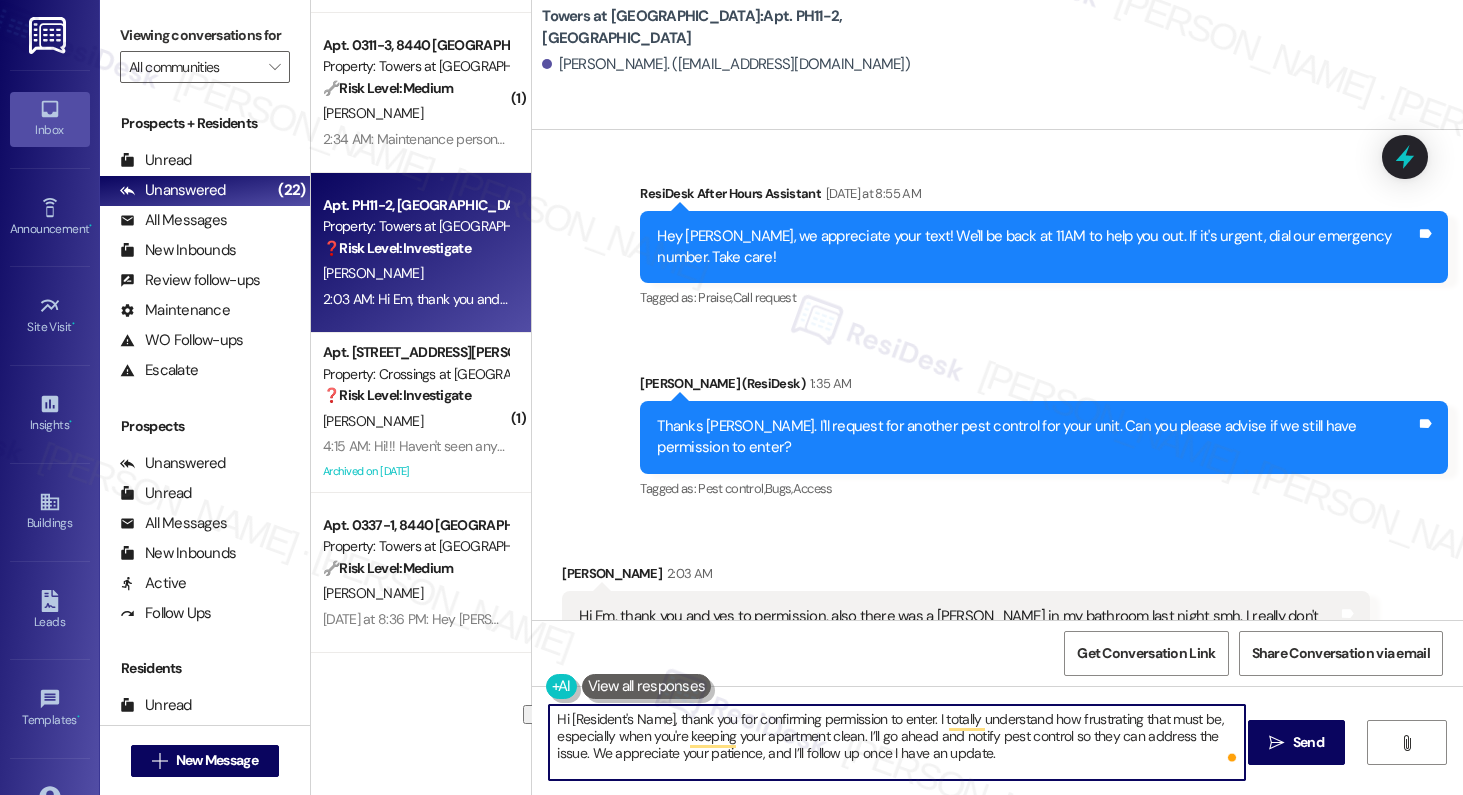 drag, startPoint x: 558, startPoint y: 718, endPoint x: 666, endPoint y: 719, distance: 108.00463 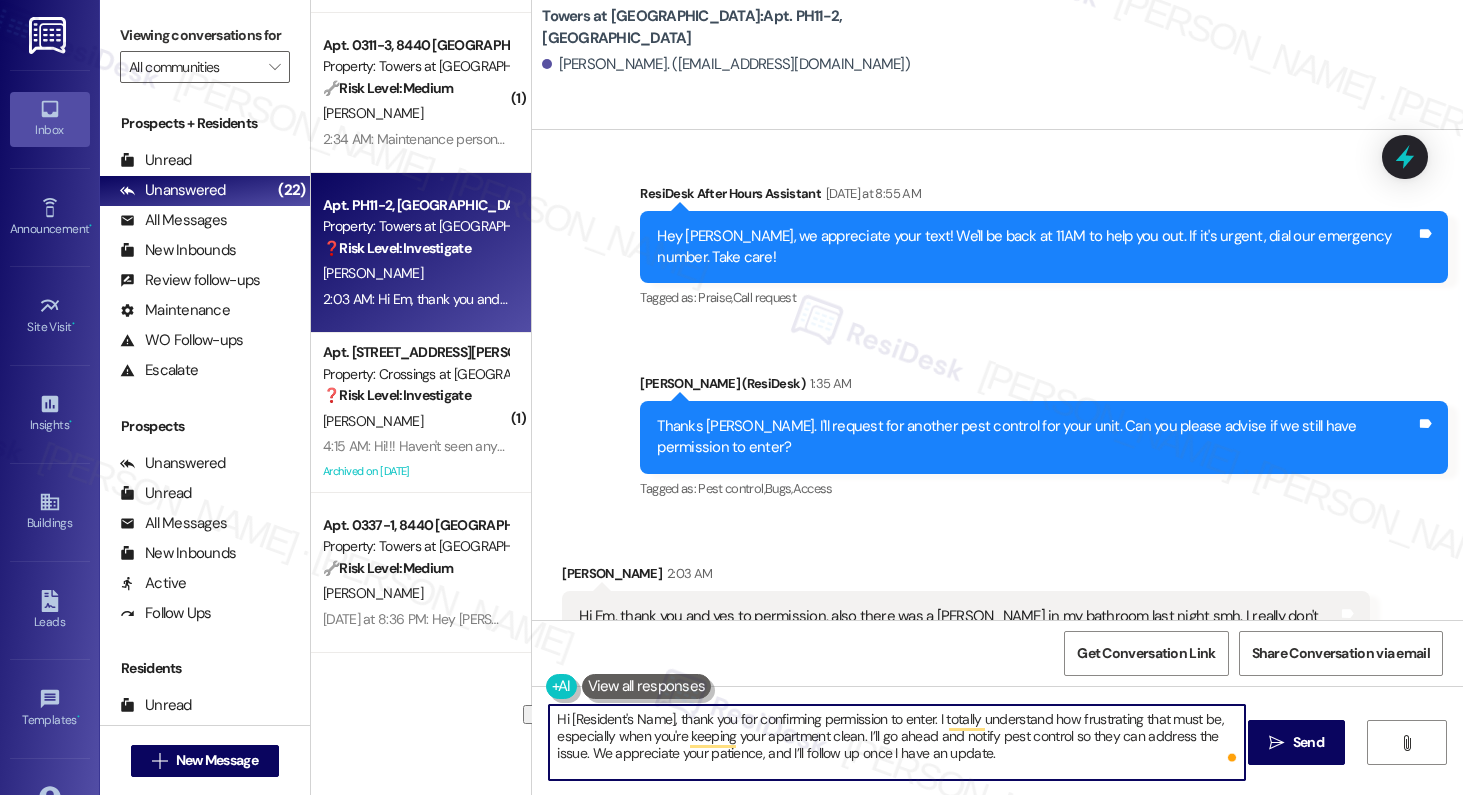 click on "Hi [Resident's Name], thank you for confirming permission to enter. I totally understand how frustrating that must be, especially when you're keeping your apartment clean. I’ll go ahead and notify pest control so they can address the issue. We appreciate your patience, and I’ll follow up once I have an update." at bounding box center (897, 742) 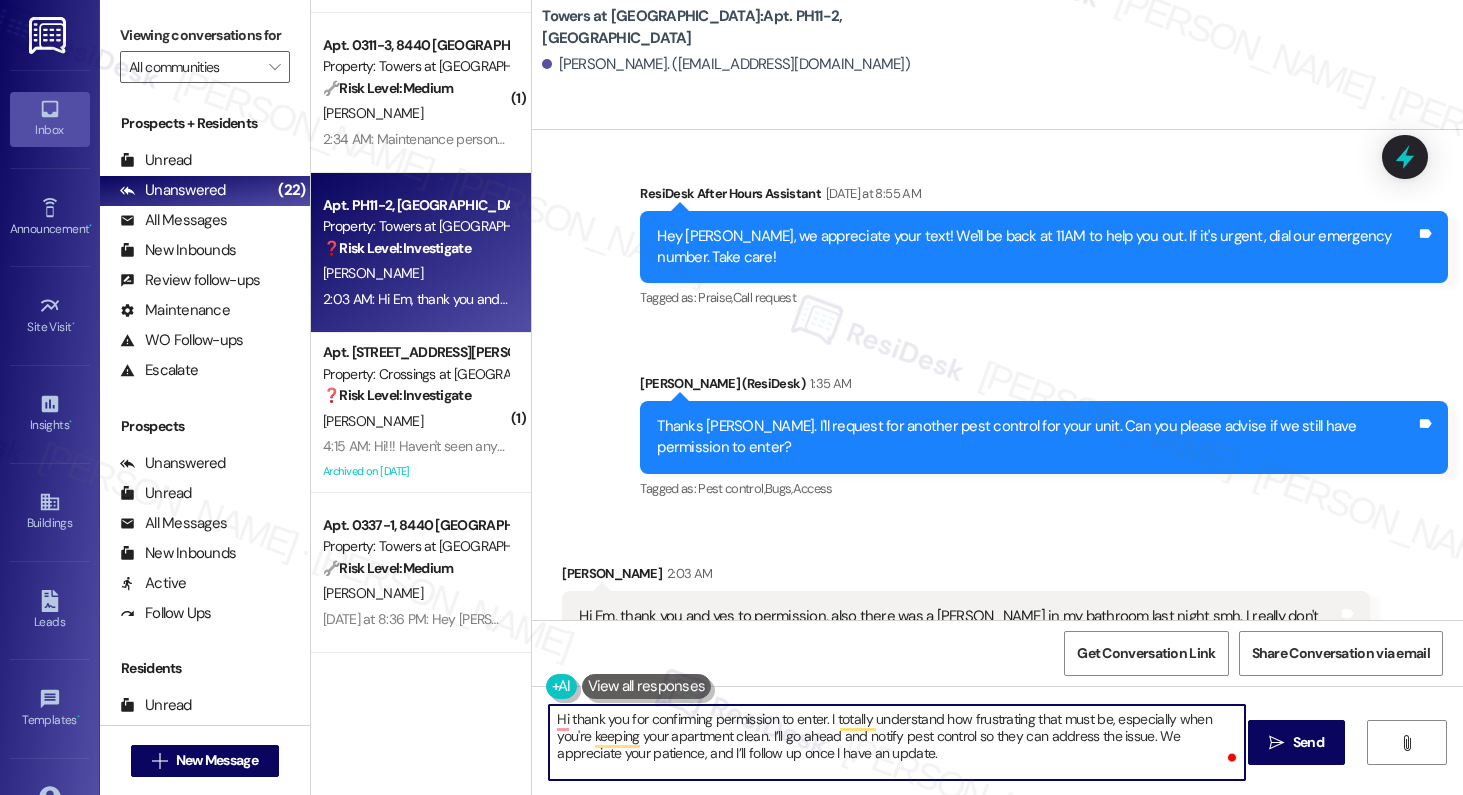 paste on "[PERSON_NAME]" 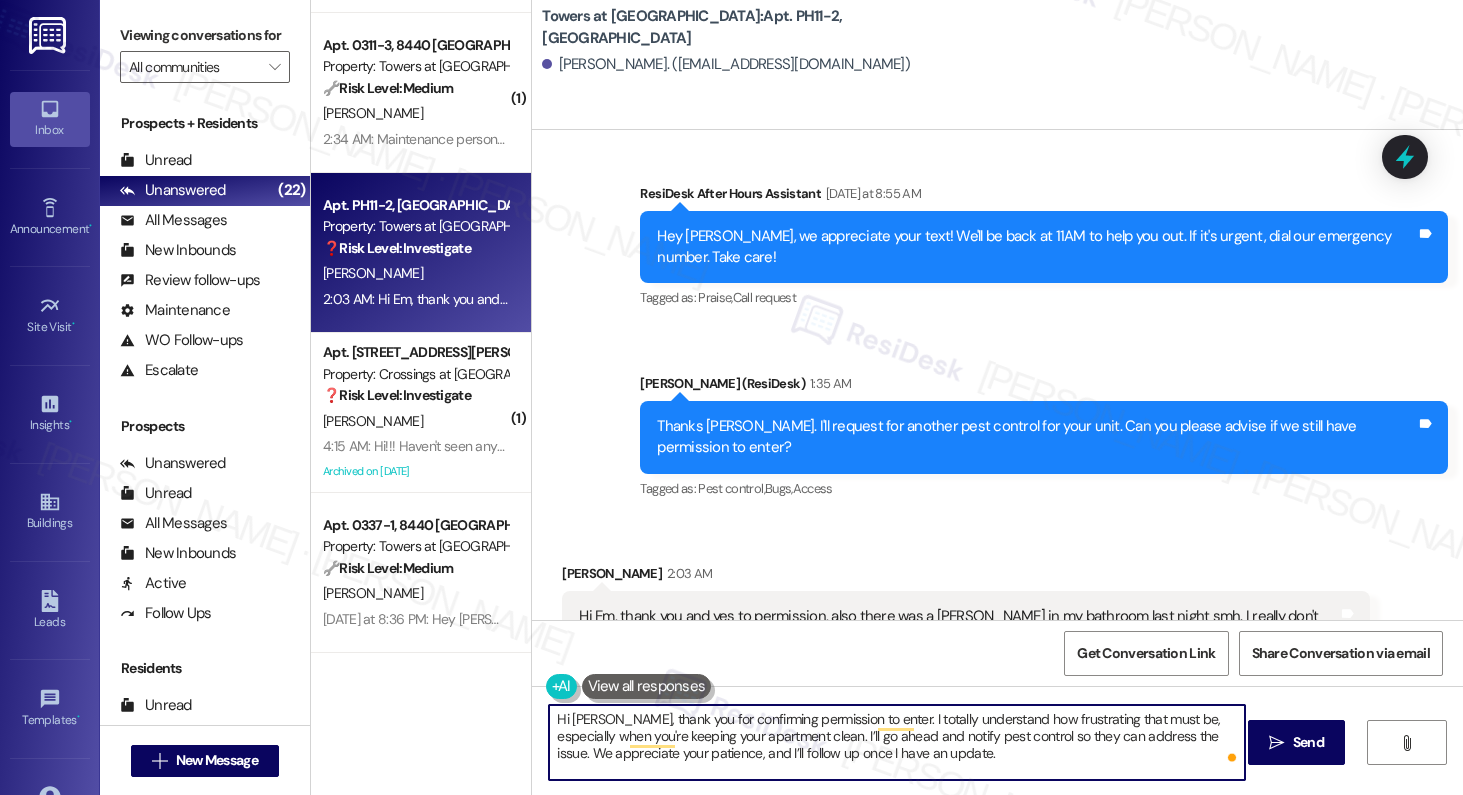 click on "Hi [PERSON_NAME], thank you for confirming permission to enter. I totally understand how frustrating that must be, especially when you're keeping your apartment clean. I’ll go ahead and notify pest control so they can address the issue. We appreciate your patience, and I’ll follow up once I have an update." at bounding box center [897, 742] 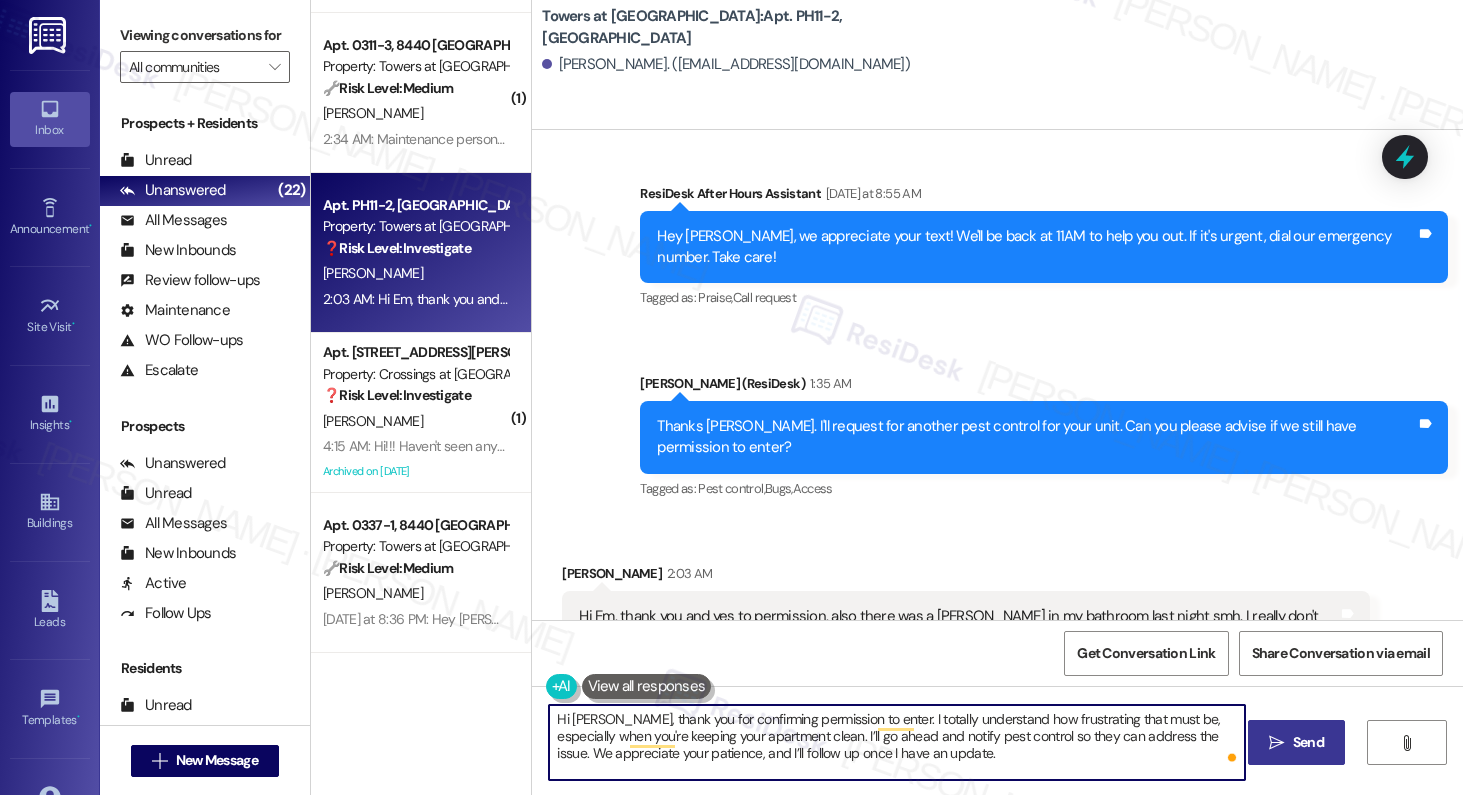 type on "Hi [PERSON_NAME], thank you for confirming permission to enter. I totally understand how frustrating that must be, especially when you're keeping your apartment clean. I’ll go ahead and notify pest control so they can address the issue. We appreciate your patience, and I’ll follow up once I have an update." 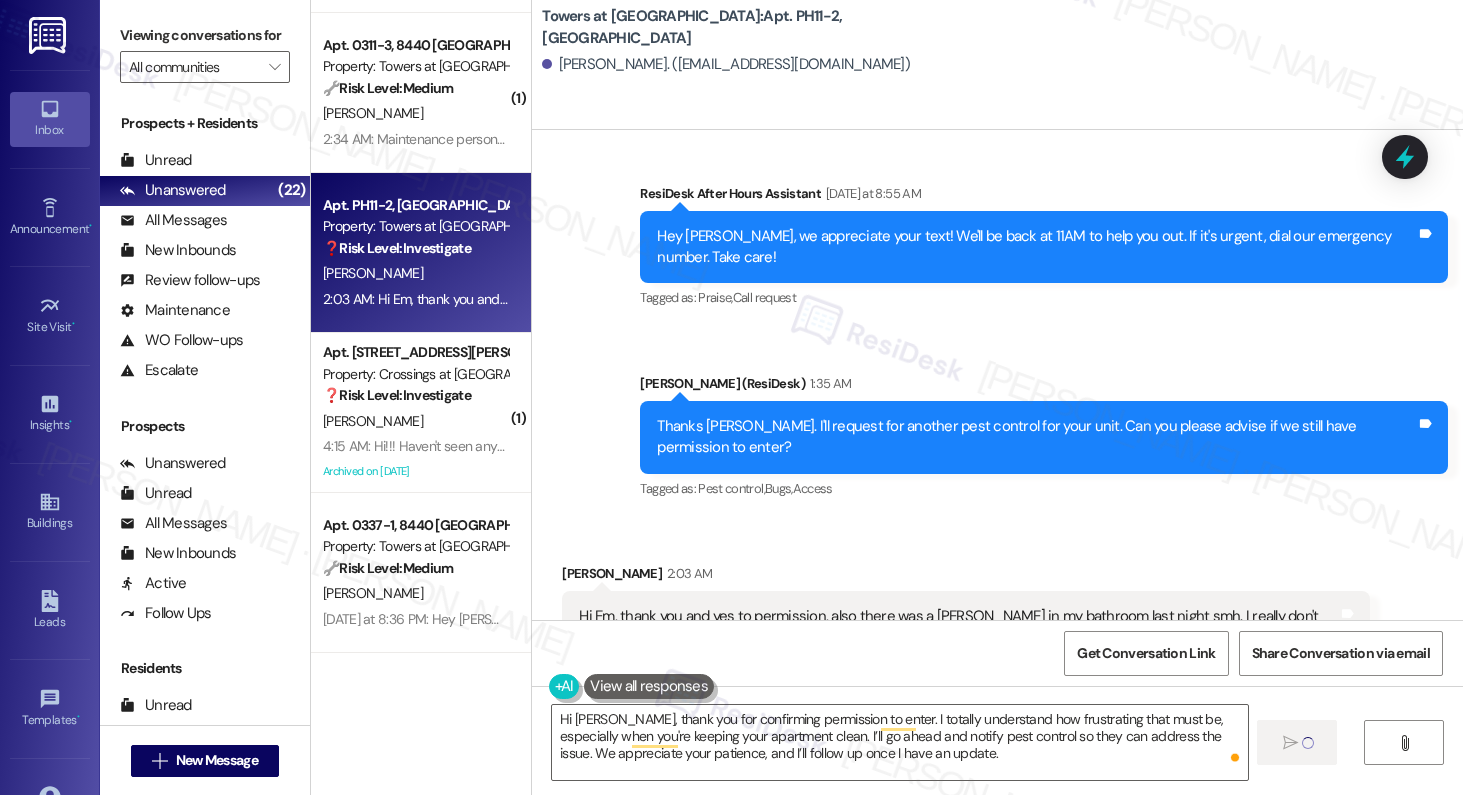 type 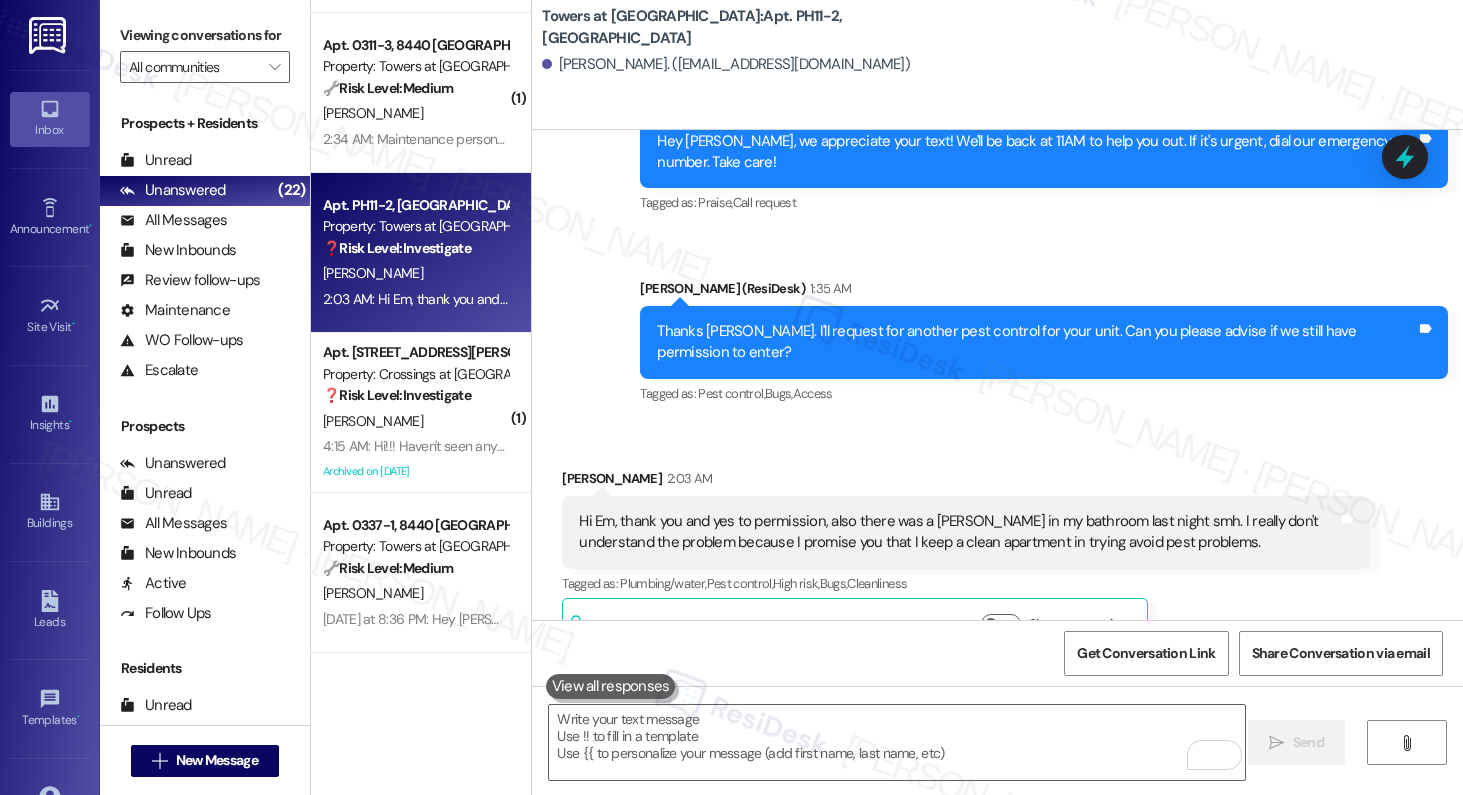 scroll, scrollTop: 16091, scrollLeft: 0, axis: vertical 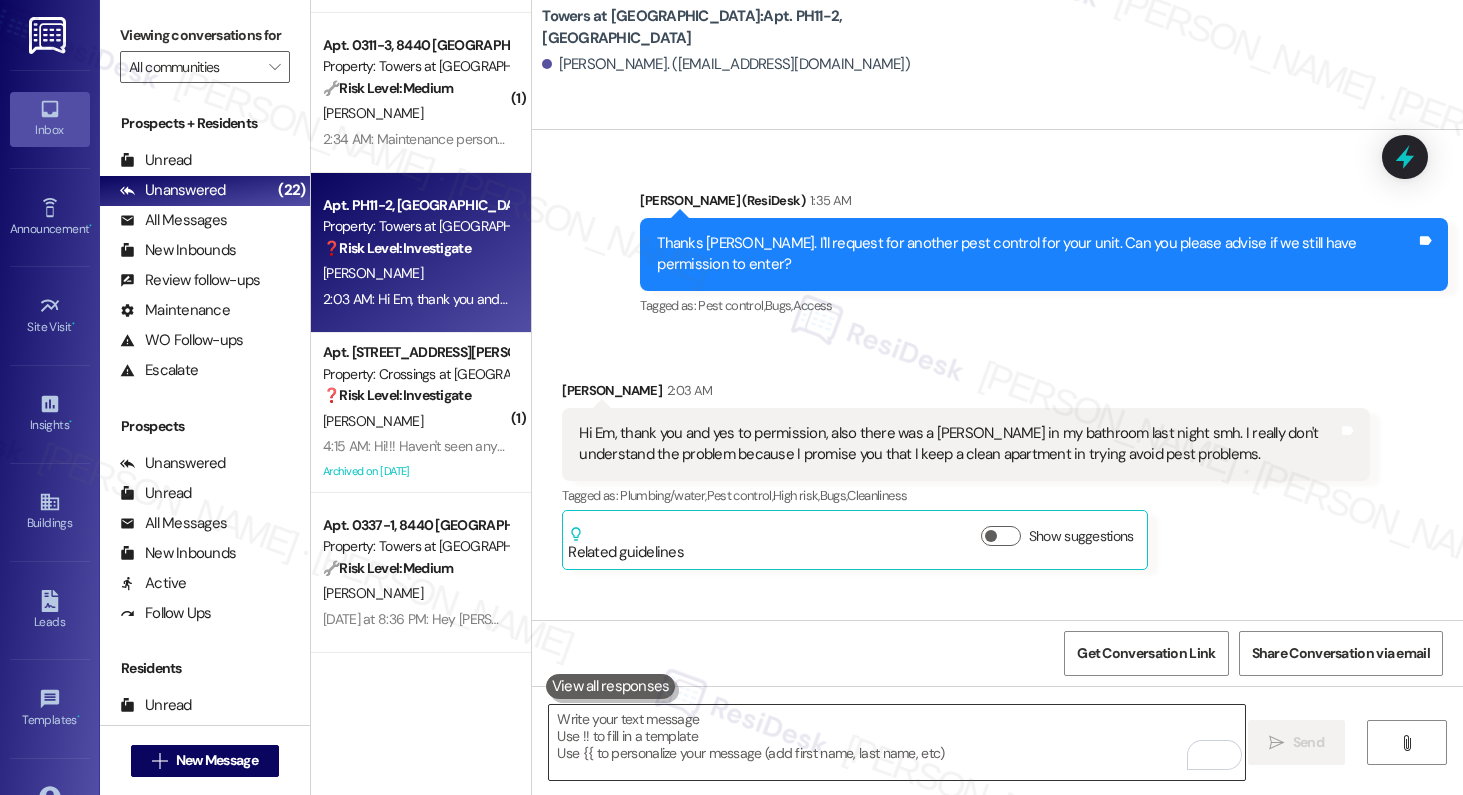 click at bounding box center (897, 742) 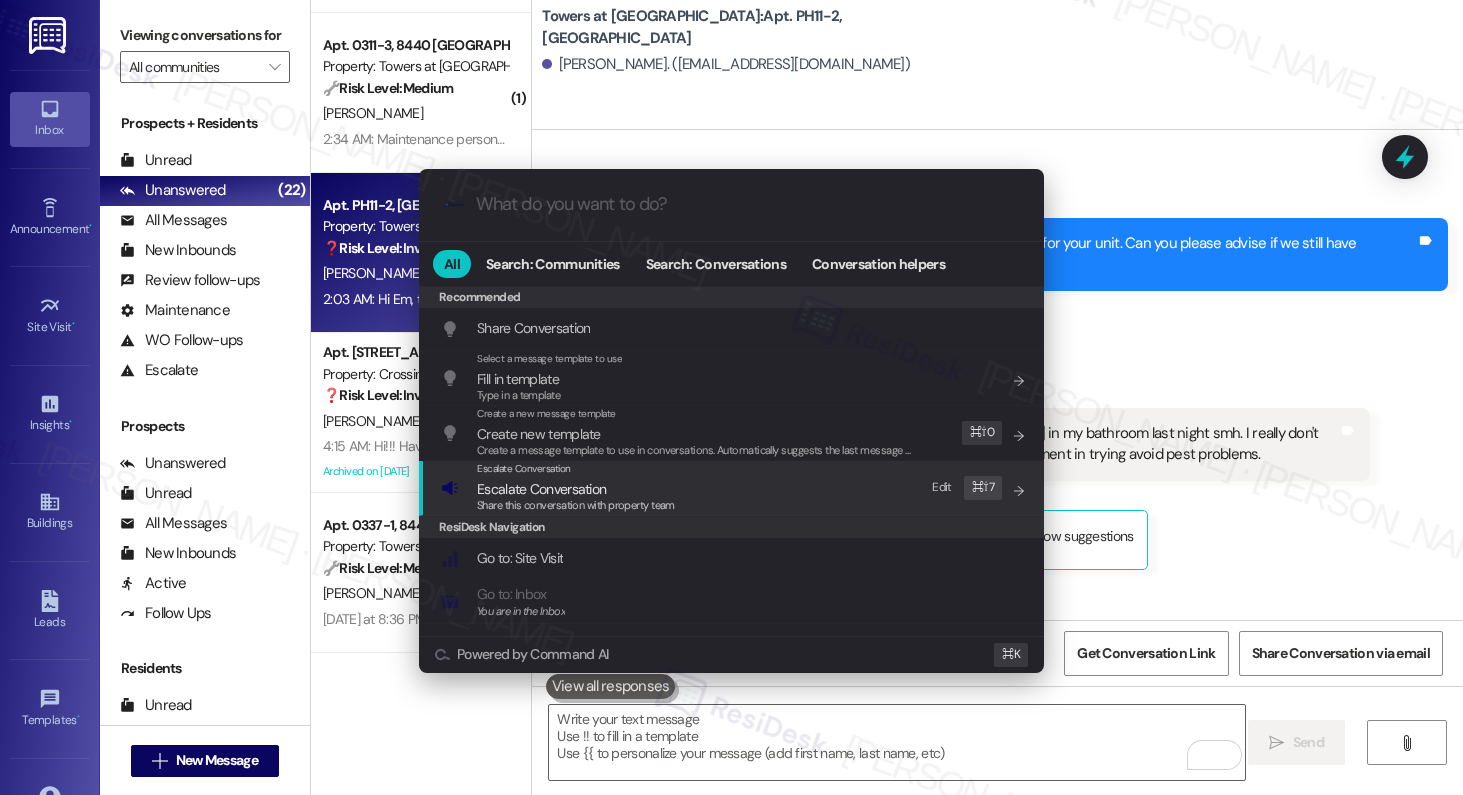 click on "Escalate Conversation Escalate Conversation Share this conversation with property team Edit ⌘ ⇧ 7" at bounding box center (733, 488) 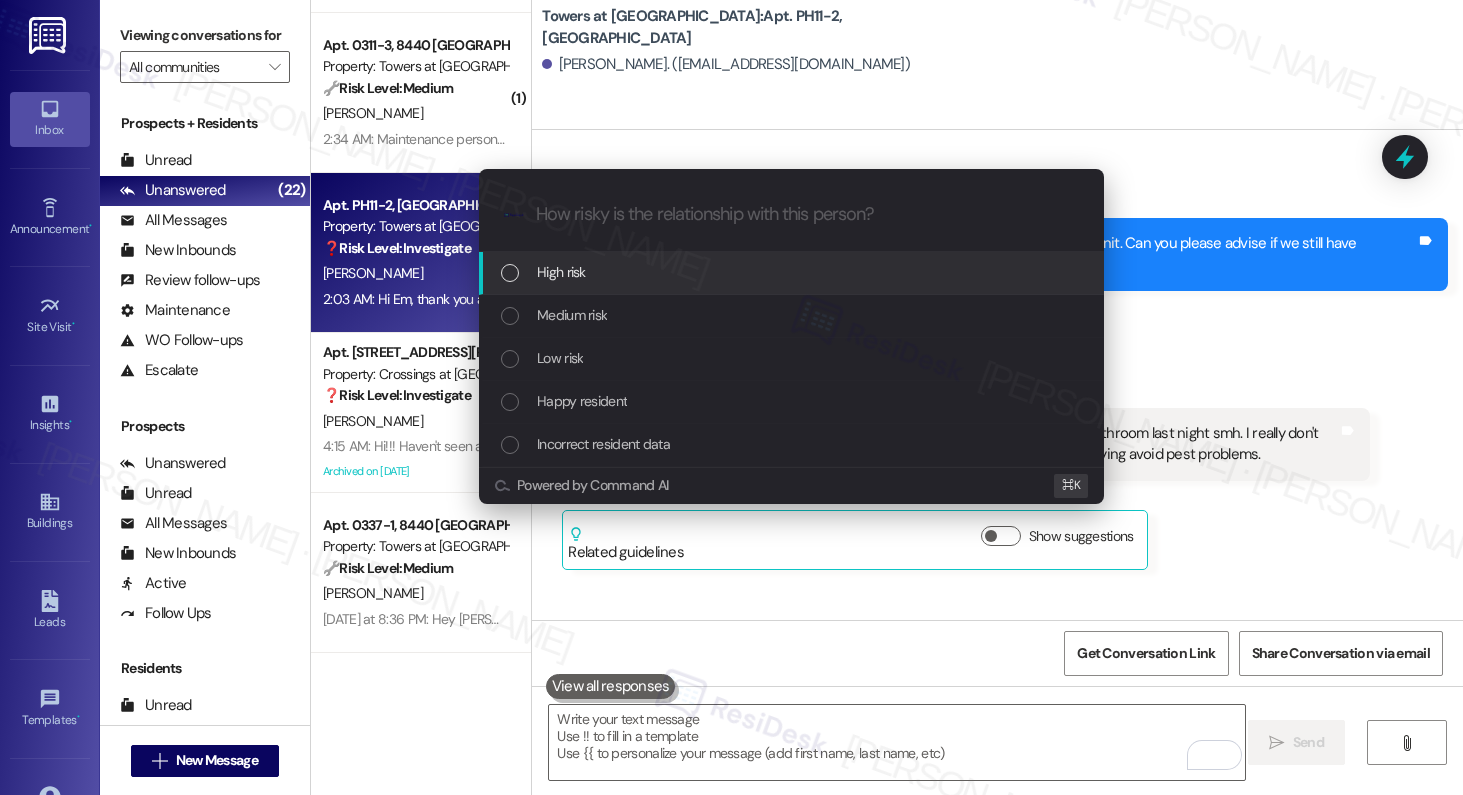 click on "High risk" at bounding box center (791, 273) 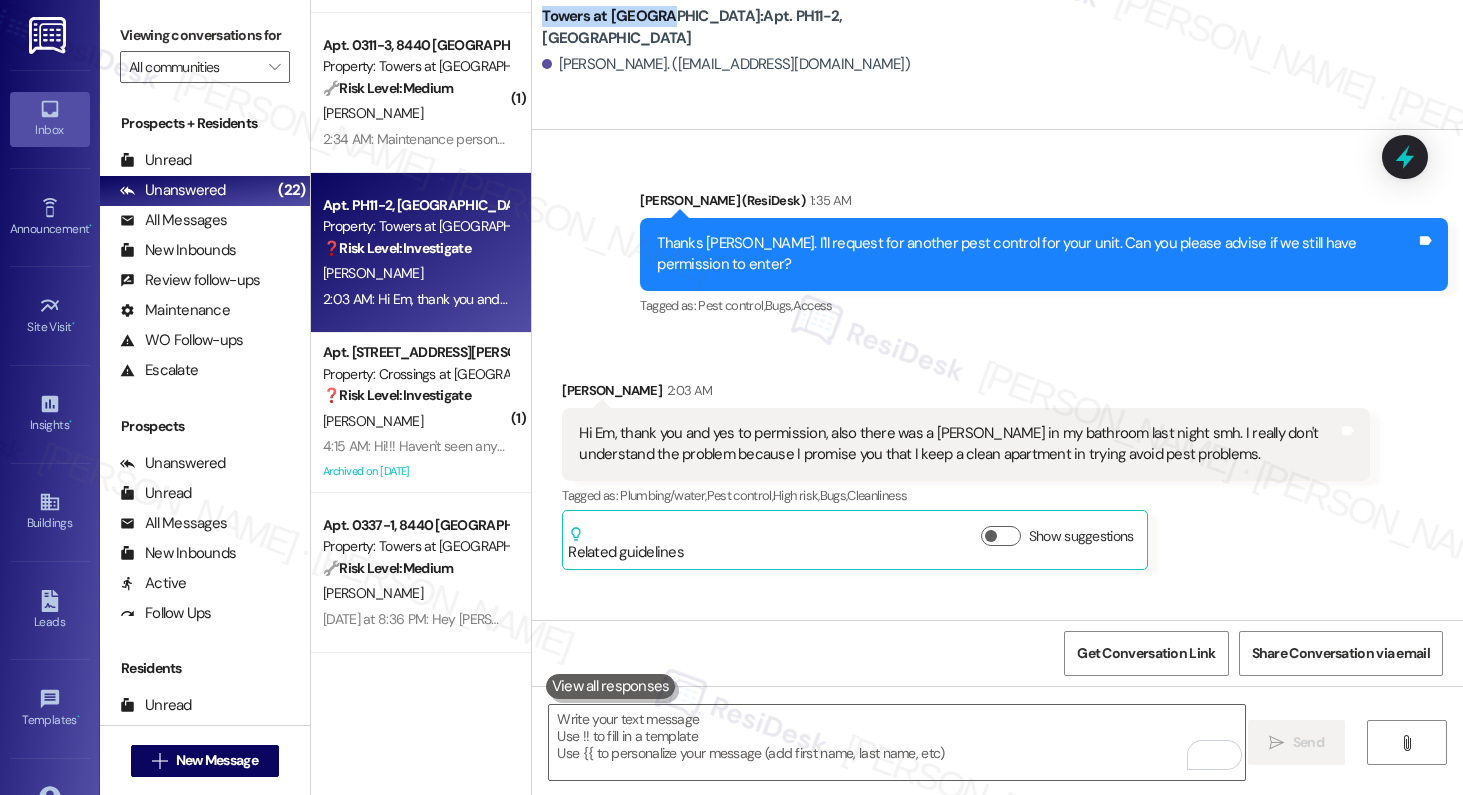 drag, startPoint x: 530, startPoint y: 26, endPoint x: 657, endPoint y: 31, distance: 127.09839 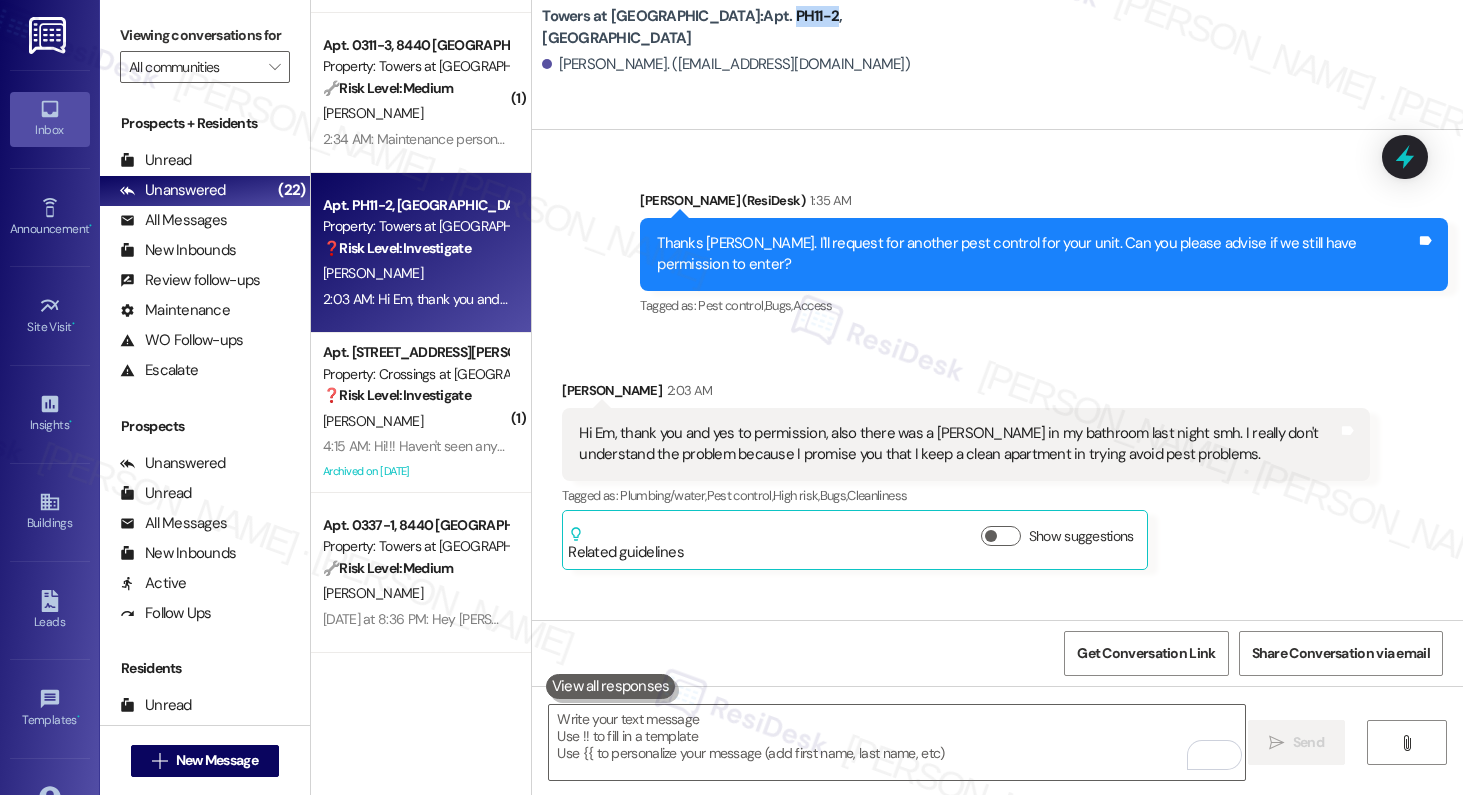 drag, startPoint x: 696, startPoint y: 27, endPoint x: 737, endPoint y: 31, distance: 41.19466 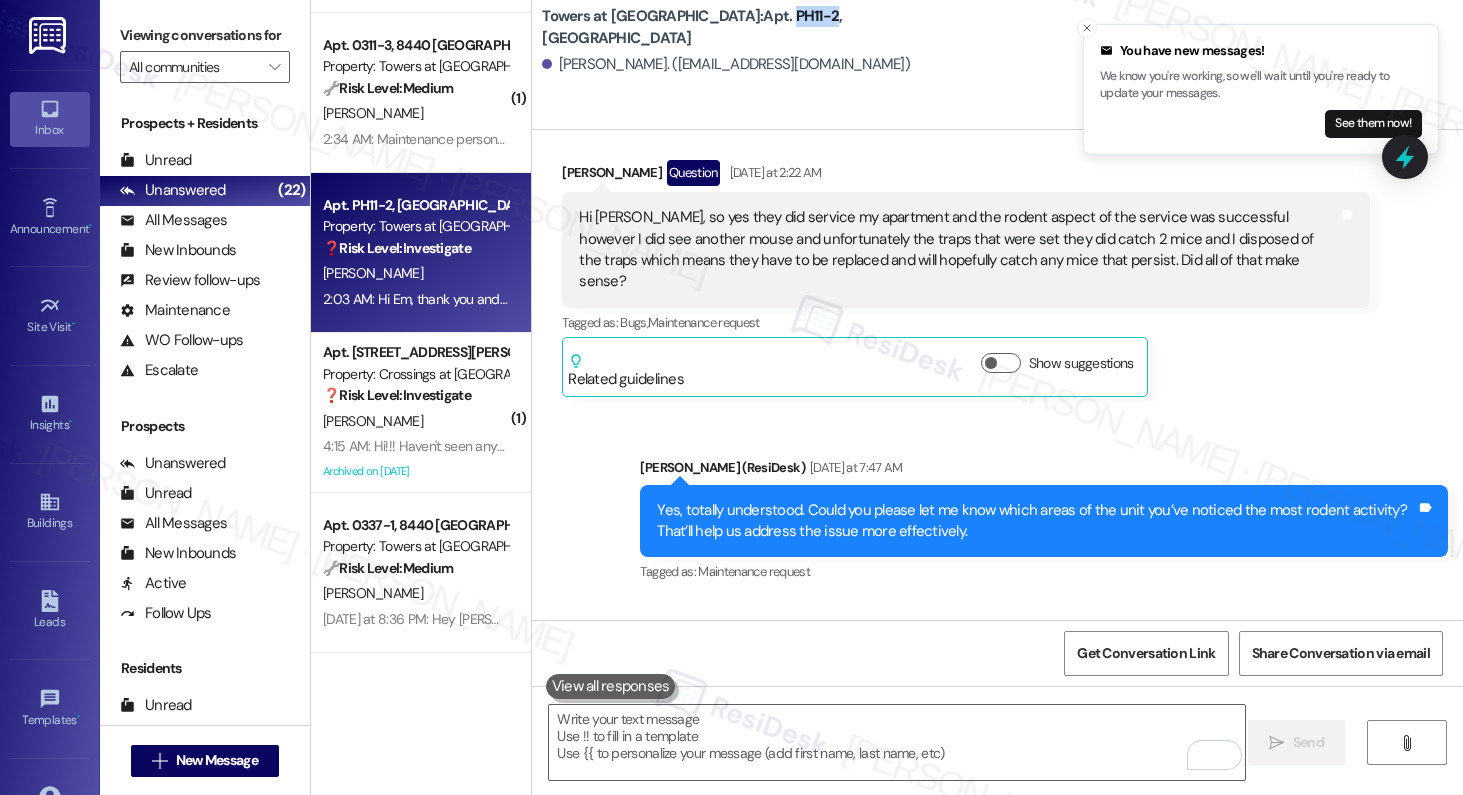 scroll, scrollTop: 15167, scrollLeft: 0, axis: vertical 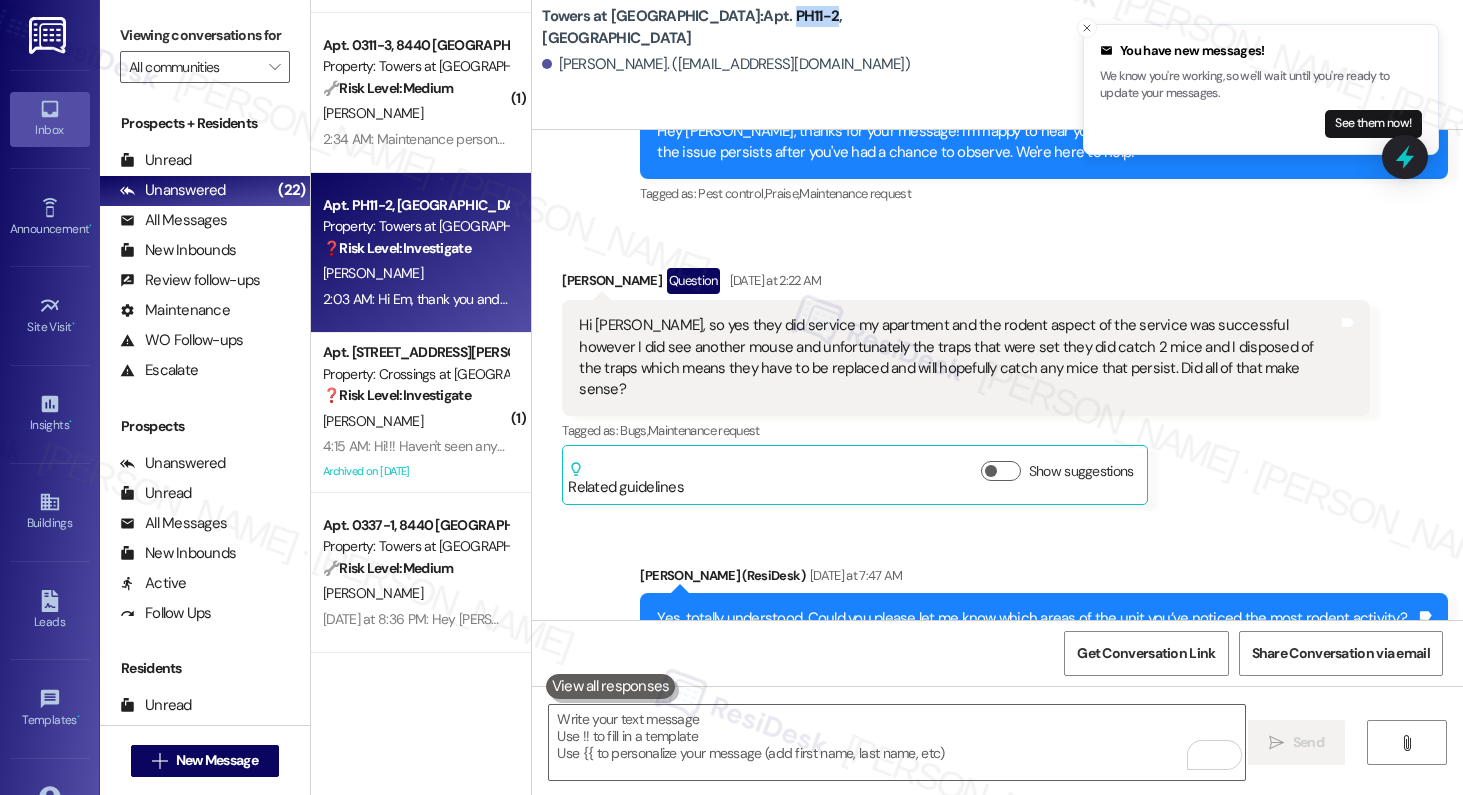 click on "Hi [PERSON_NAME], so yes they did service my apartment and the rodent aspect of the service was successful however I did see another mouse and unfortunately the traps that were set they did catch 2 mice and I disposed of the traps which means they have to be replaced and will hopefully catch any mice that persist. Did all of that make sense?" at bounding box center [958, 358] 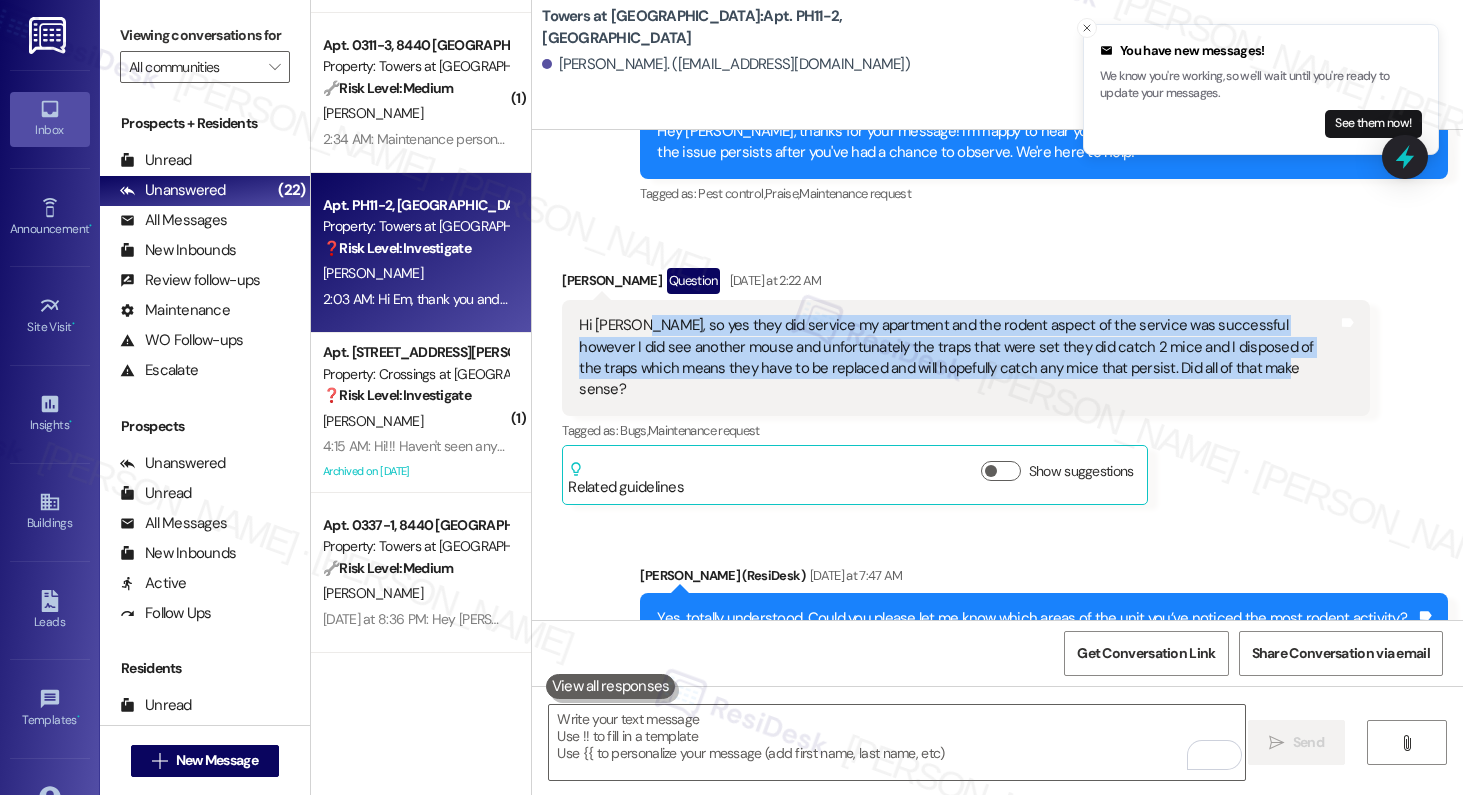 drag, startPoint x: 623, startPoint y: 223, endPoint x: 1182, endPoint y: 261, distance: 560.2901 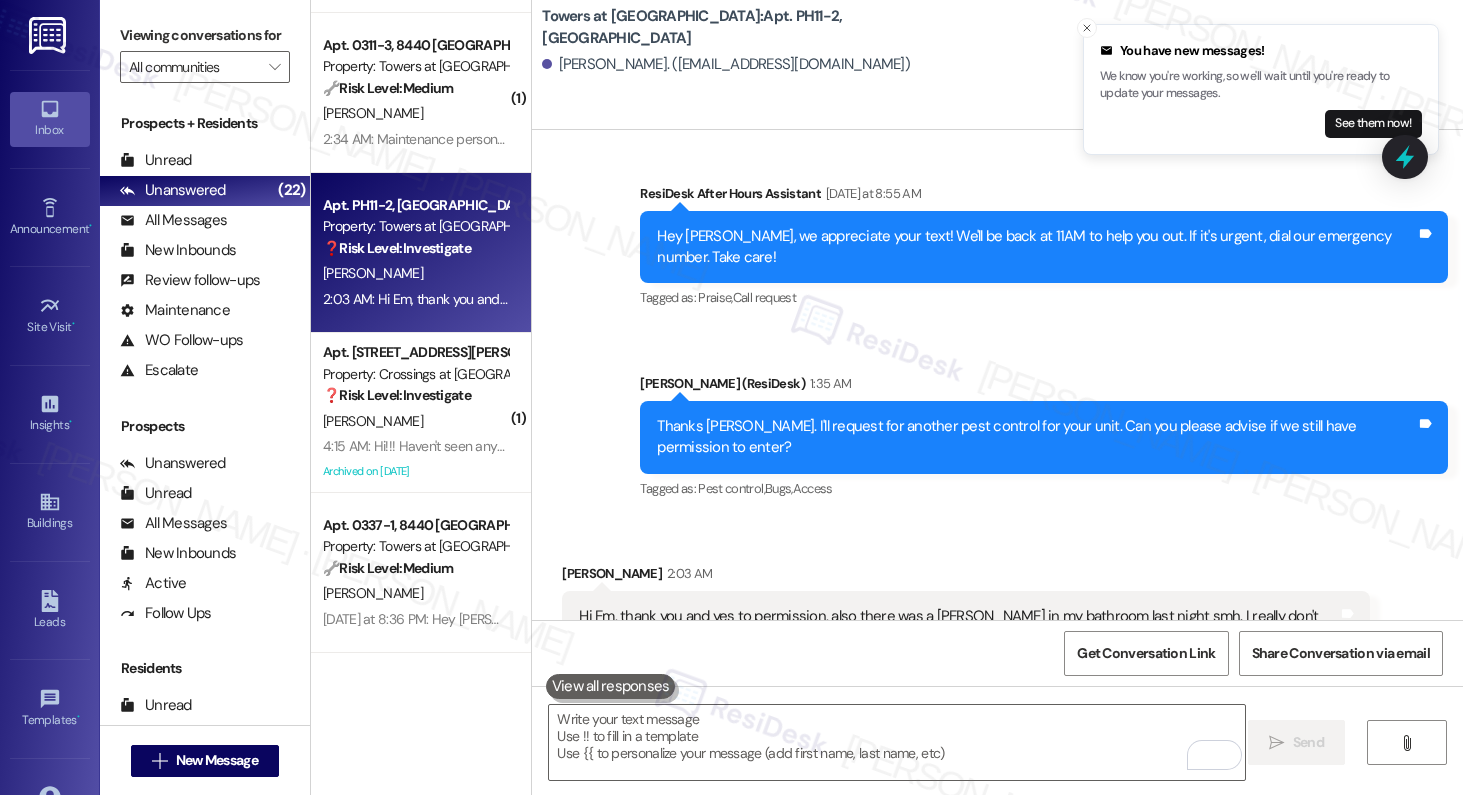 scroll, scrollTop: 16091, scrollLeft: 0, axis: vertical 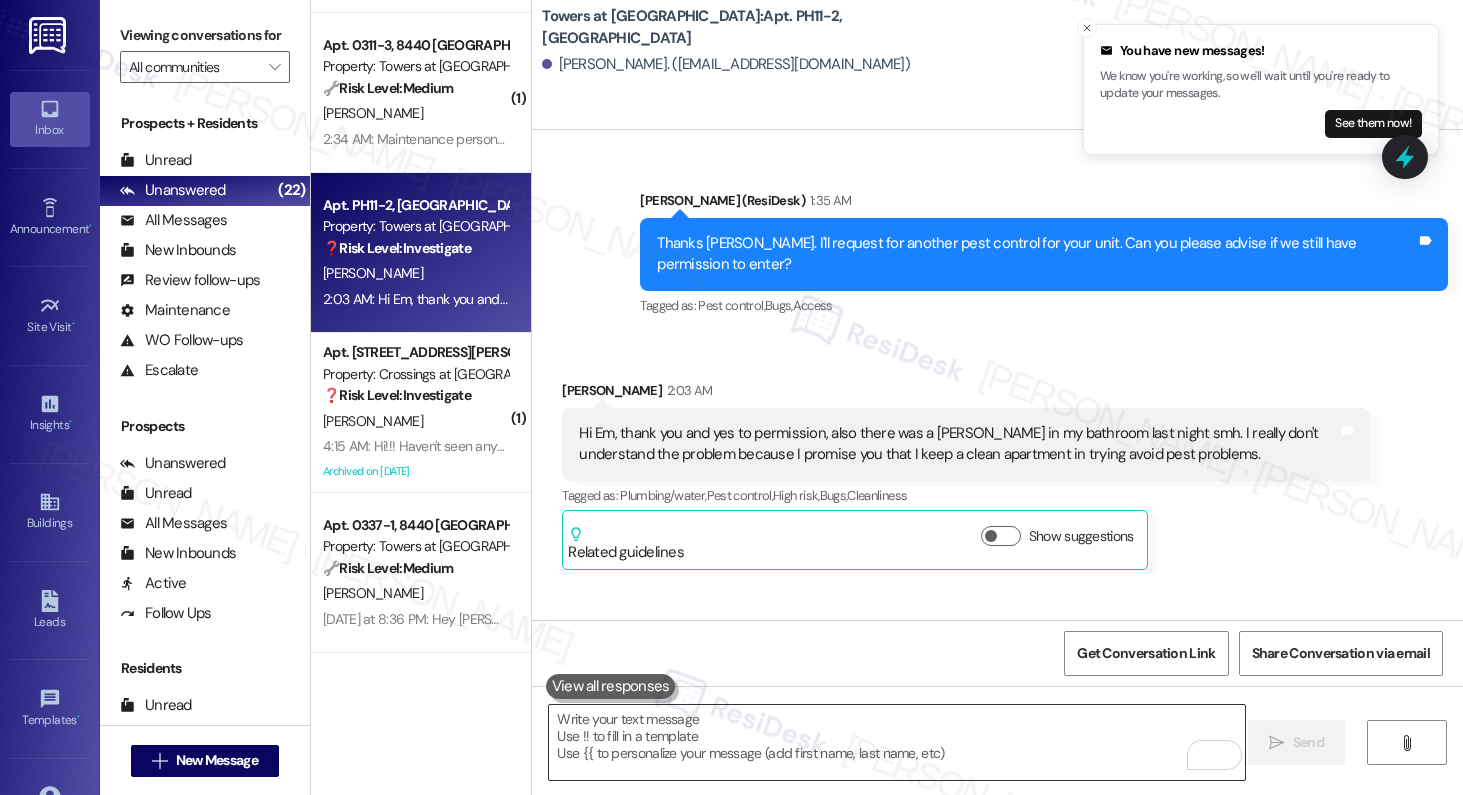 click at bounding box center [897, 742] 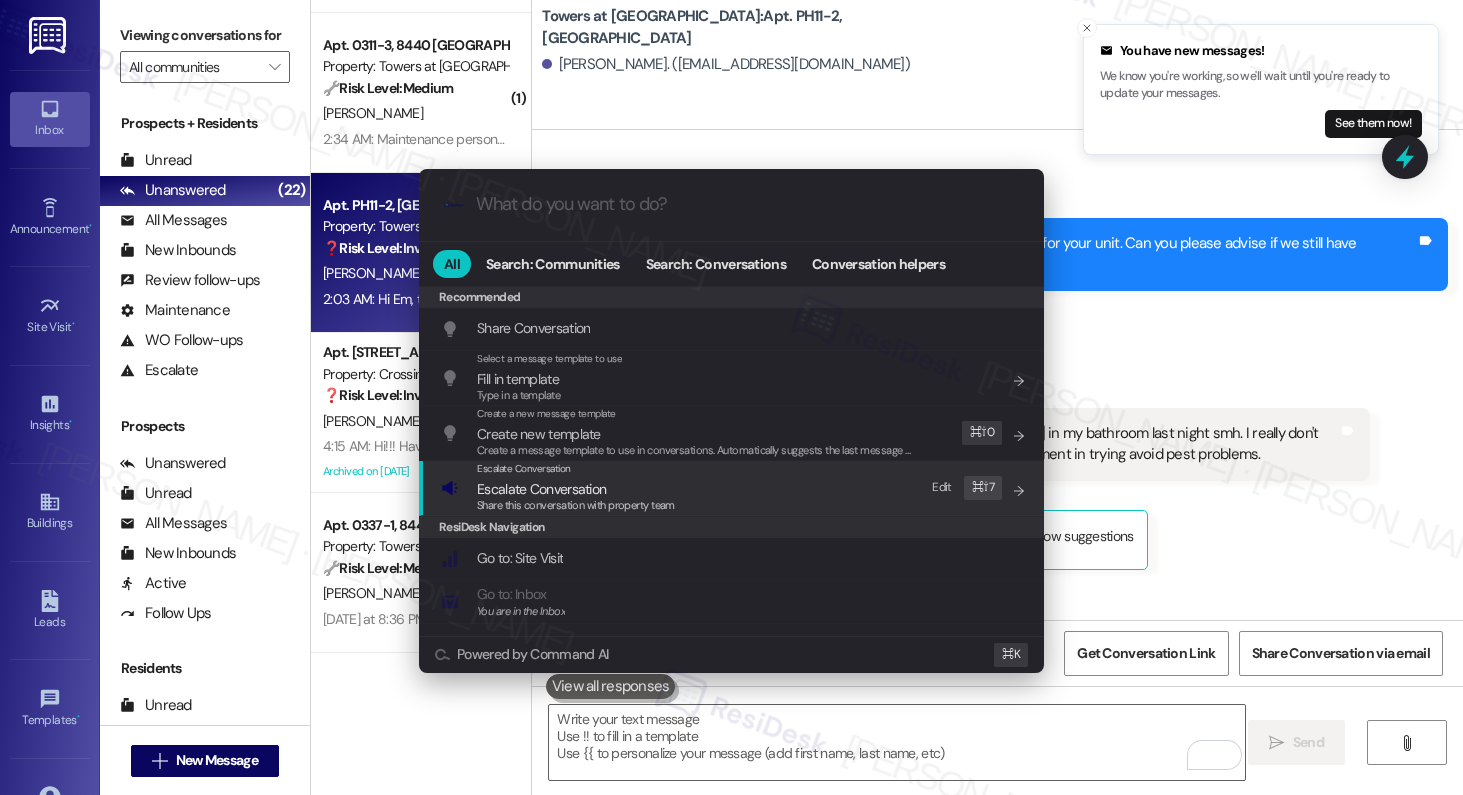 click on "Escalate Conversation" at bounding box center [576, 489] 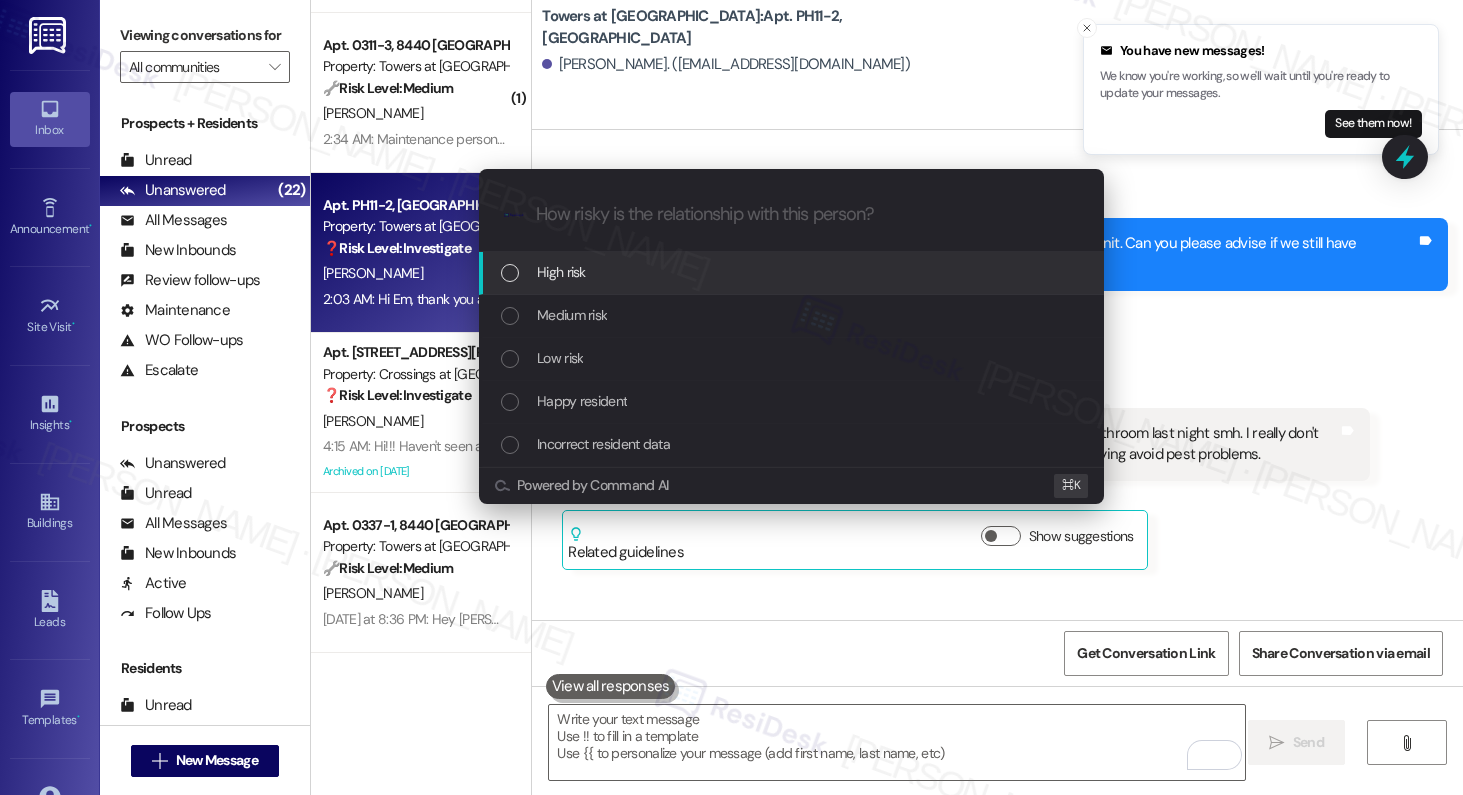 click on "High risk" at bounding box center [791, 273] 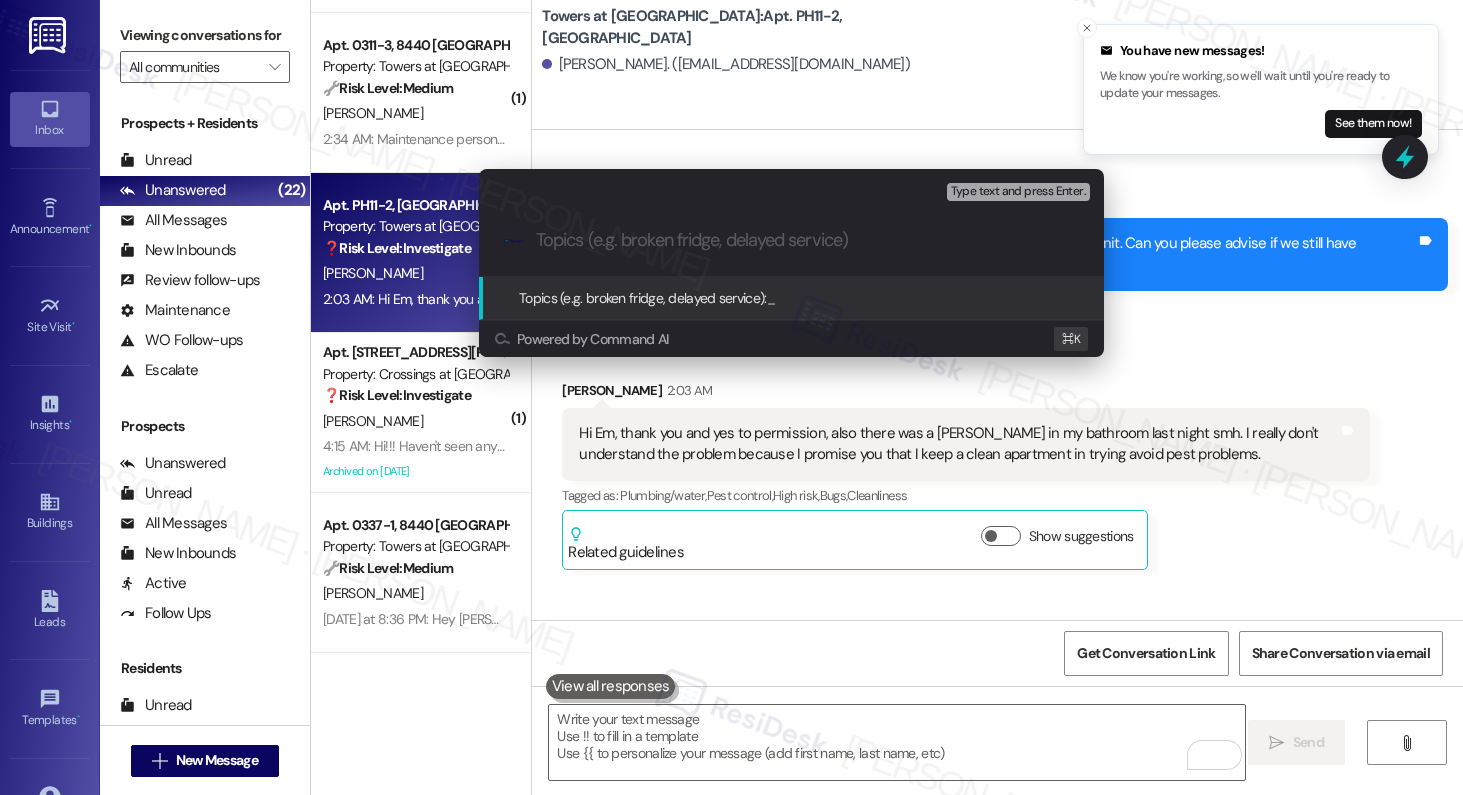 paste on "Work Order #585305" 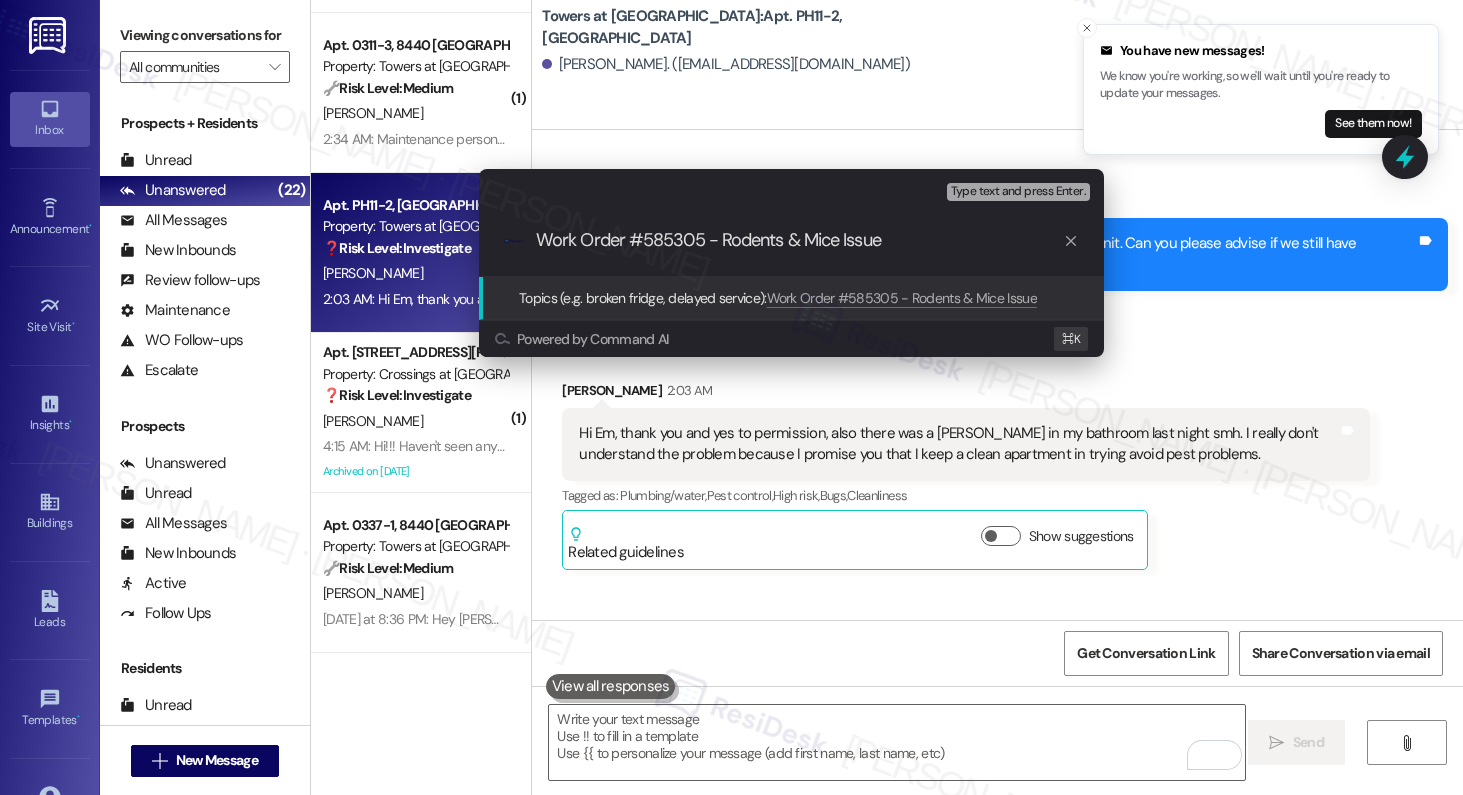click on "Work Order #585305 - Rodents & Mice Issue" at bounding box center (799, 240) 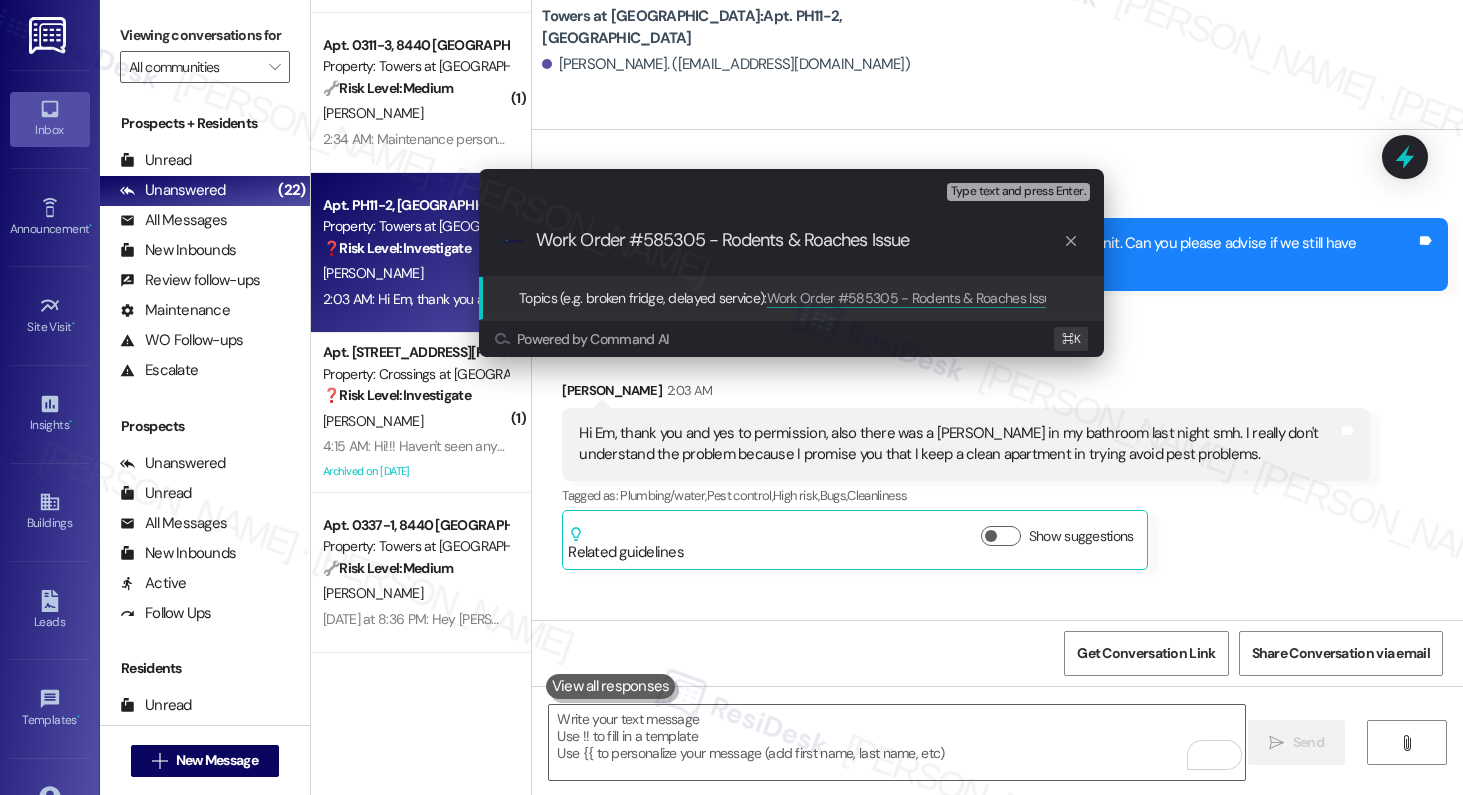 click on "Work Order #585305 - Rodents & Roaches Issue" at bounding box center [799, 240] 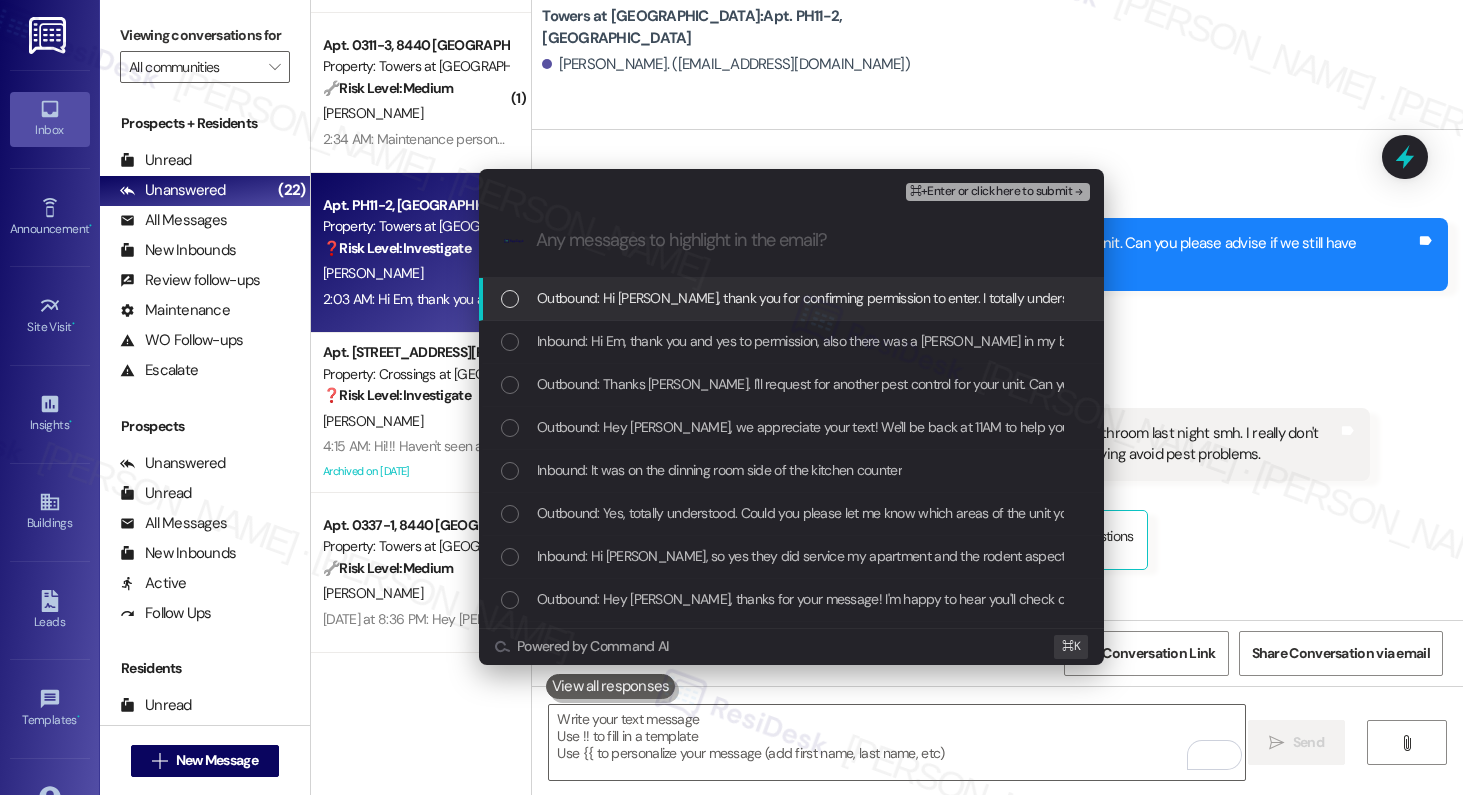 scroll, scrollTop: 0, scrollLeft: 0, axis: both 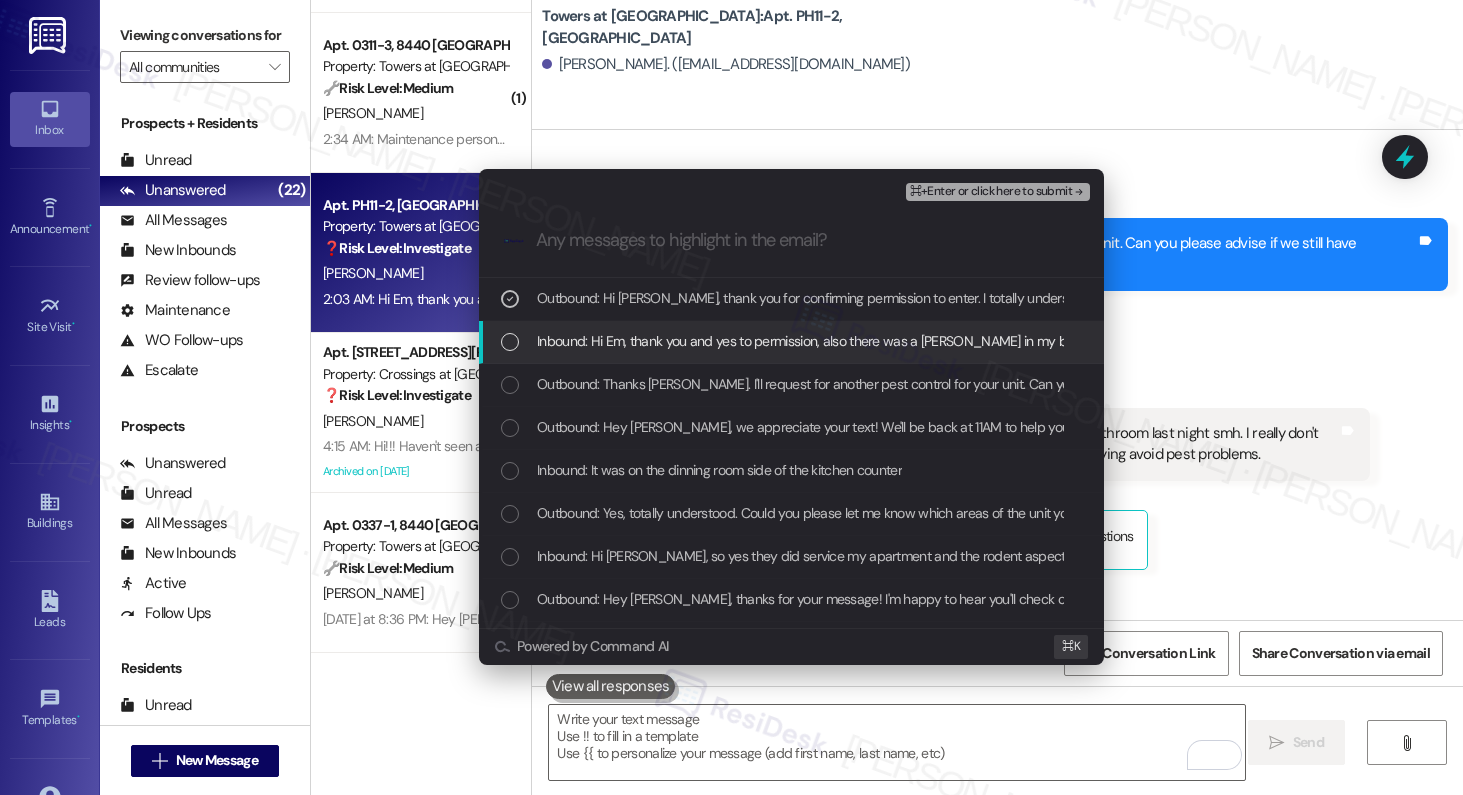 click on "Inbound: Hi Em, thank you and yes to permission, also there was a [PERSON_NAME] in my bathroom last night smh. I really don't understand the problem because I promise you that I keep a clean apartment in trying avoid pest problems." at bounding box center (1219, 341) 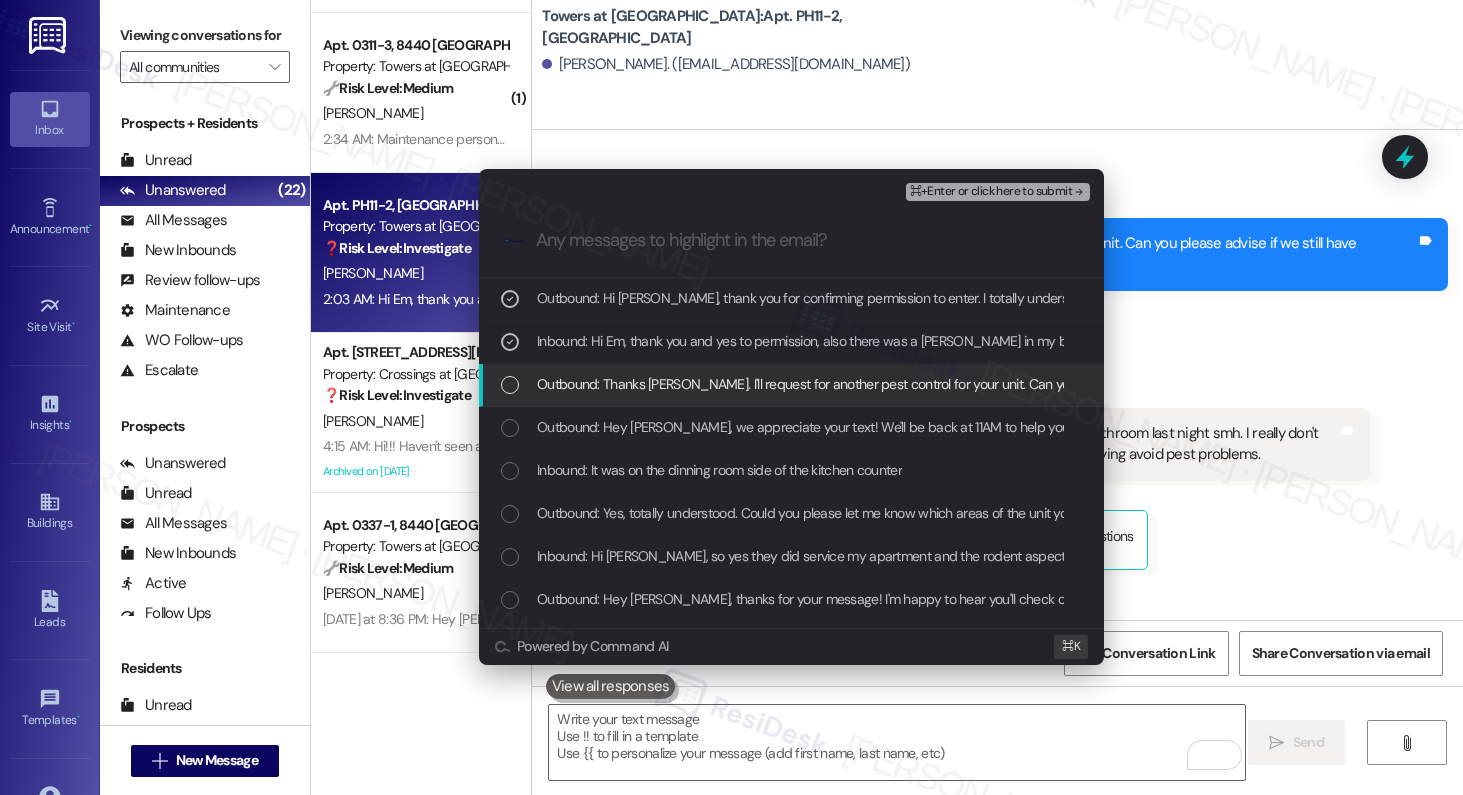 click on "Outbound: Thanks [PERSON_NAME]. I'll request for another pest control for your unit. Can you please advise if we still have permission to enter?" at bounding box center [791, 385] 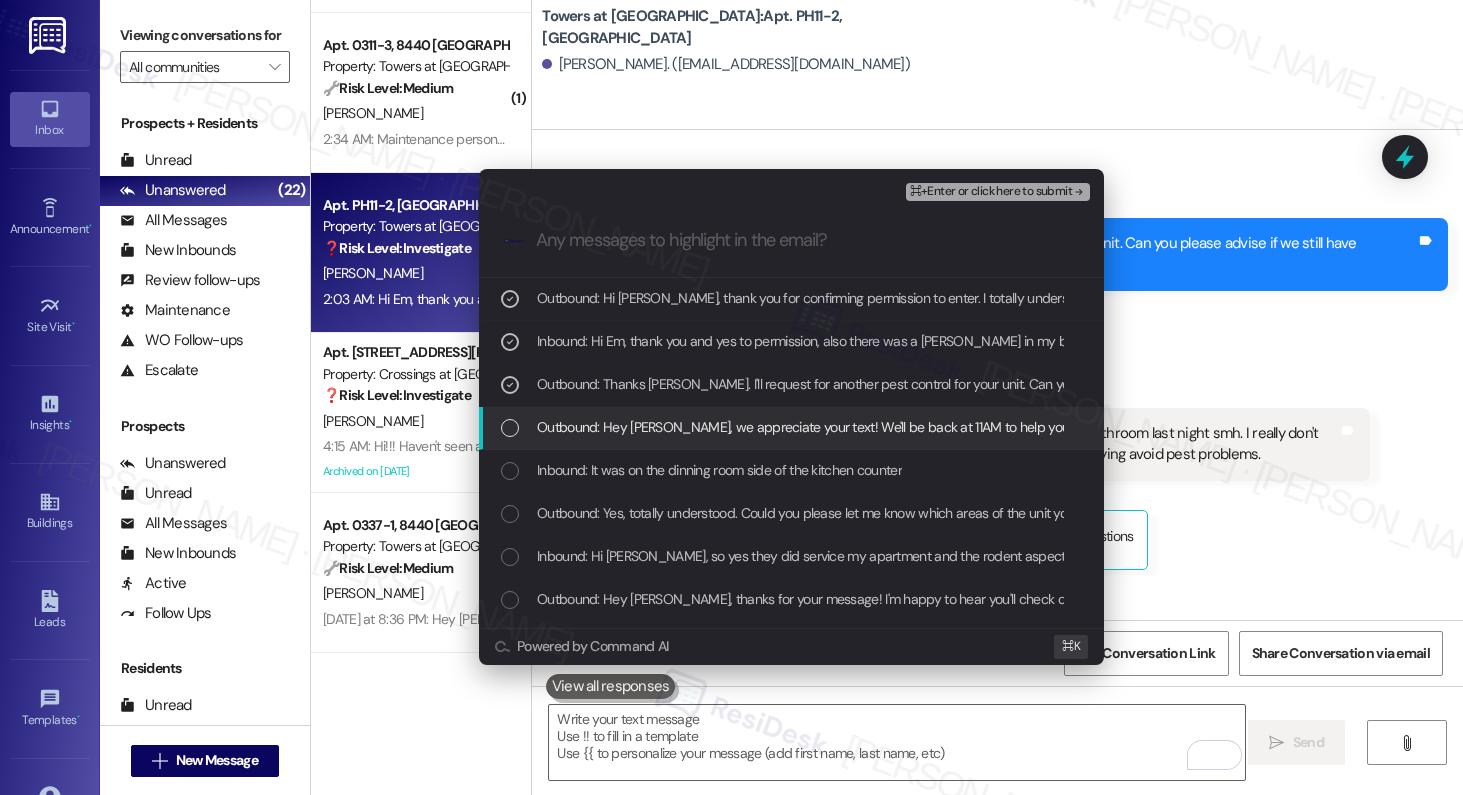 click on "Outbound: Hey [PERSON_NAME], we appreciate your text! We'll be back at 11AM to help you out. If it's urgent, dial our emergency number. Take care!" at bounding box center (965, 427) 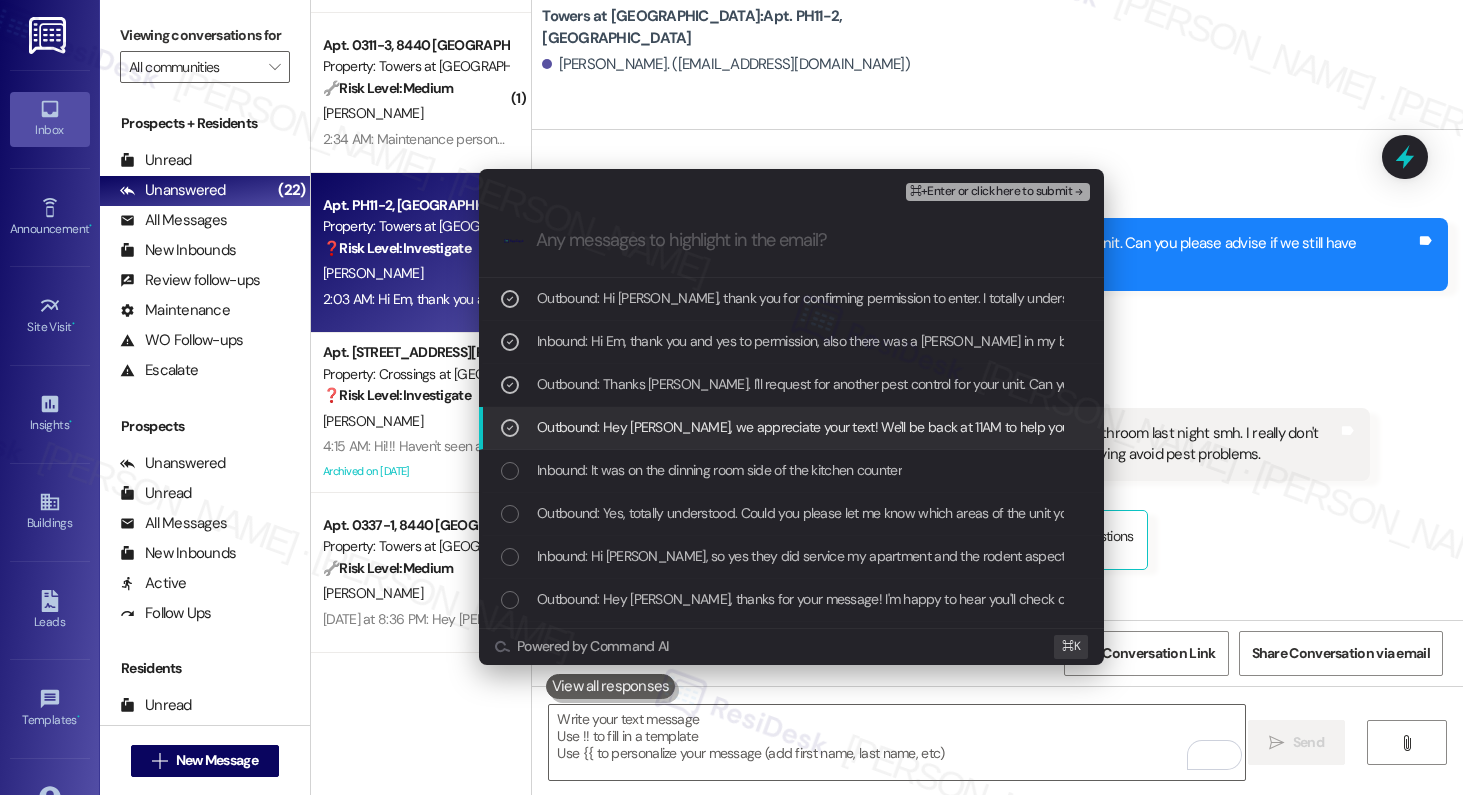 click on "Outbound: Hey [PERSON_NAME], we appreciate your text! We'll be back at 11AM to help you out. If it's urgent, dial our emergency number. Take care!" at bounding box center [965, 427] 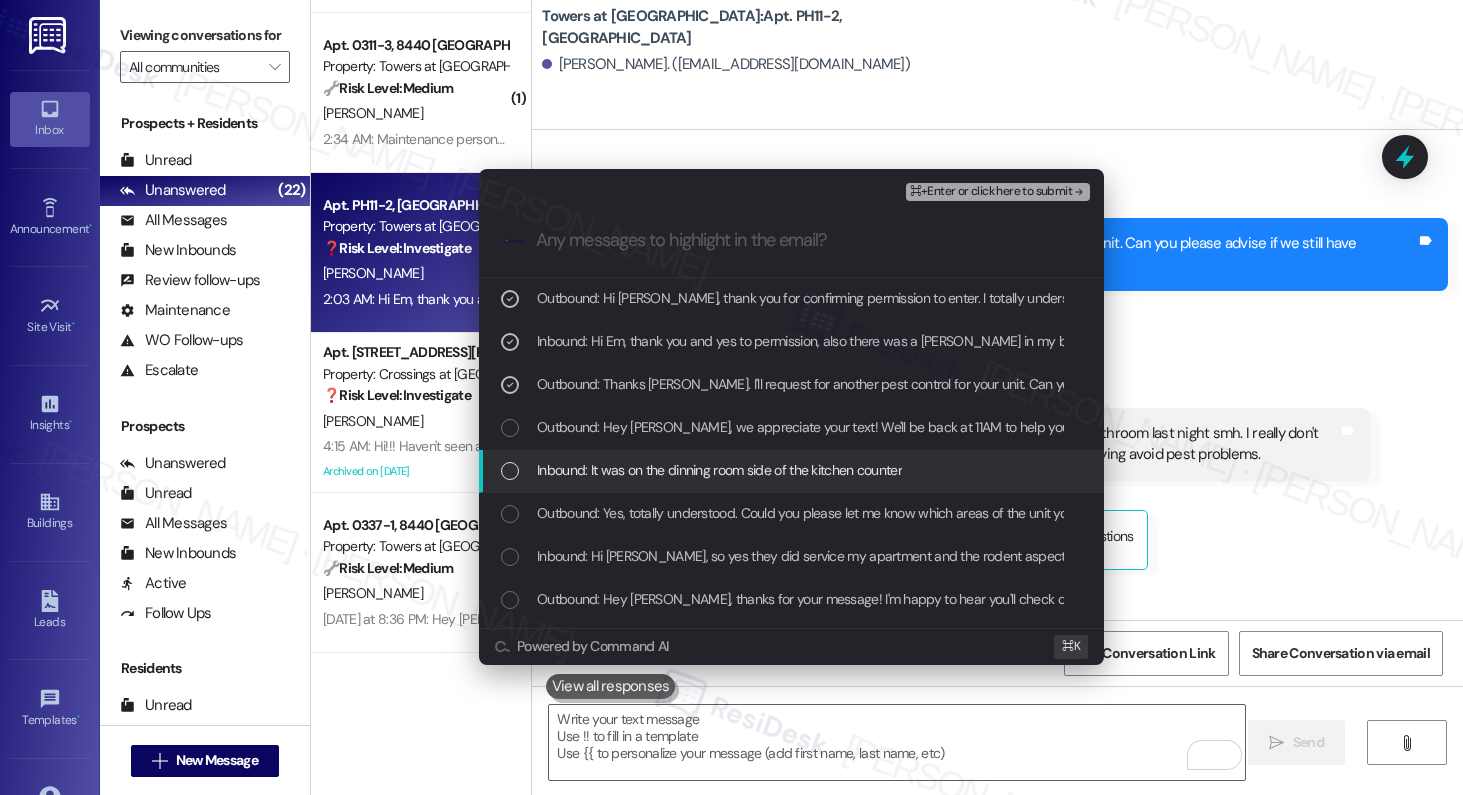 click on "Inbound: It was on the dinning room side of the kitchen counter" at bounding box center [719, 470] 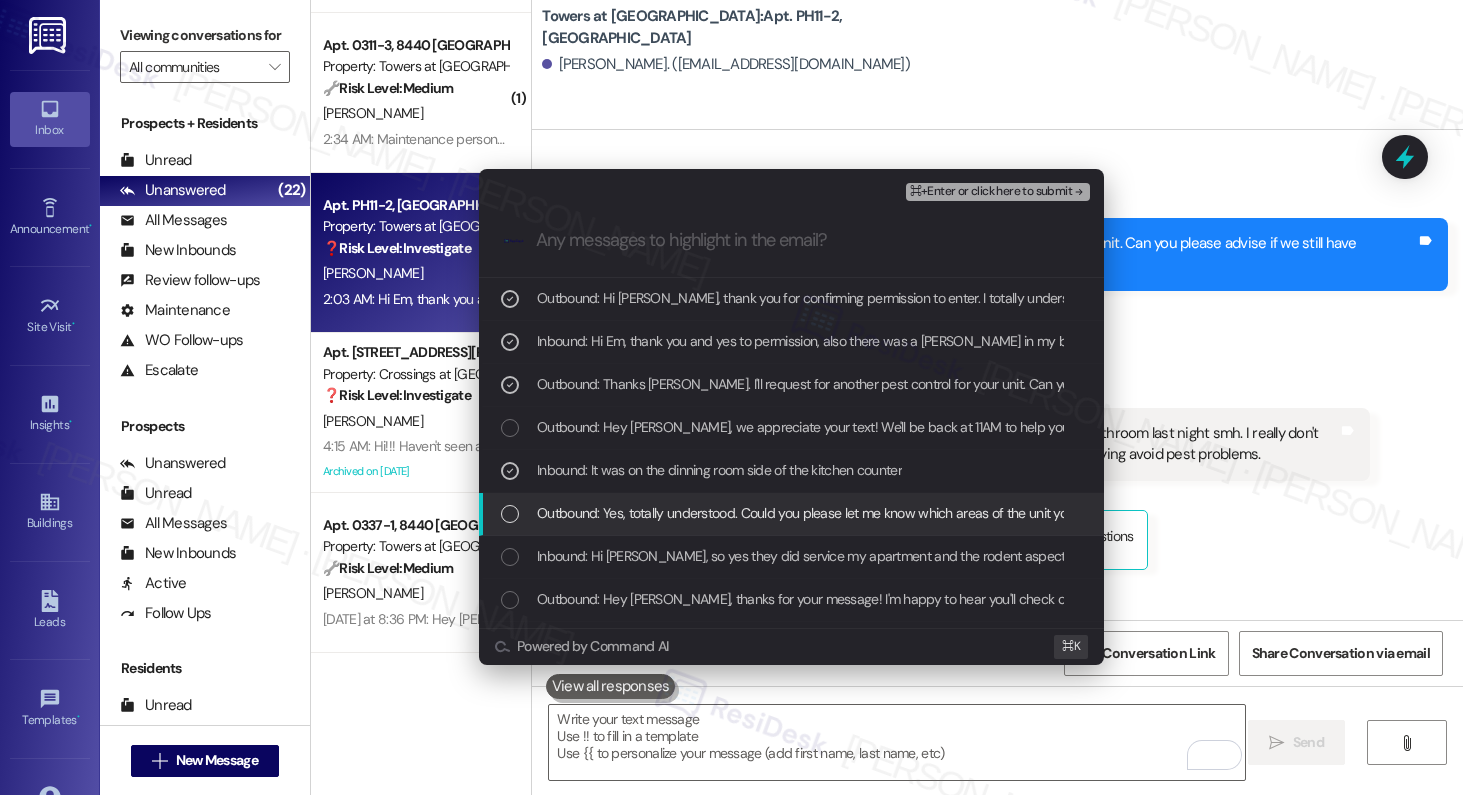 click on "Outbound: Yes, totally understood. Could you please let me know which areas of the unit you’ve noticed the most rodent activity? That’ll help us address the issue more effectively." at bounding box center (1054, 513) 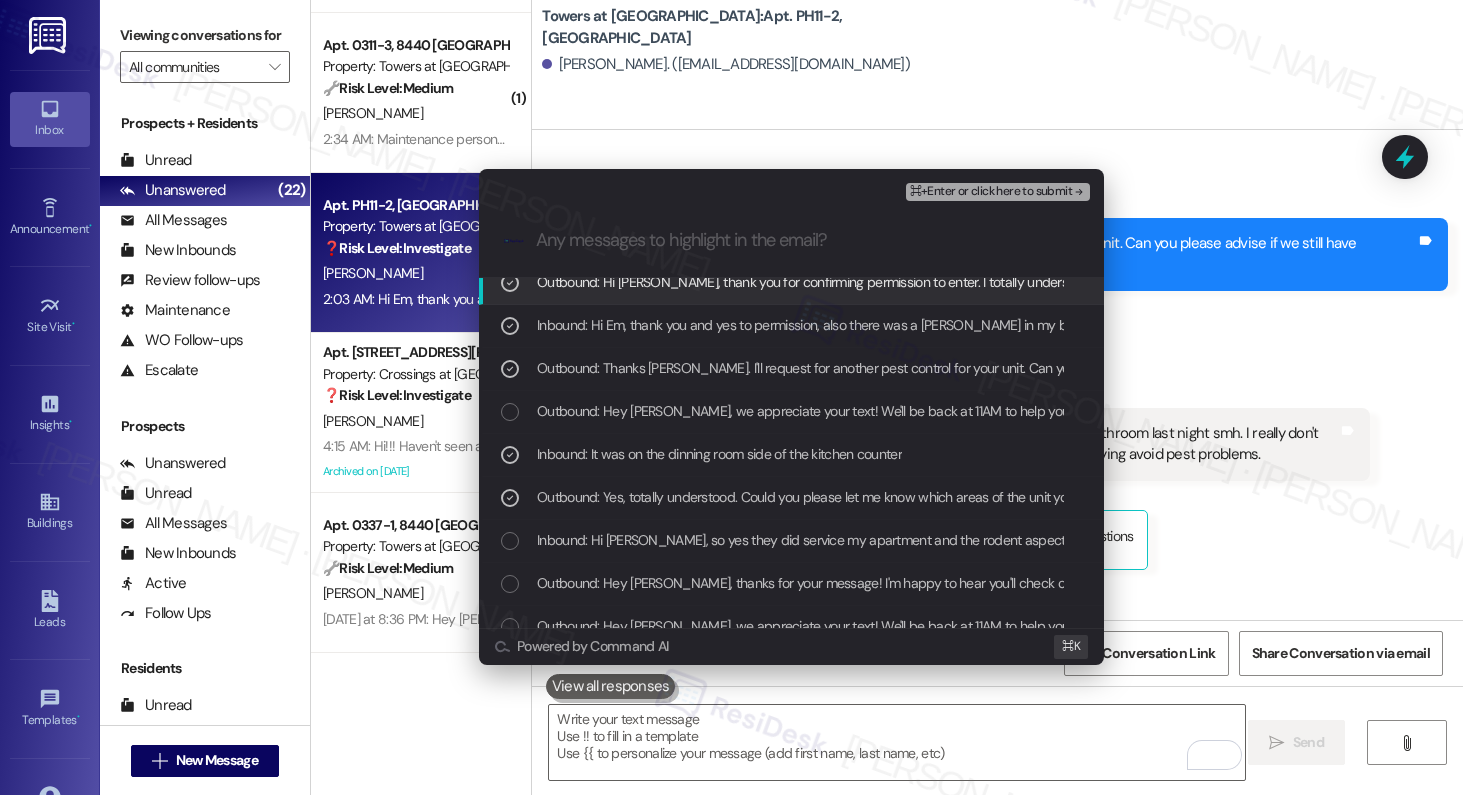scroll, scrollTop: 20, scrollLeft: 0, axis: vertical 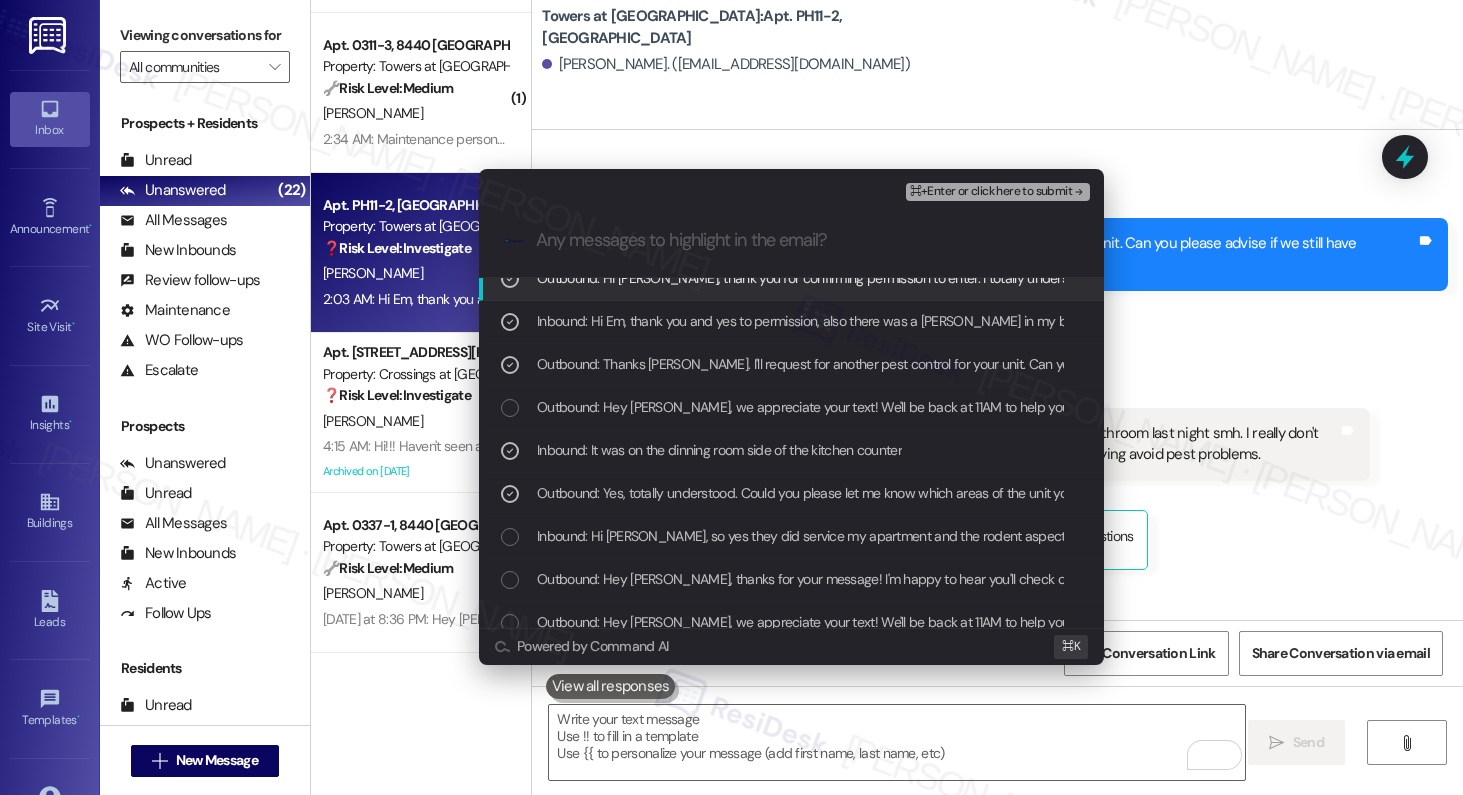 click on "Inbound: Hi [PERSON_NAME], so yes they did service my apartment and the rodent aspect of the service was successful however I did see another mouse and unfortunately the traps that were set they did catch 2 mice and I disposed of the traps which means they have to be replaced and will hopefully catch any mice that persist. Did all of that make sense?" at bounding box center (1583, 536) 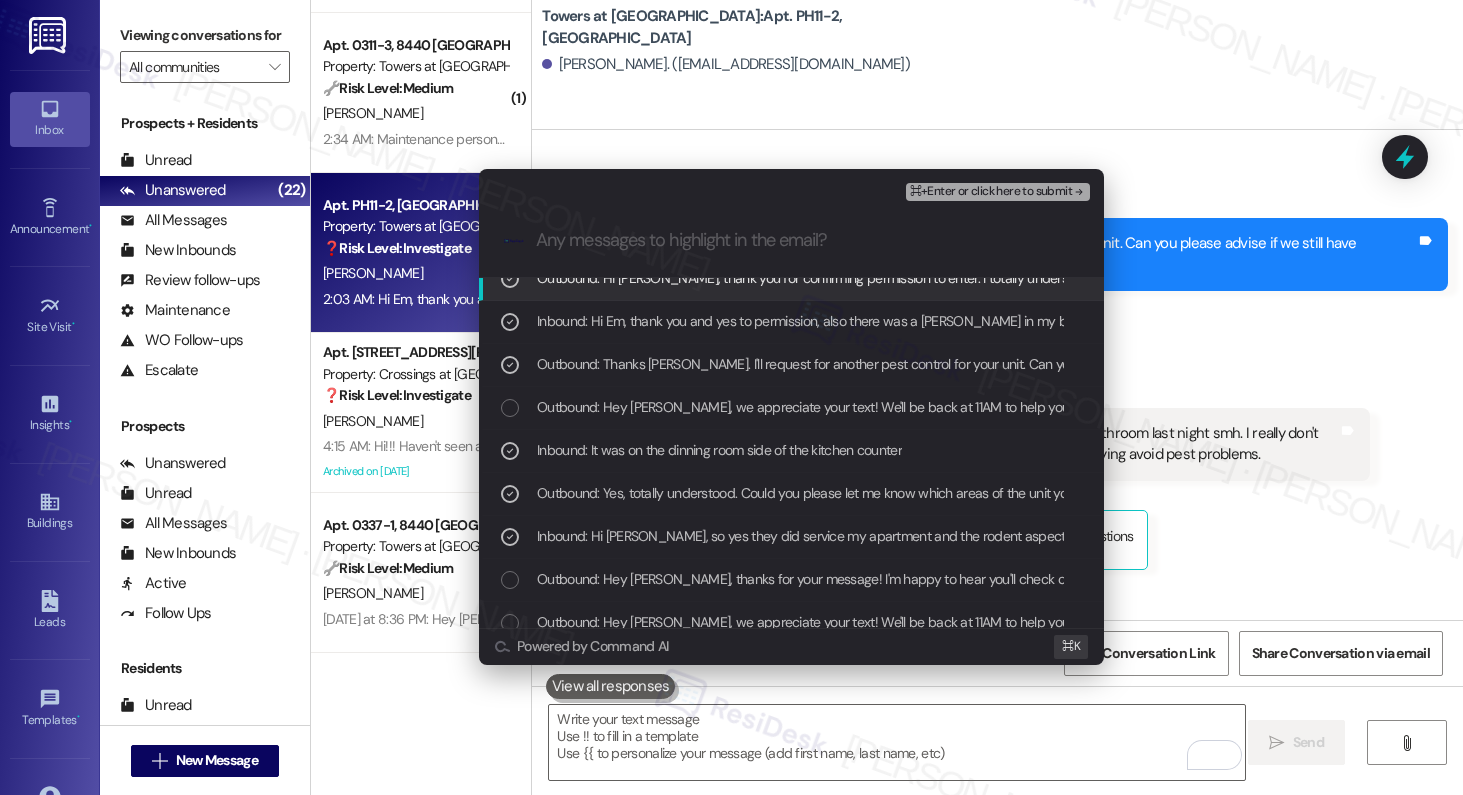 click on "Inbound: Hi [PERSON_NAME], so yes they did service my apartment and the rodent aspect of the service was successful however I did see another mouse and unfortunately the traps that were set they did catch 2 mice and I disposed of the traps which means they have to be replaced and will hopefully catch any mice that persist. Did all of that make sense?" at bounding box center (1583, 536) 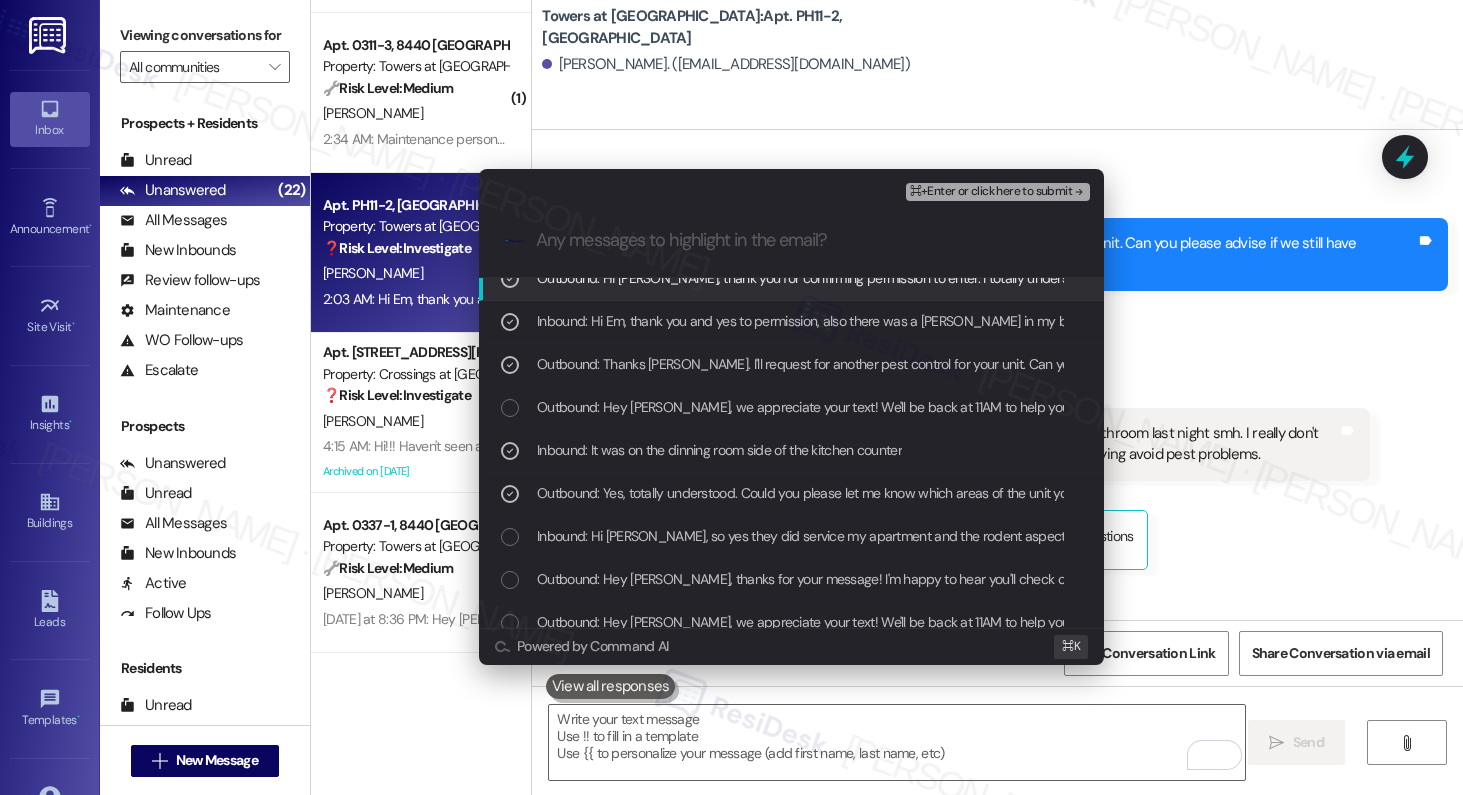 click on "Inbound: Hi [PERSON_NAME], so yes they did service my apartment and the rodent aspect of the service was successful however I did see another mouse and unfortunately the traps that were set they did catch 2 mice and I disposed of the traps which means they have to be replaced and will hopefully catch any mice that persist. Did all of that make sense?" at bounding box center (1583, 536) 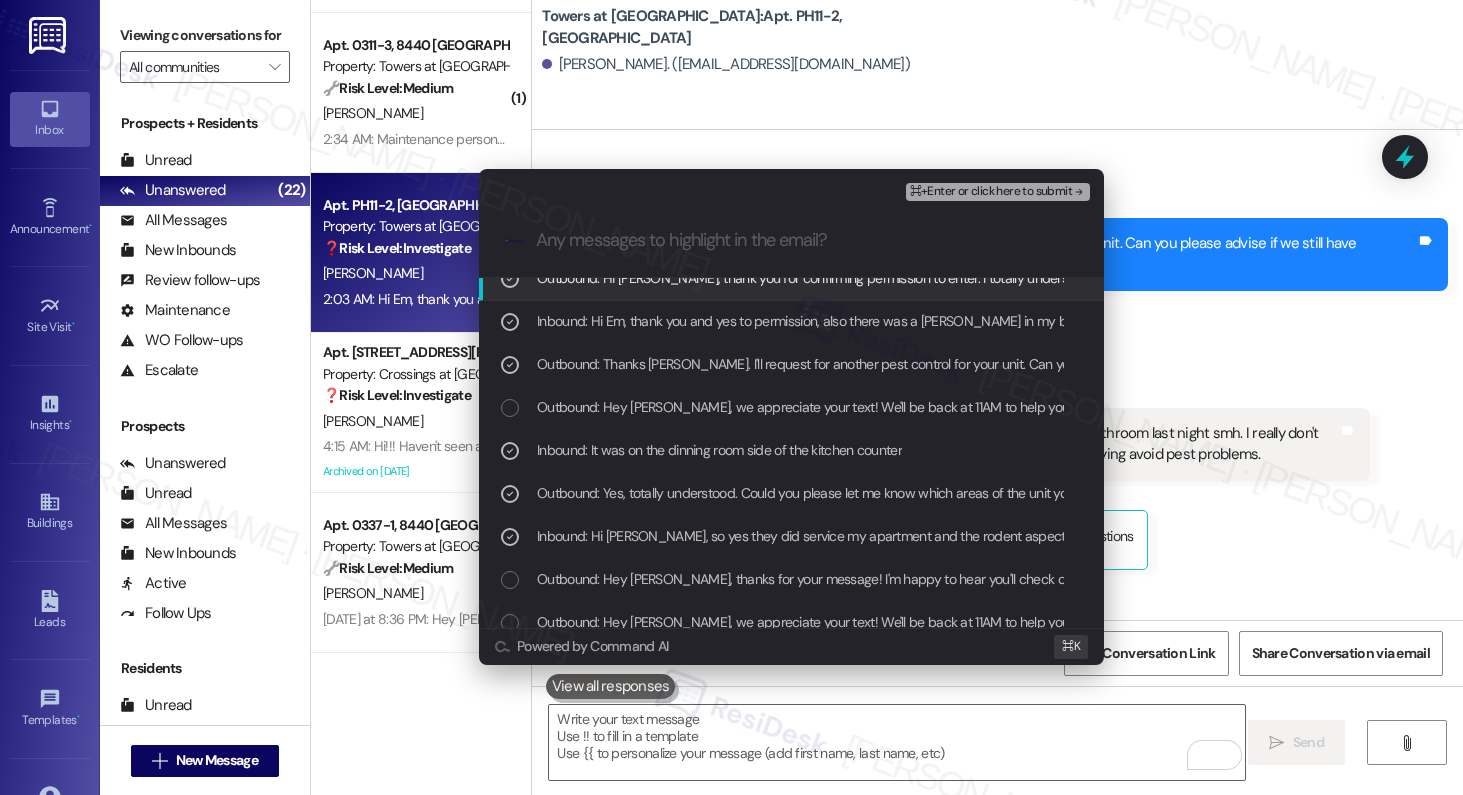 click on "⌘+Enter or click here to submit" at bounding box center (991, 192) 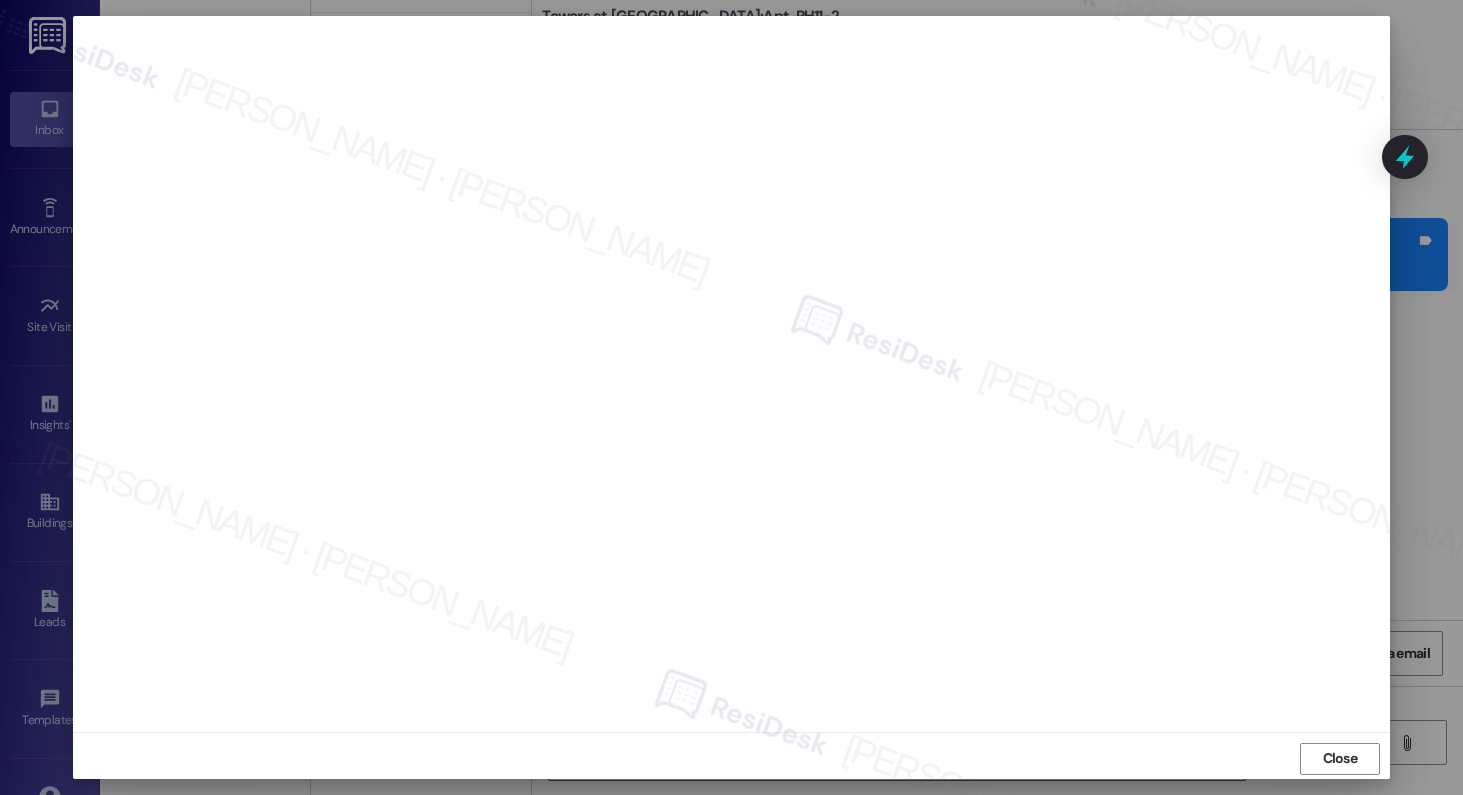 scroll, scrollTop: 5, scrollLeft: 0, axis: vertical 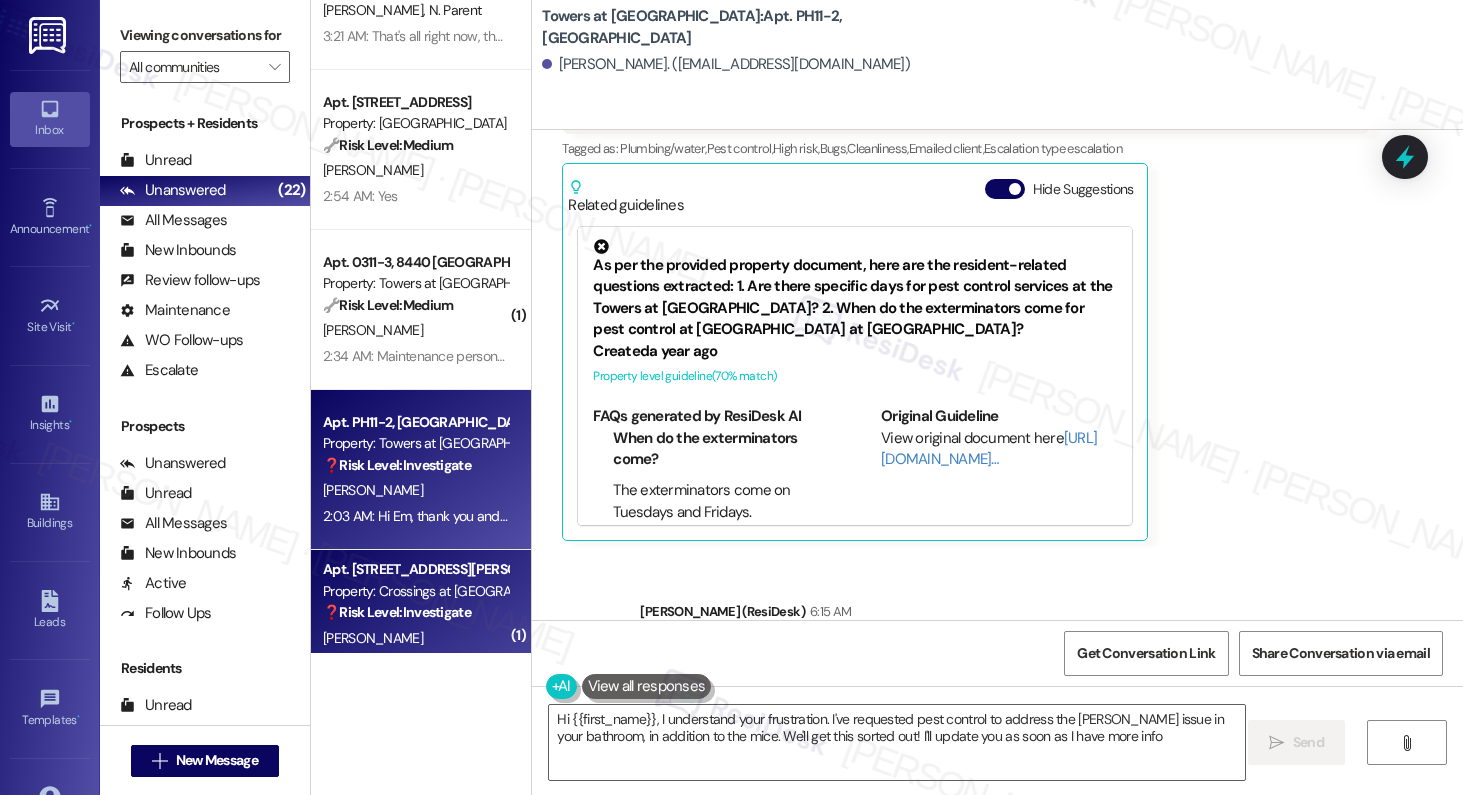 type on "Hi {{first_name}}, I understand your frustration. I've requested pest control to address the [PERSON_NAME] issue in your bathroom, in addition to the mice. We'll get this sorted out! I'll update you as soon as I have more info." 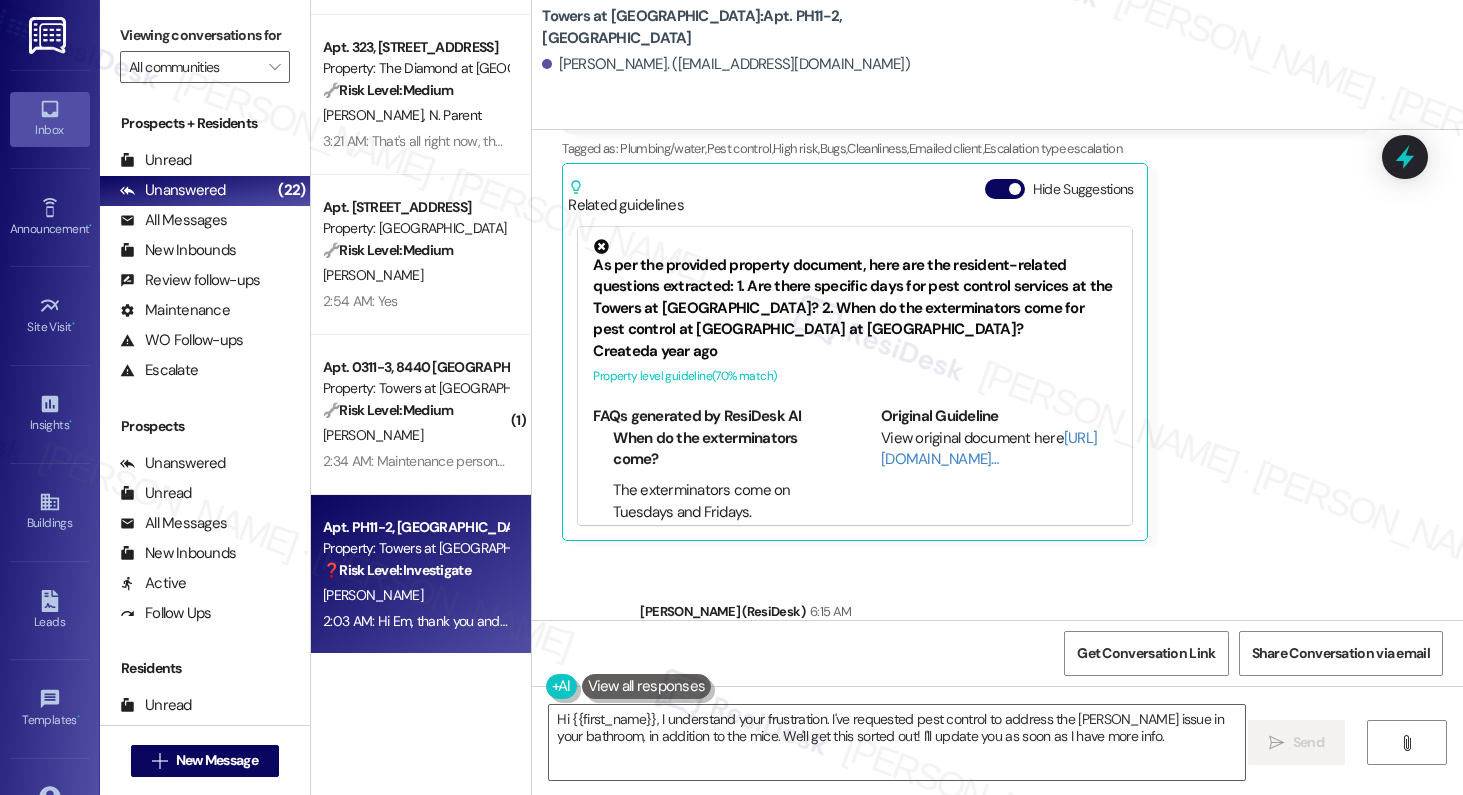 scroll, scrollTop: 2538, scrollLeft: 0, axis: vertical 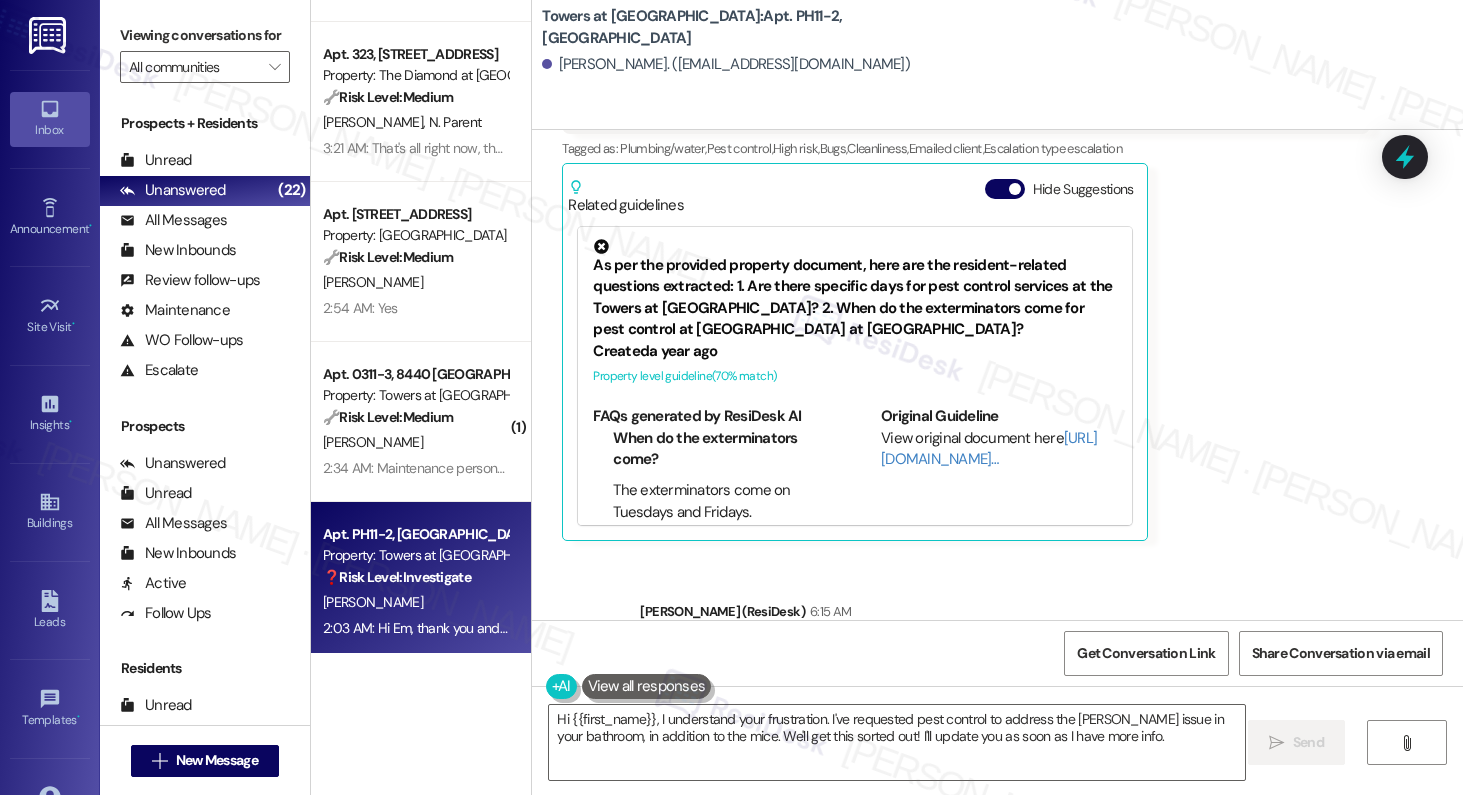 click on "[PERSON_NAME]" at bounding box center (415, 442) 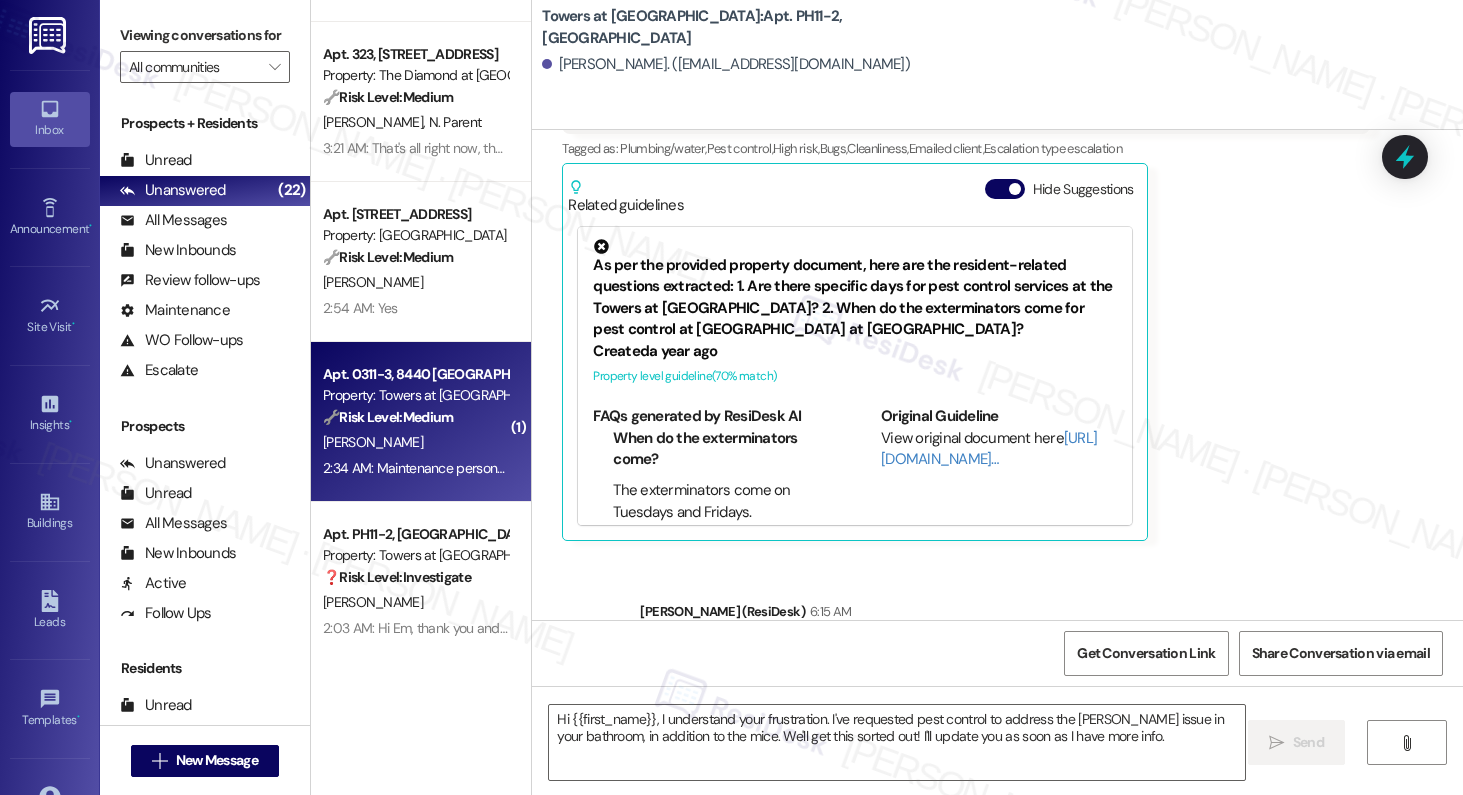 type on "Fetching suggested responses. Please feel free to read through the conversation in the meantime." 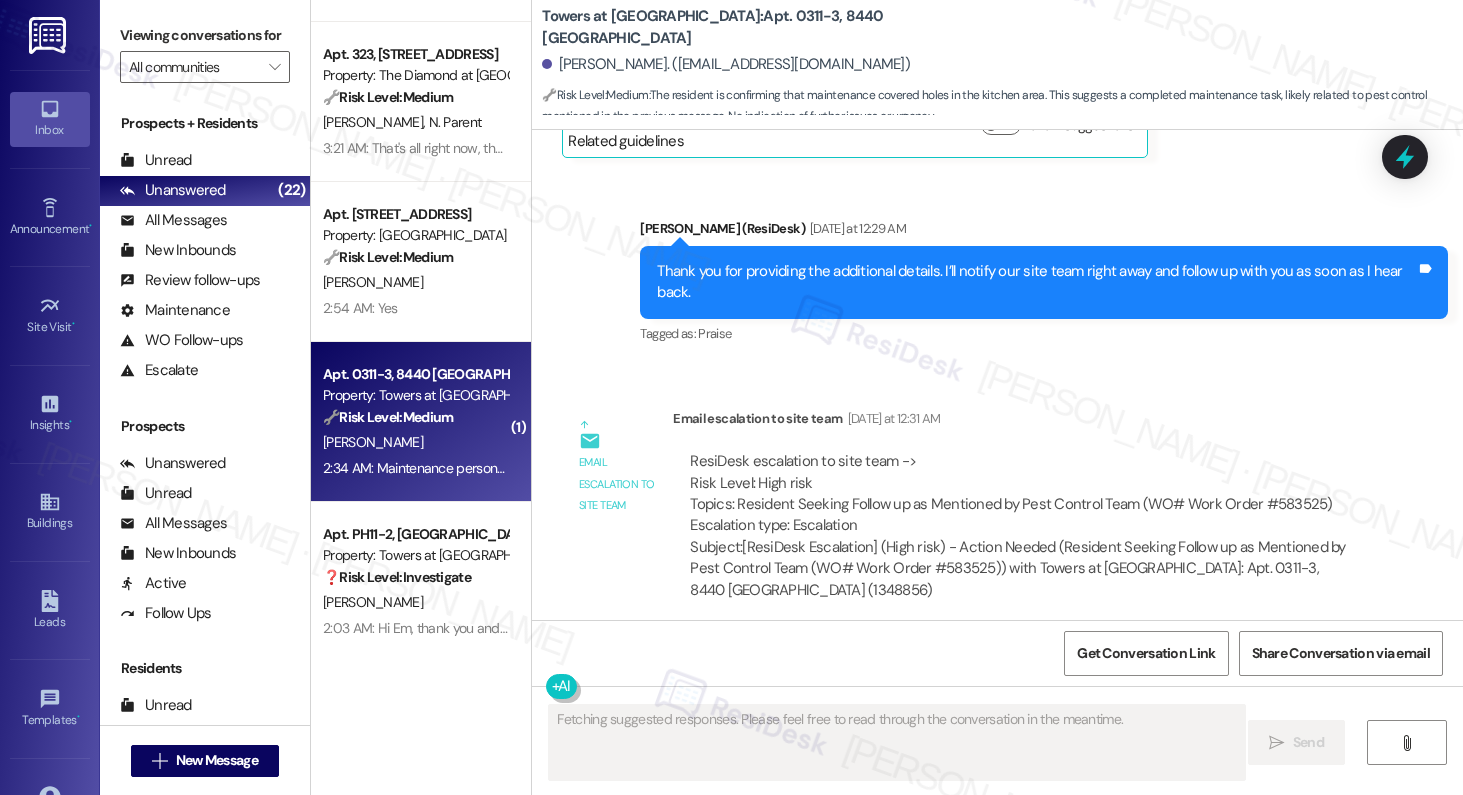 scroll, scrollTop: 5194, scrollLeft: 0, axis: vertical 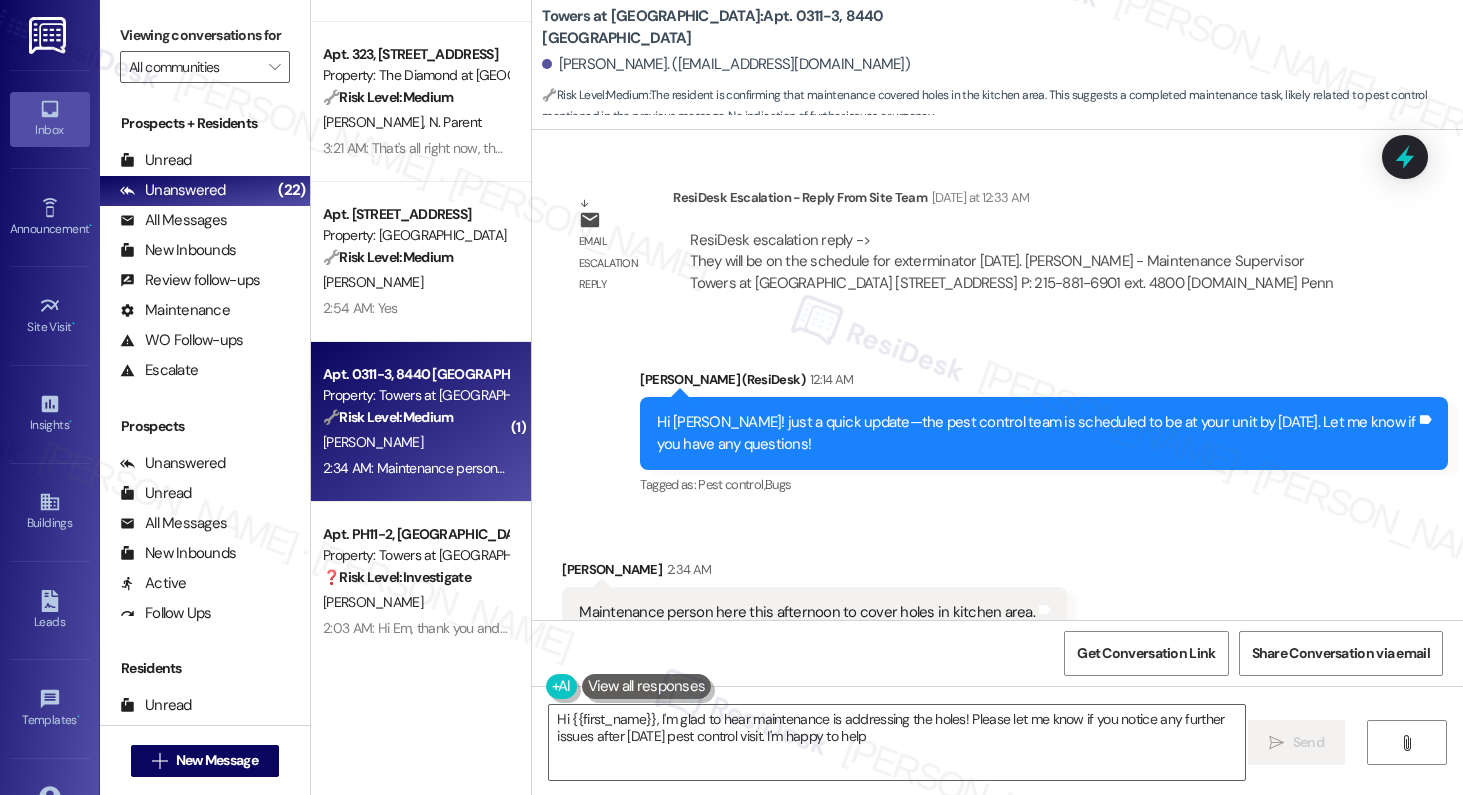 type on "Hi {{first_name}}, I'm glad to hear maintenance is addressing the holes! Please let me know if you notice any further issues after [DATE] pest control visit. I'm happy to help!" 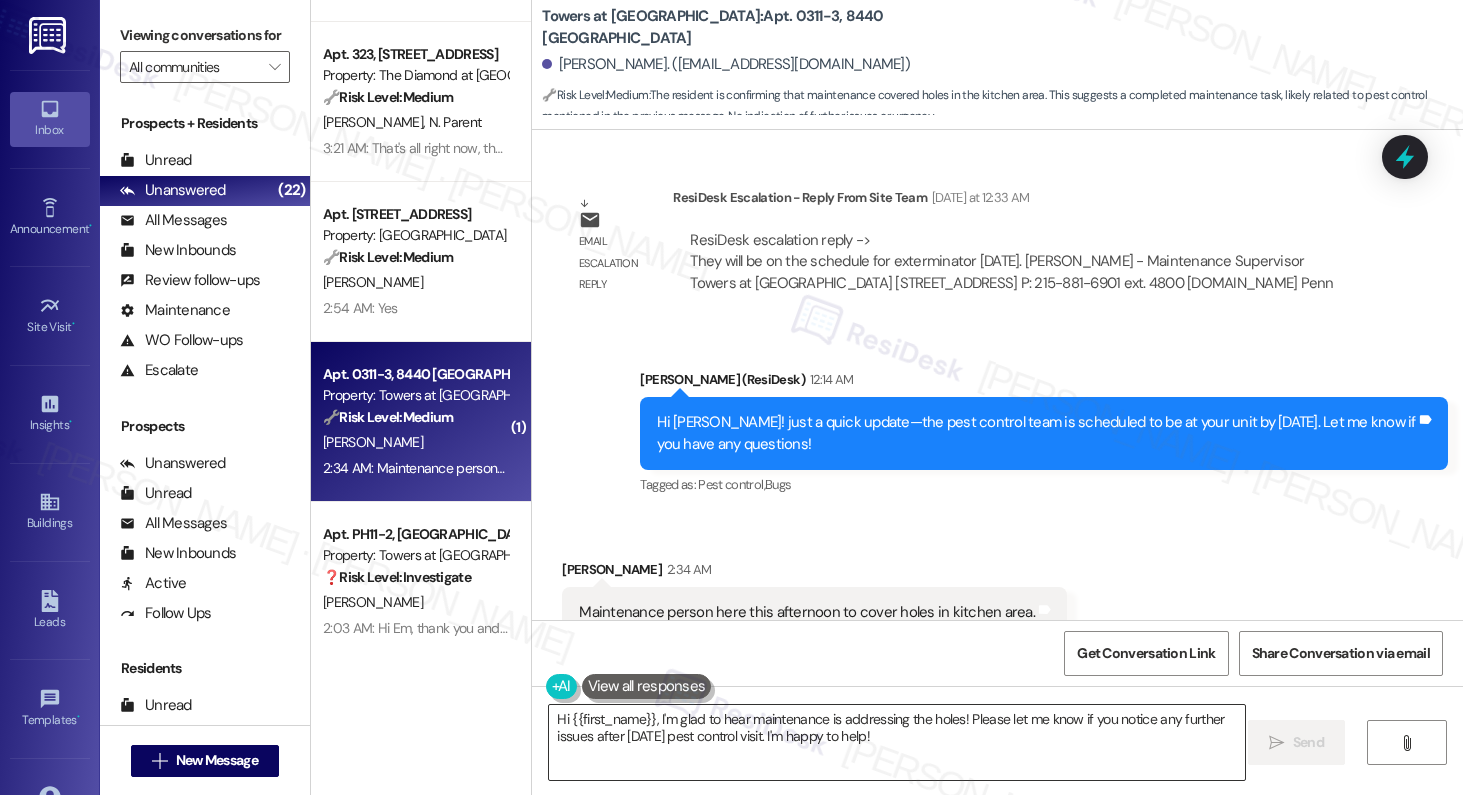 click on "Hi {{first_name}}, I'm glad to hear maintenance is addressing the holes! Please let me know if you notice any further issues after [DATE] pest control visit. I'm happy to help!" at bounding box center [897, 742] 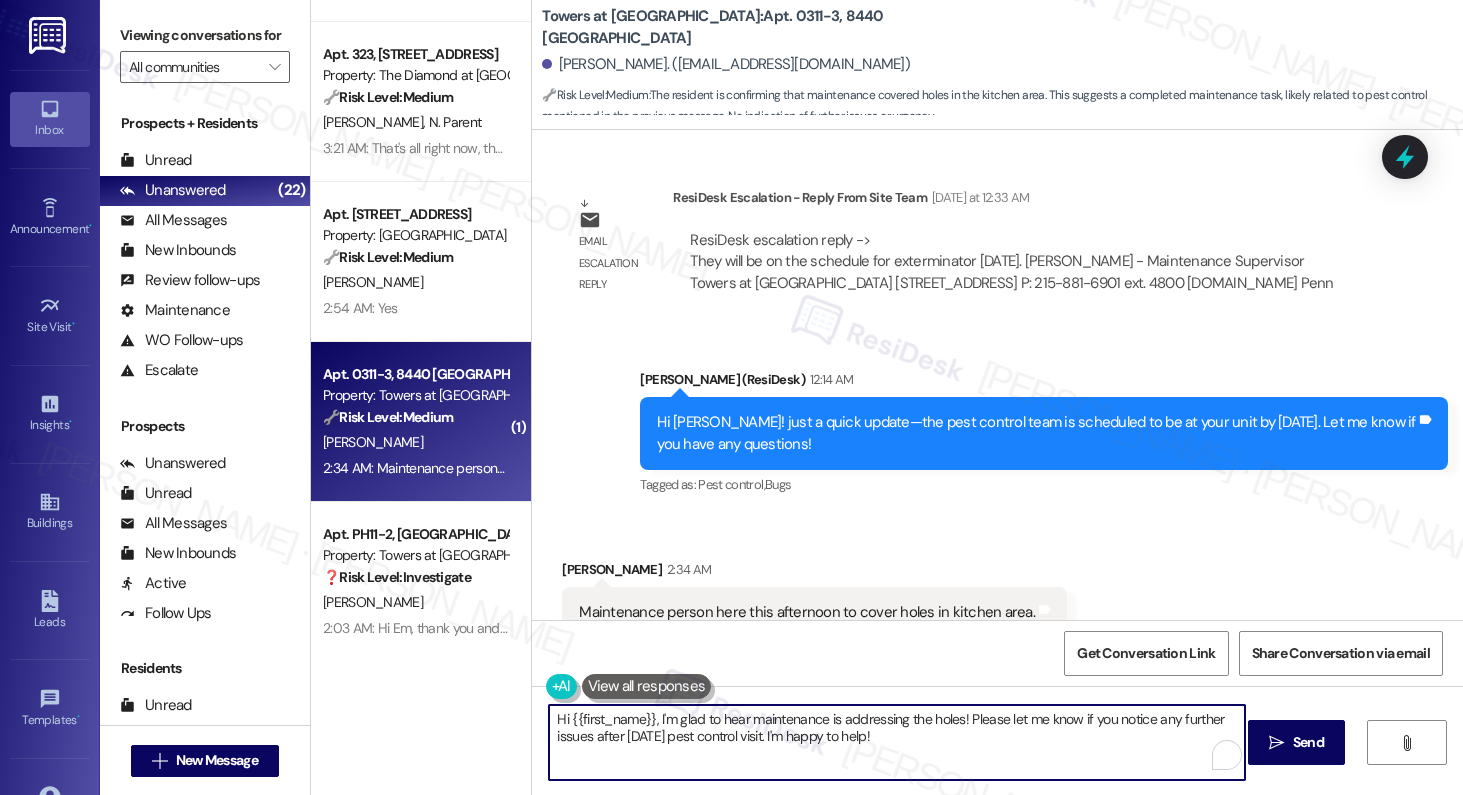 click on "Hi {{first_name}}, I'm glad to hear maintenance is addressing the holes! Please let me know if you notice any further issues after [DATE] pest control visit. I'm happy to help!" at bounding box center (897, 742) 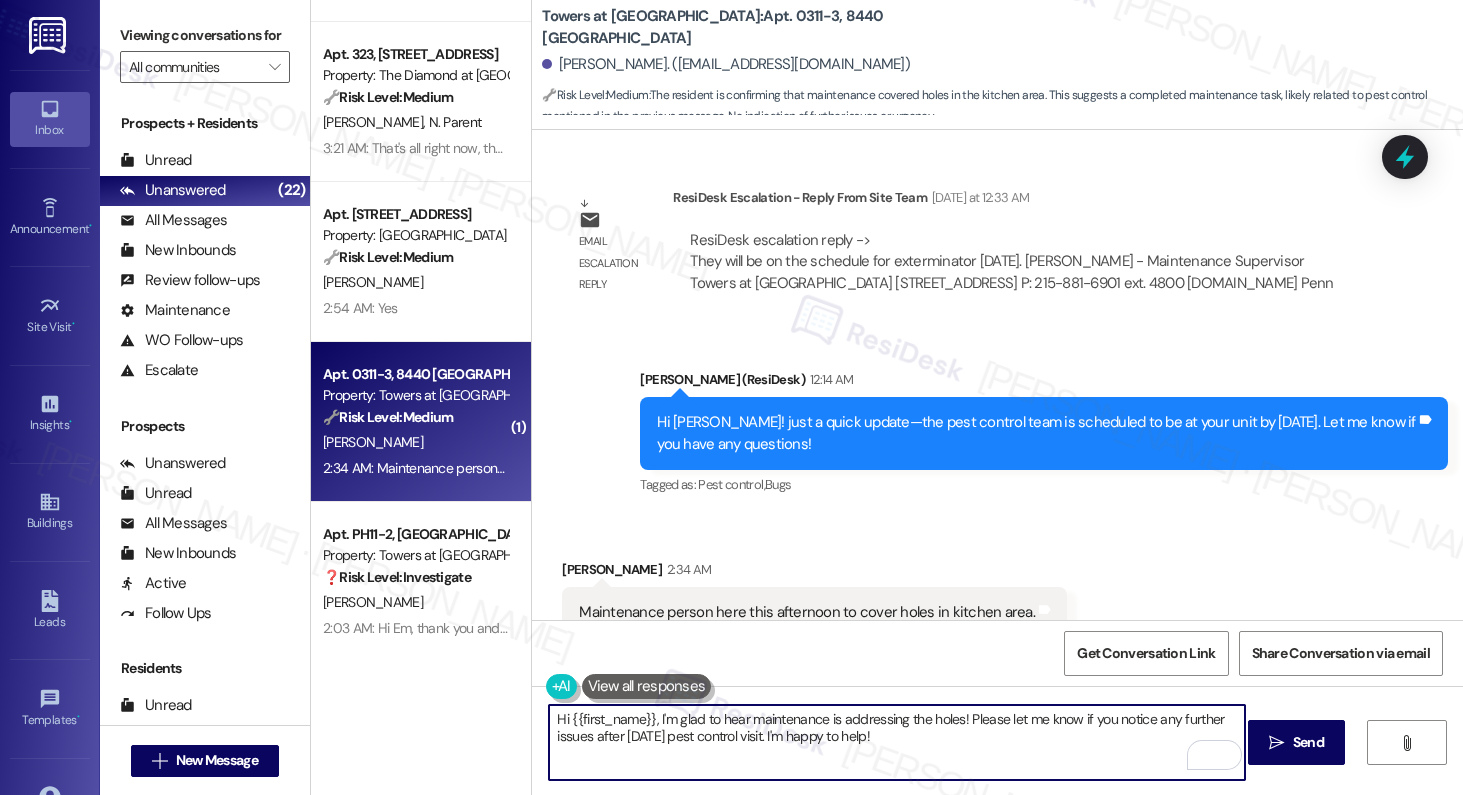 click on "Hi {{first_name}}, I'm glad to hear maintenance is addressing the holes! Please let me know if you notice any further issues after [DATE] pest control visit. I'm happy to help!" at bounding box center [897, 742] 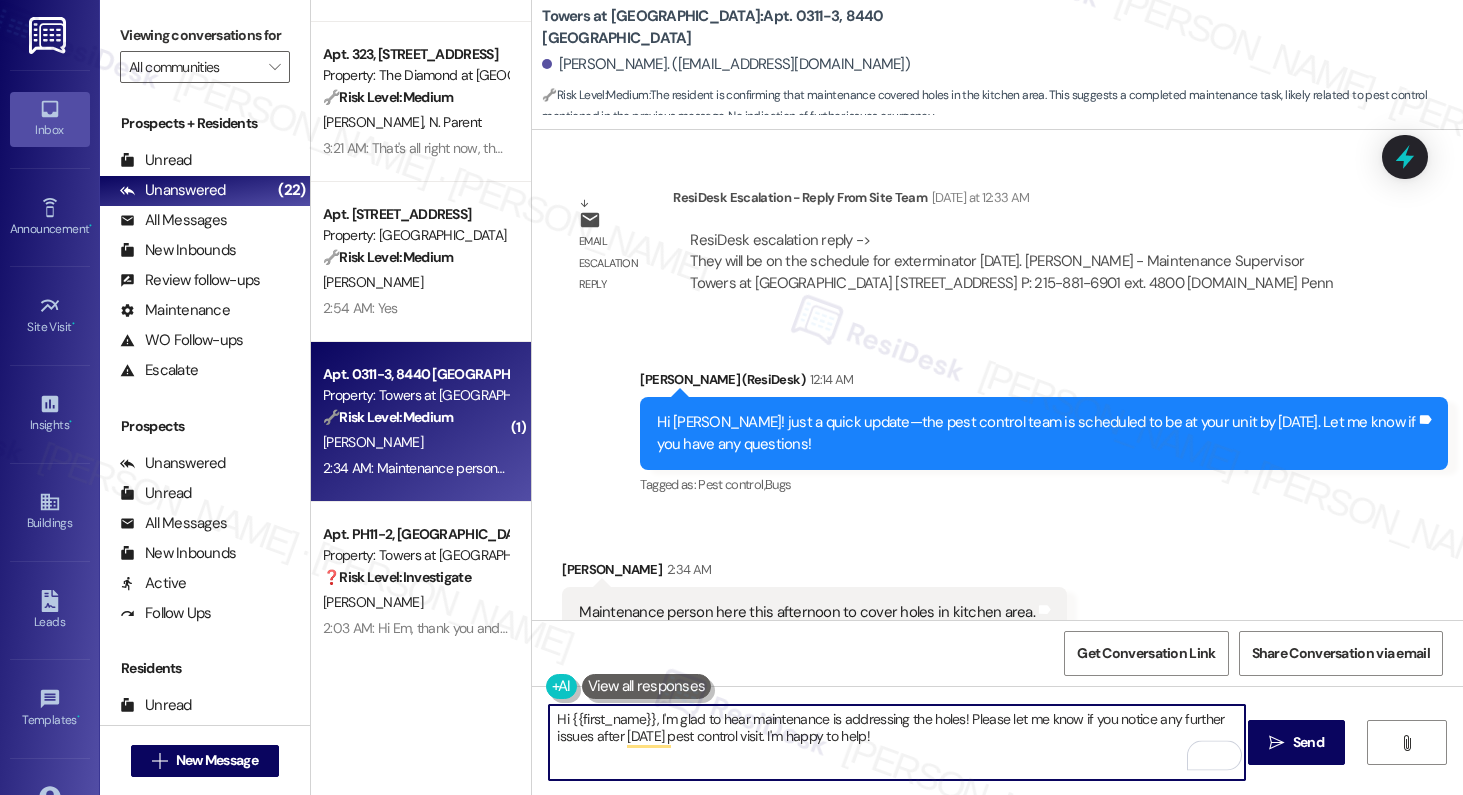 click on "Hi {{first_name}}, I'm glad to hear maintenance is addressing the holes! Please let me know if you notice any further issues after [DATE] pest control visit. I'm happy to help!" at bounding box center (897, 742) 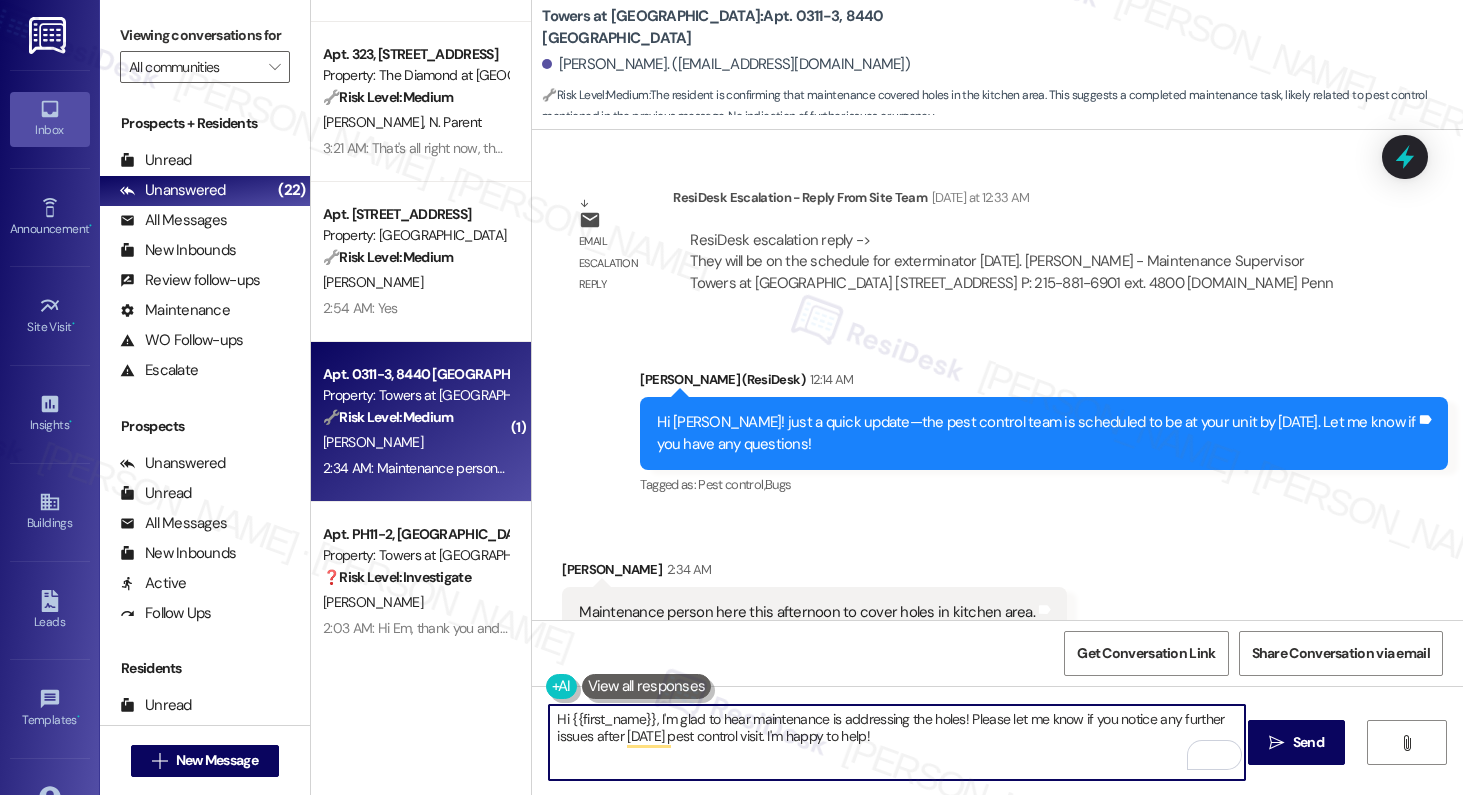 click on "Hi {{first_name}}, I'm glad to hear maintenance is addressing the holes! Please let me know if you notice any further issues after [DATE] pest control visit. I'm happy to help!" at bounding box center (897, 742) 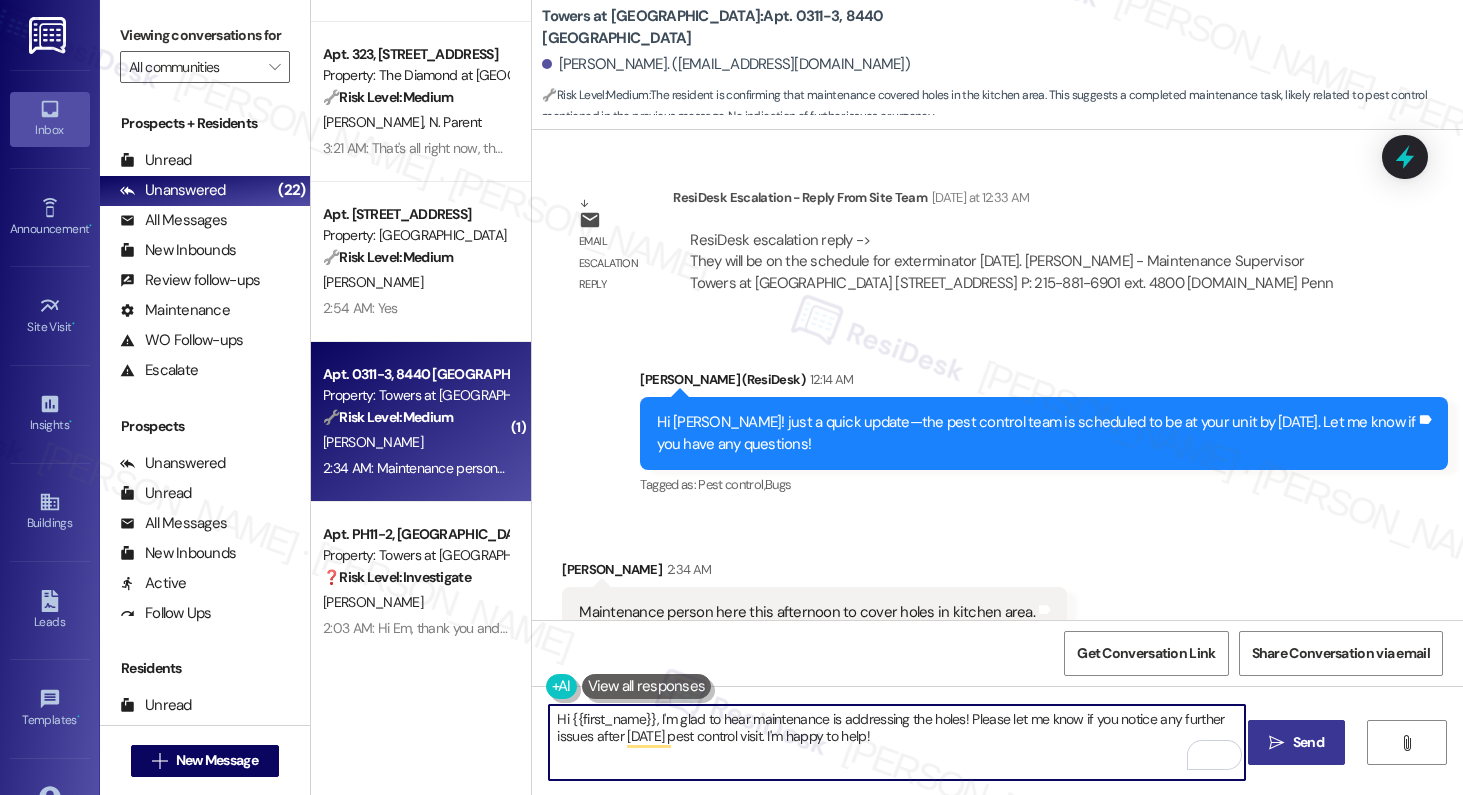 click on " Send" at bounding box center (1296, 742) 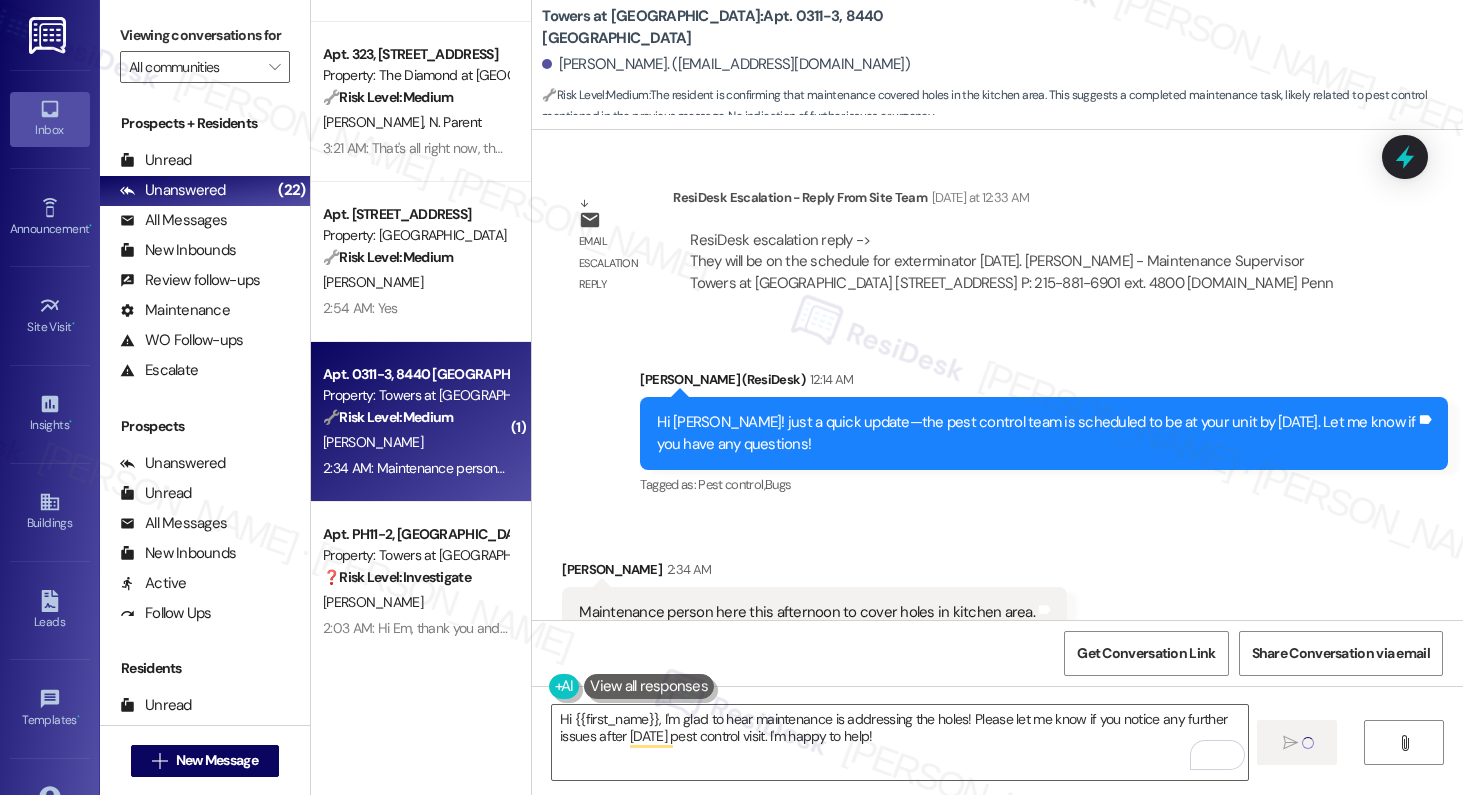 type 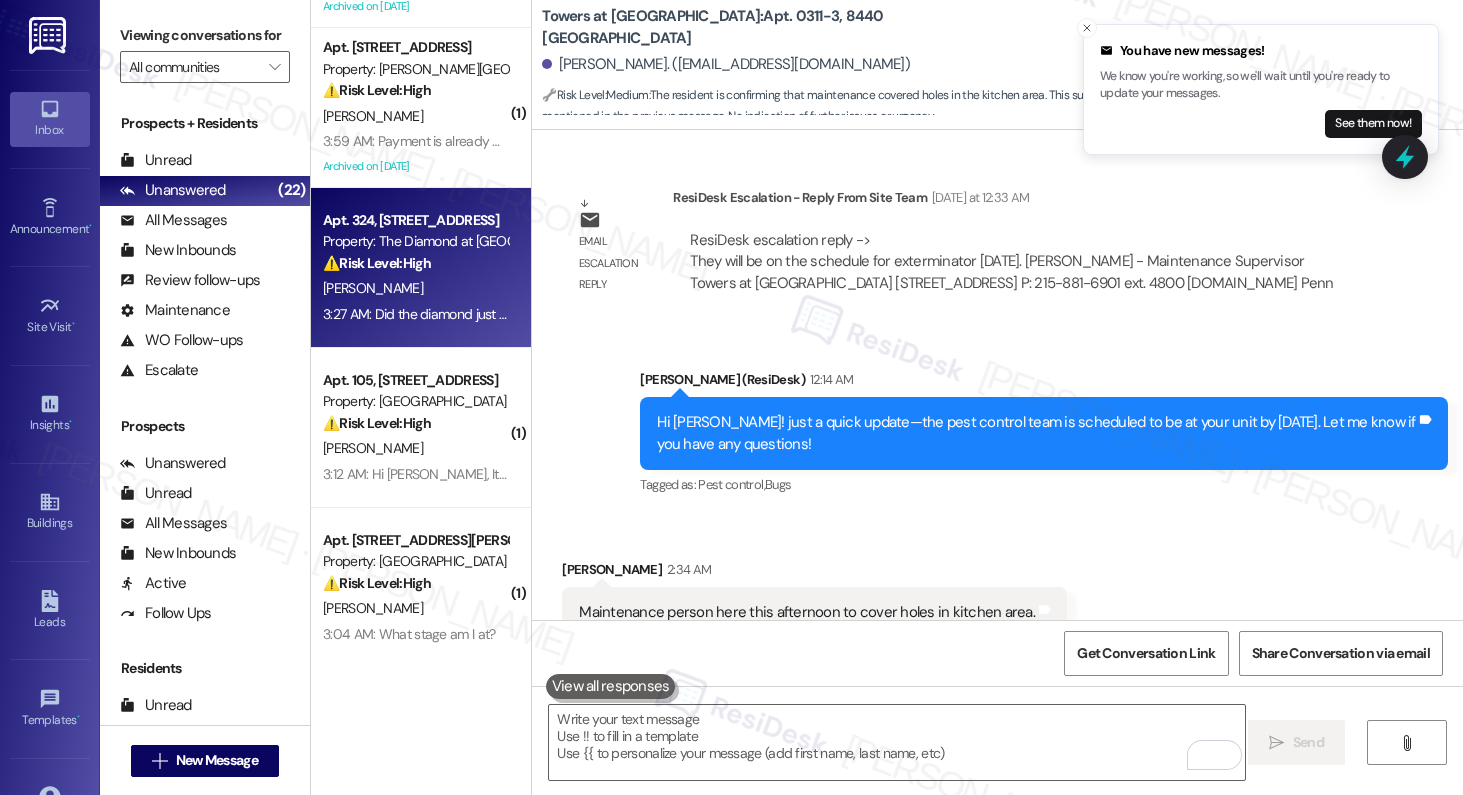 scroll, scrollTop: 295, scrollLeft: 0, axis: vertical 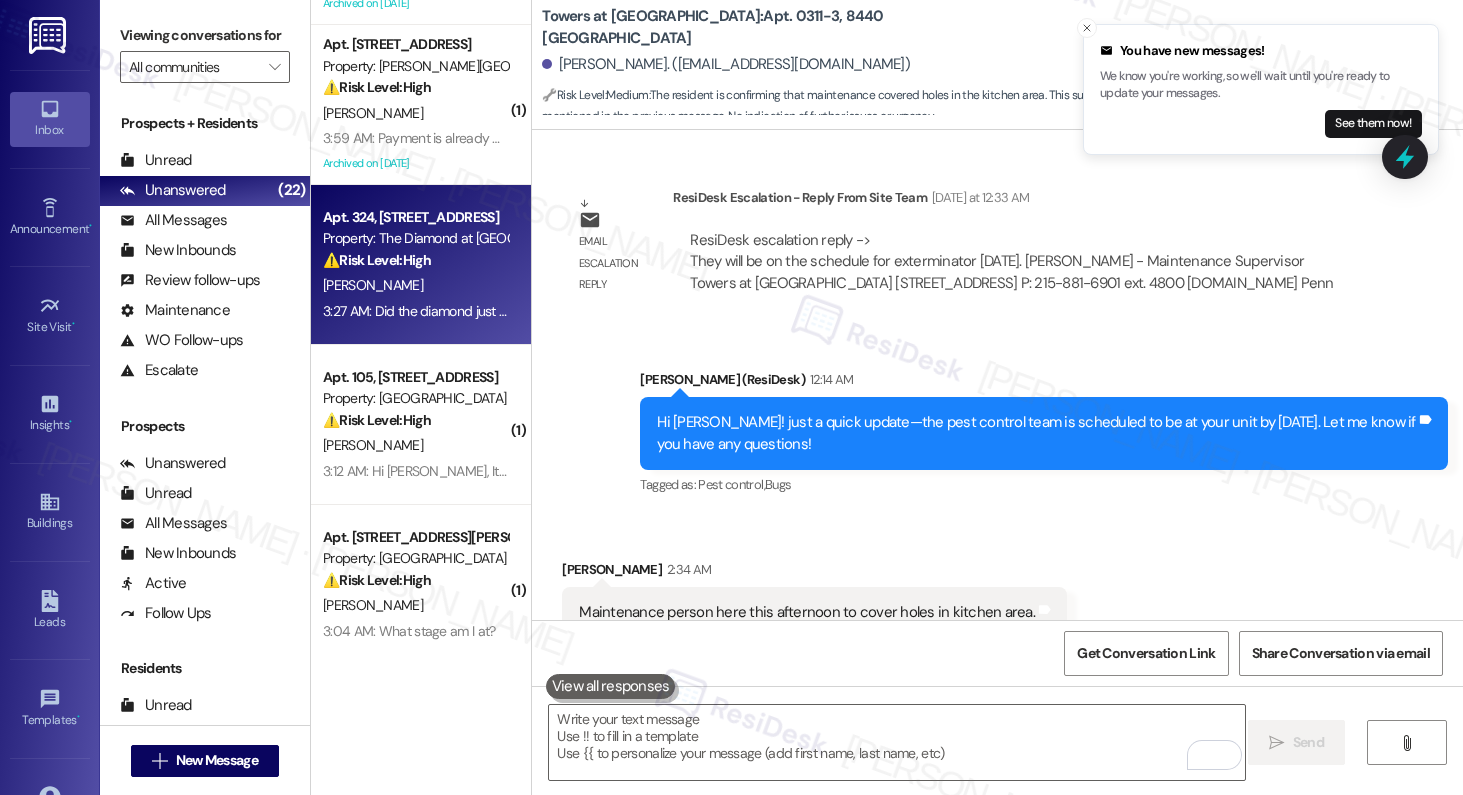 click on "[PERSON_NAME]" at bounding box center (415, 445) 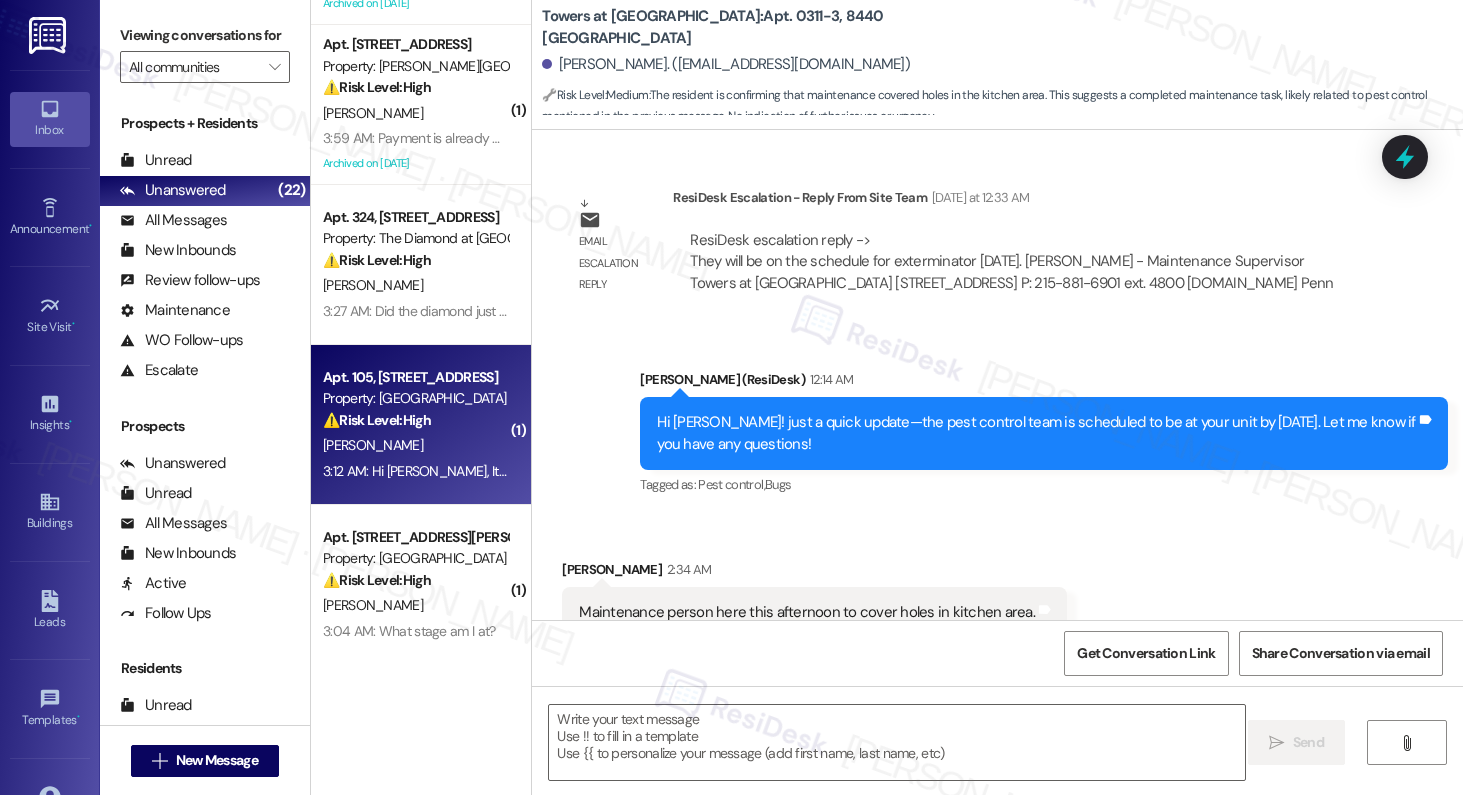 type on "Fetching suggested responses. Please feel free to read through the conversation in the meantime." 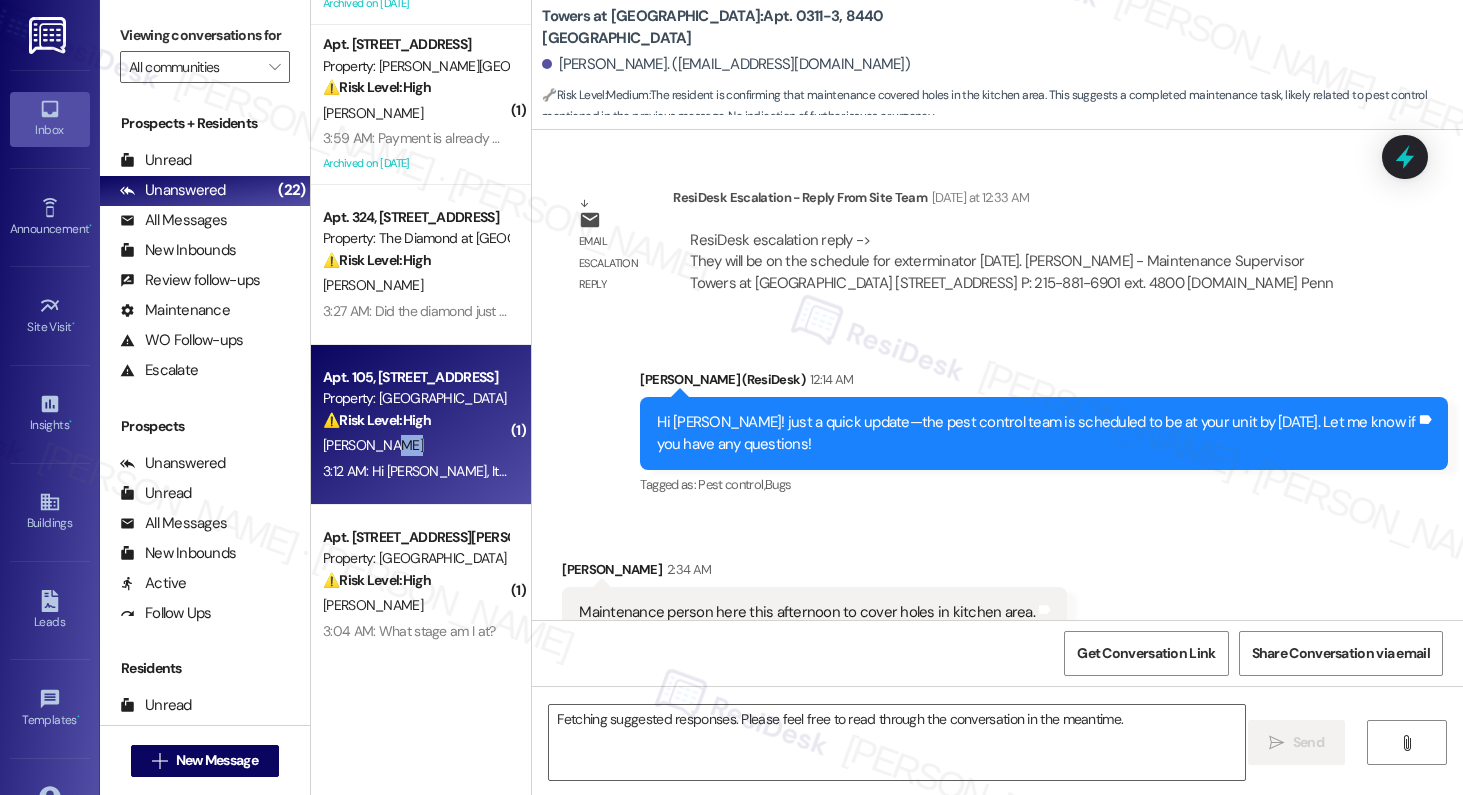 click on "[PERSON_NAME]" at bounding box center (415, 445) 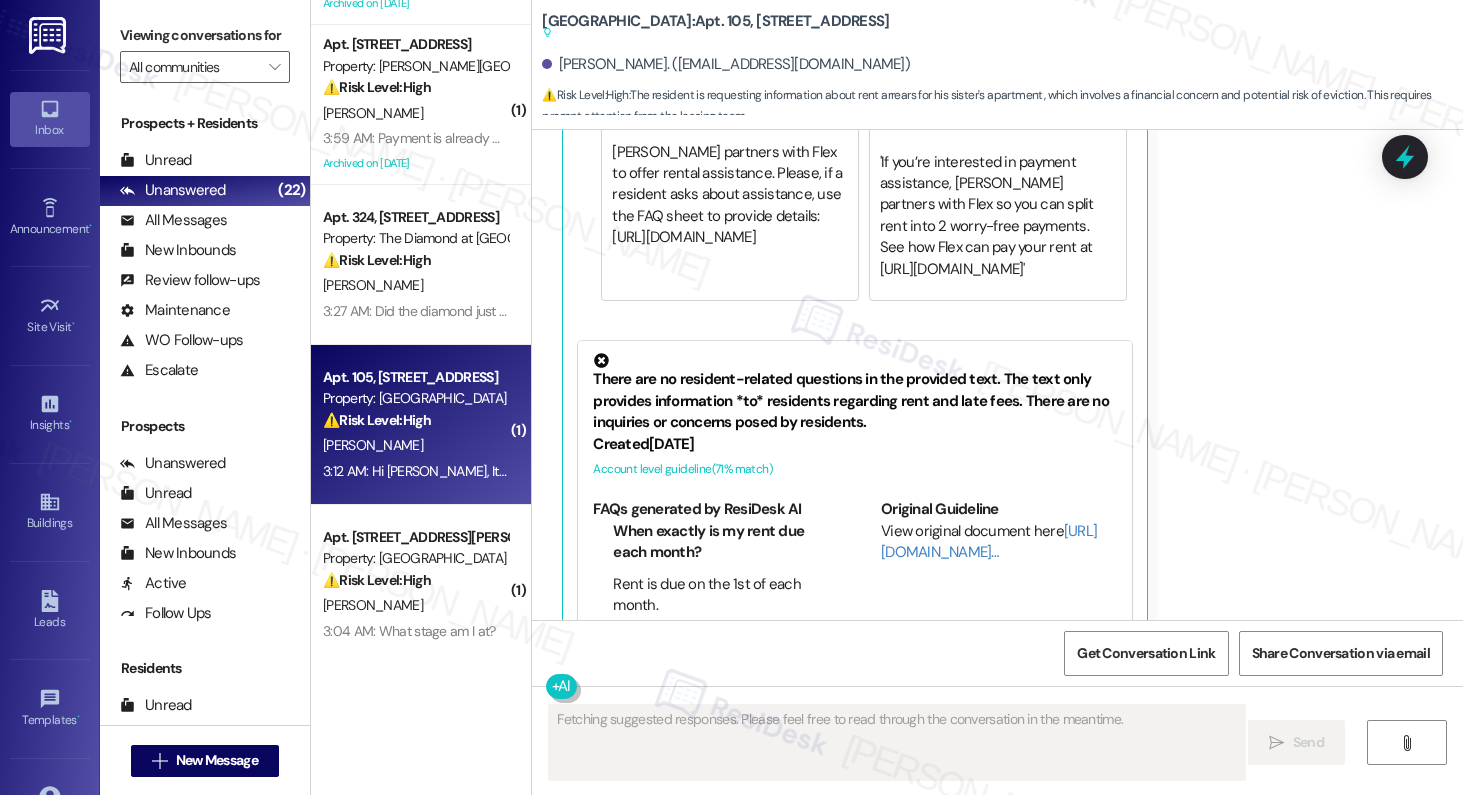 scroll, scrollTop: 4478, scrollLeft: 0, axis: vertical 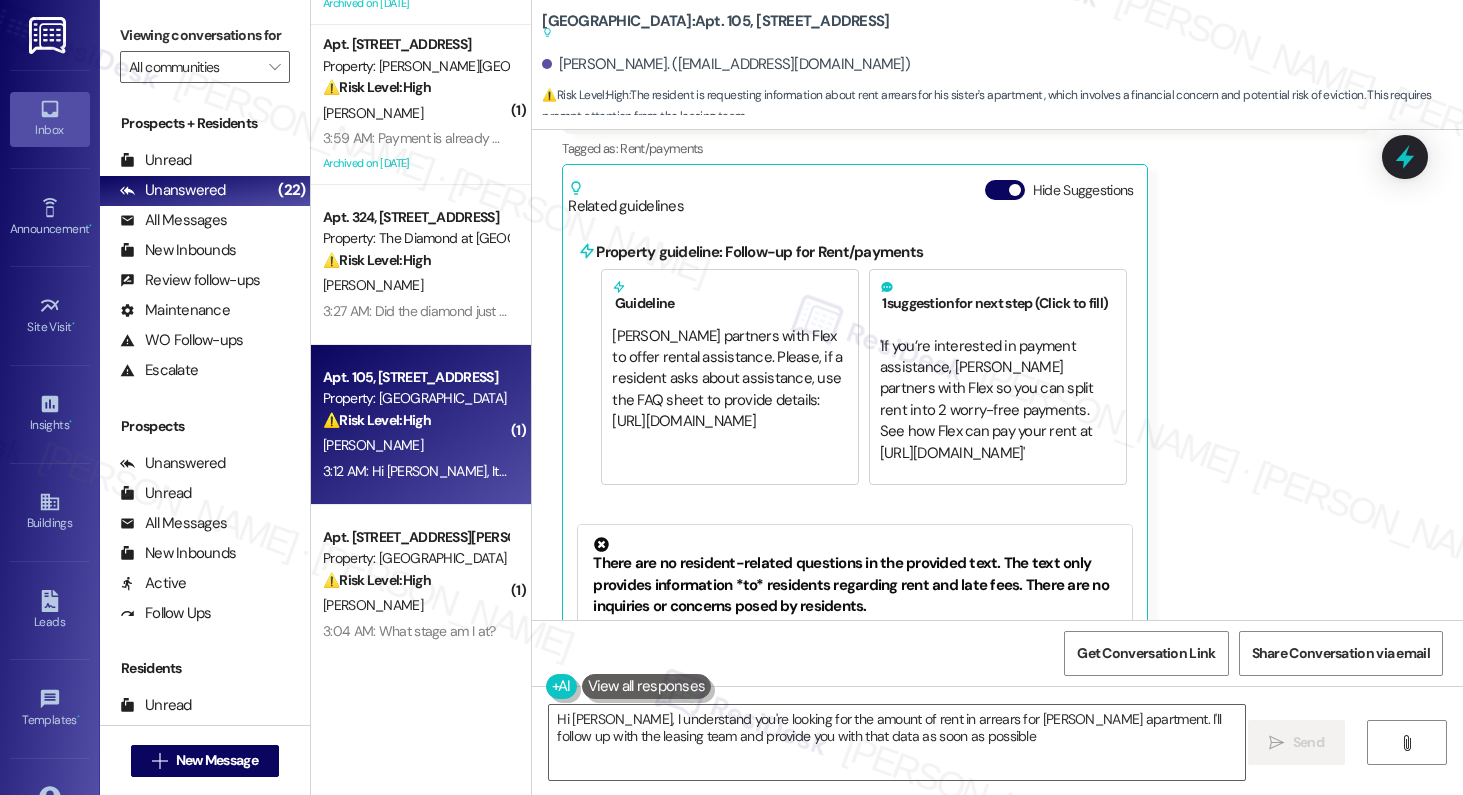 type on "Hi [PERSON_NAME], I understand you're looking for the amount of rent in arrears for [PERSON_NAME] apartment. I'll follow up with the leasing team and provide you with that data as soon as possible." 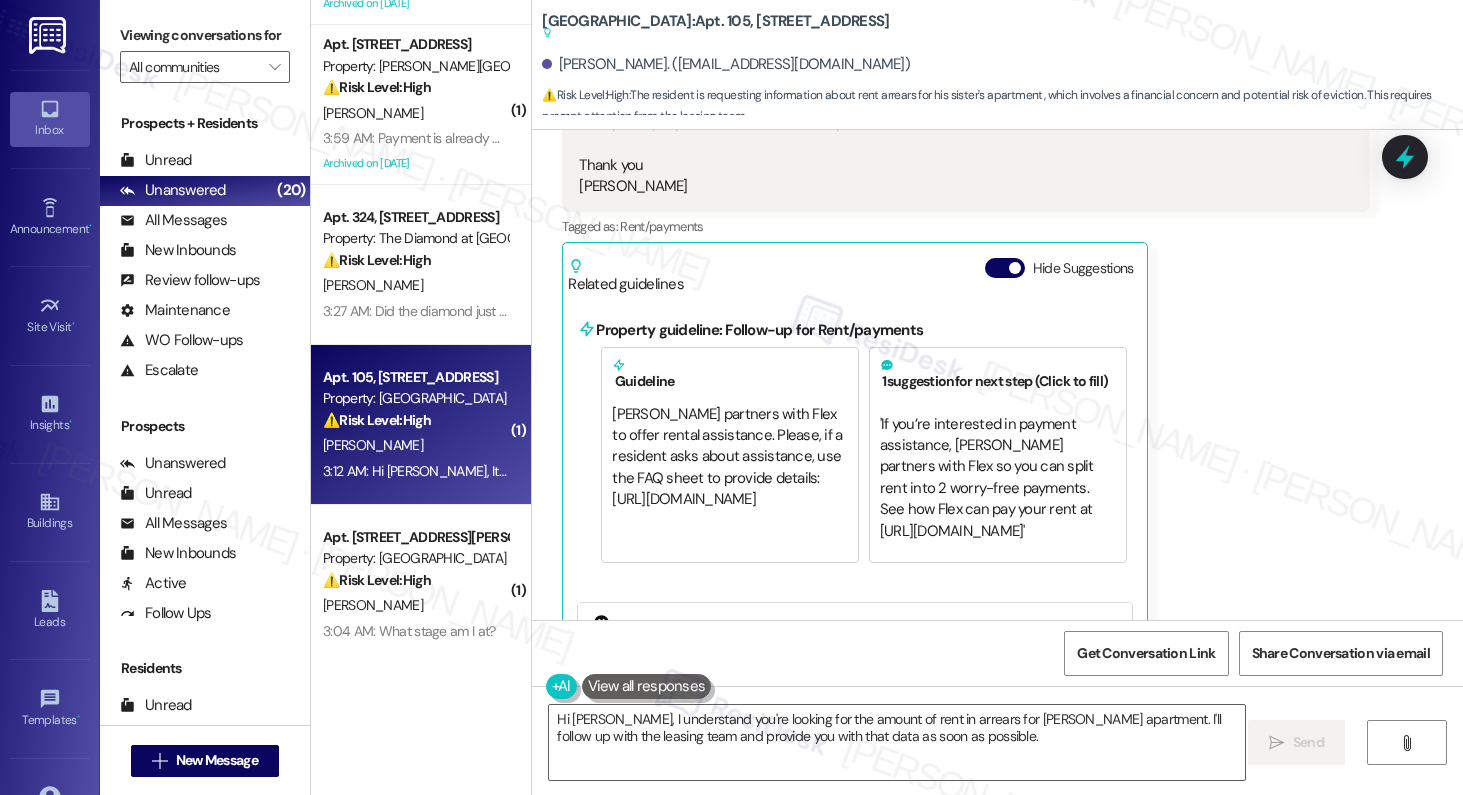 scroll, scrollTop: 4185, scrollLeft: 0, axis: vertical 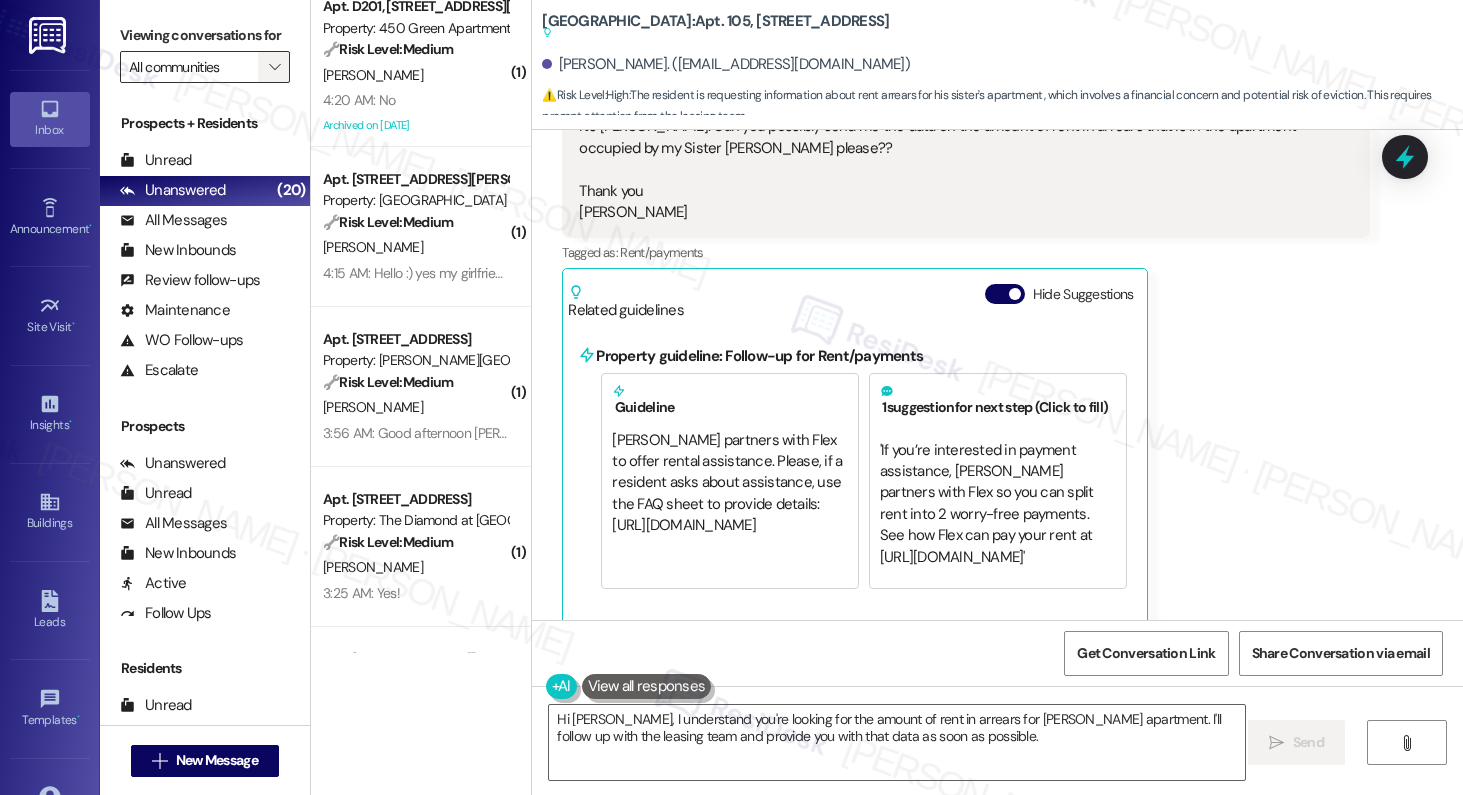 click on "" at bounding box center (274, 67) 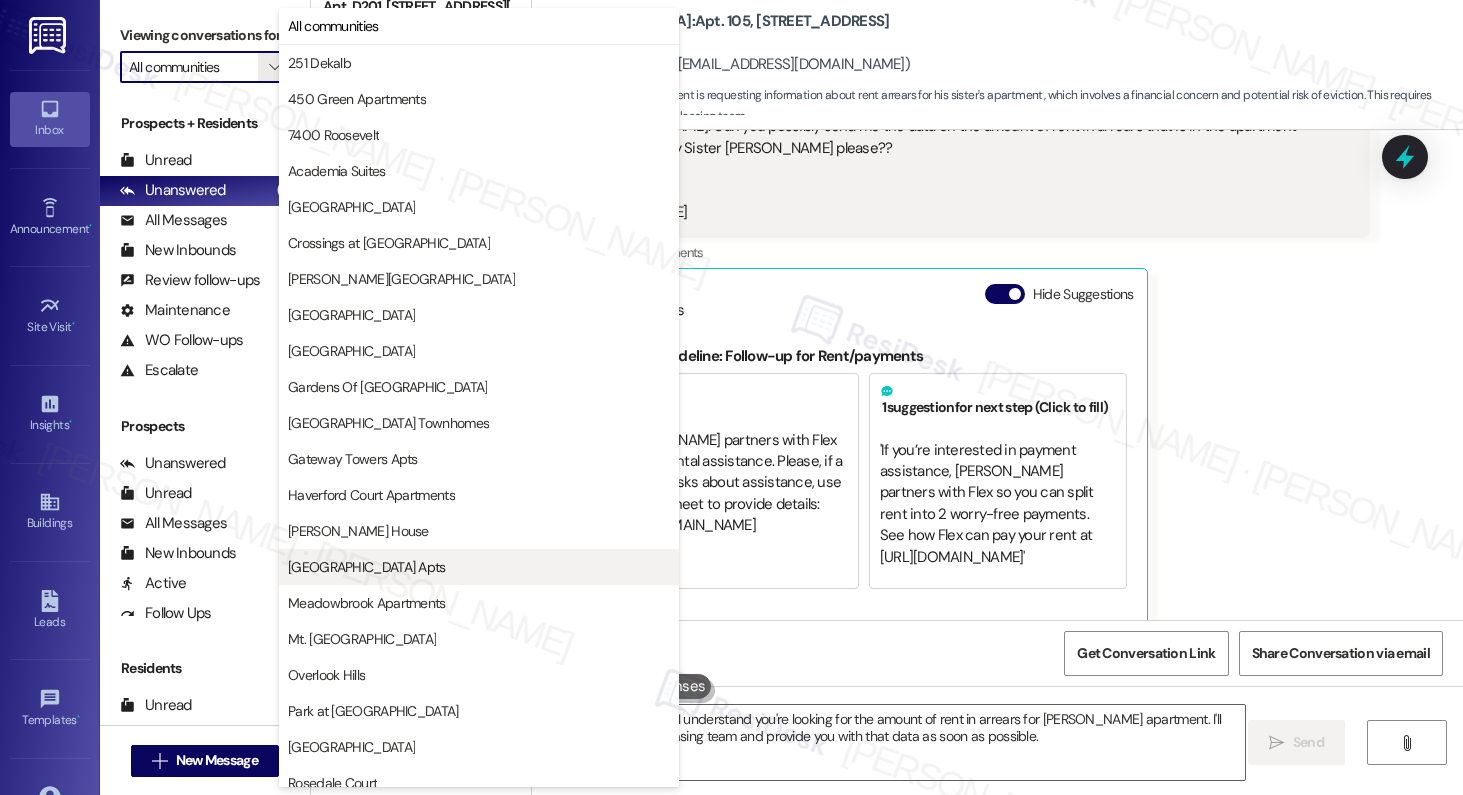 scroll, scrollTop: 374, scrollLeft: 0, axis: vertical 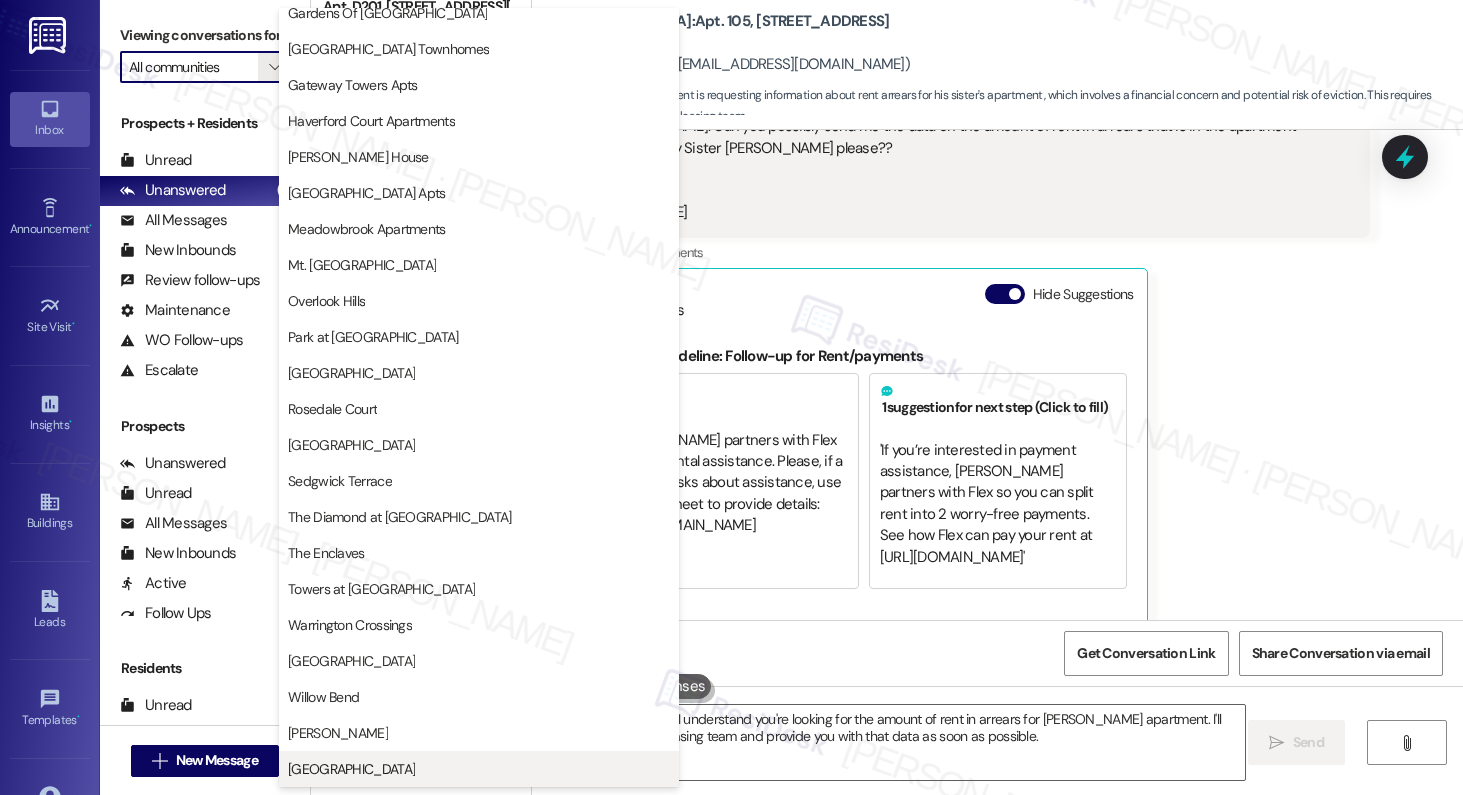 click on "[GEOGRAPHIC_DATA]" at bounding box center (351, 769) 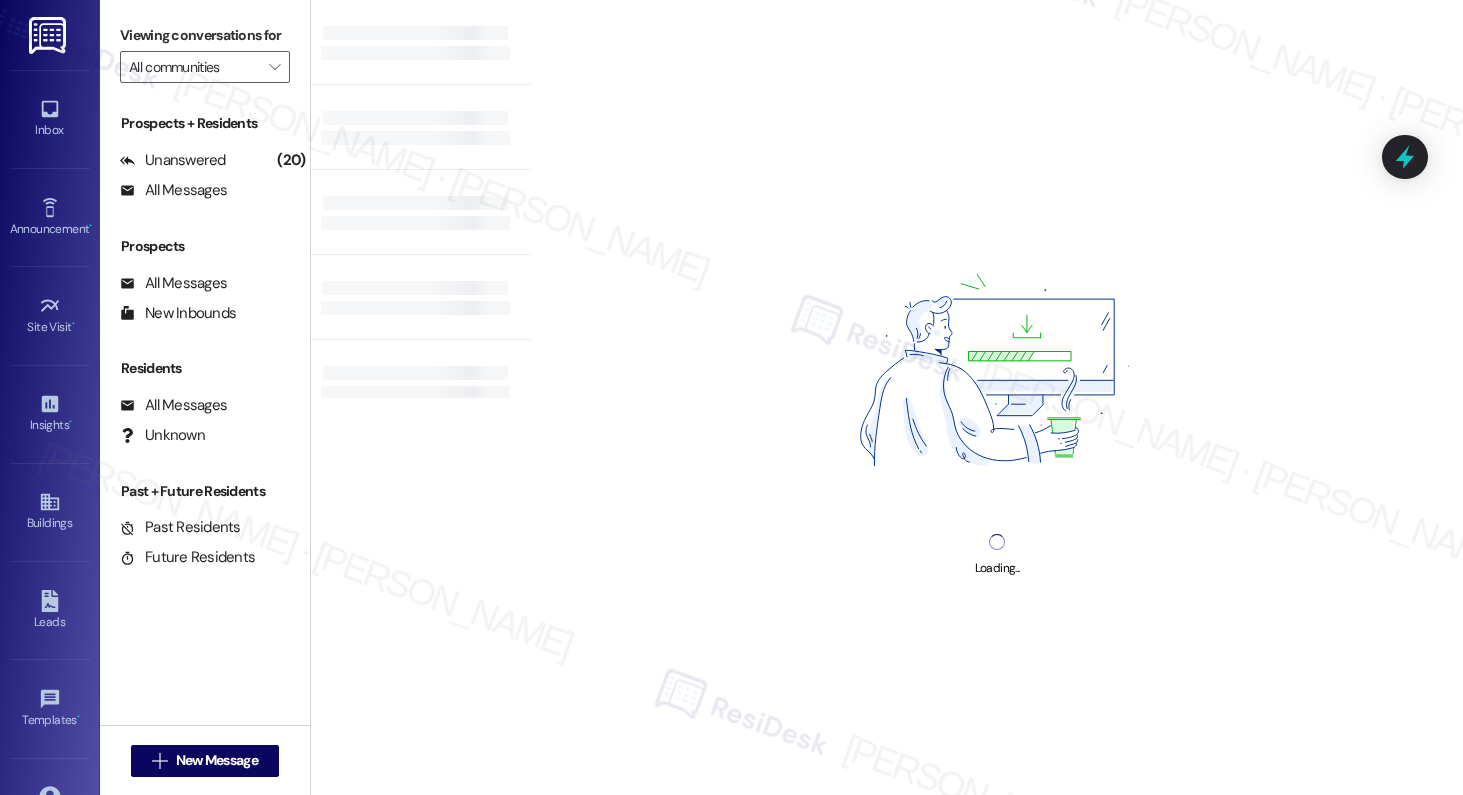 type on "[GEOGRAPHIC_DATA]" 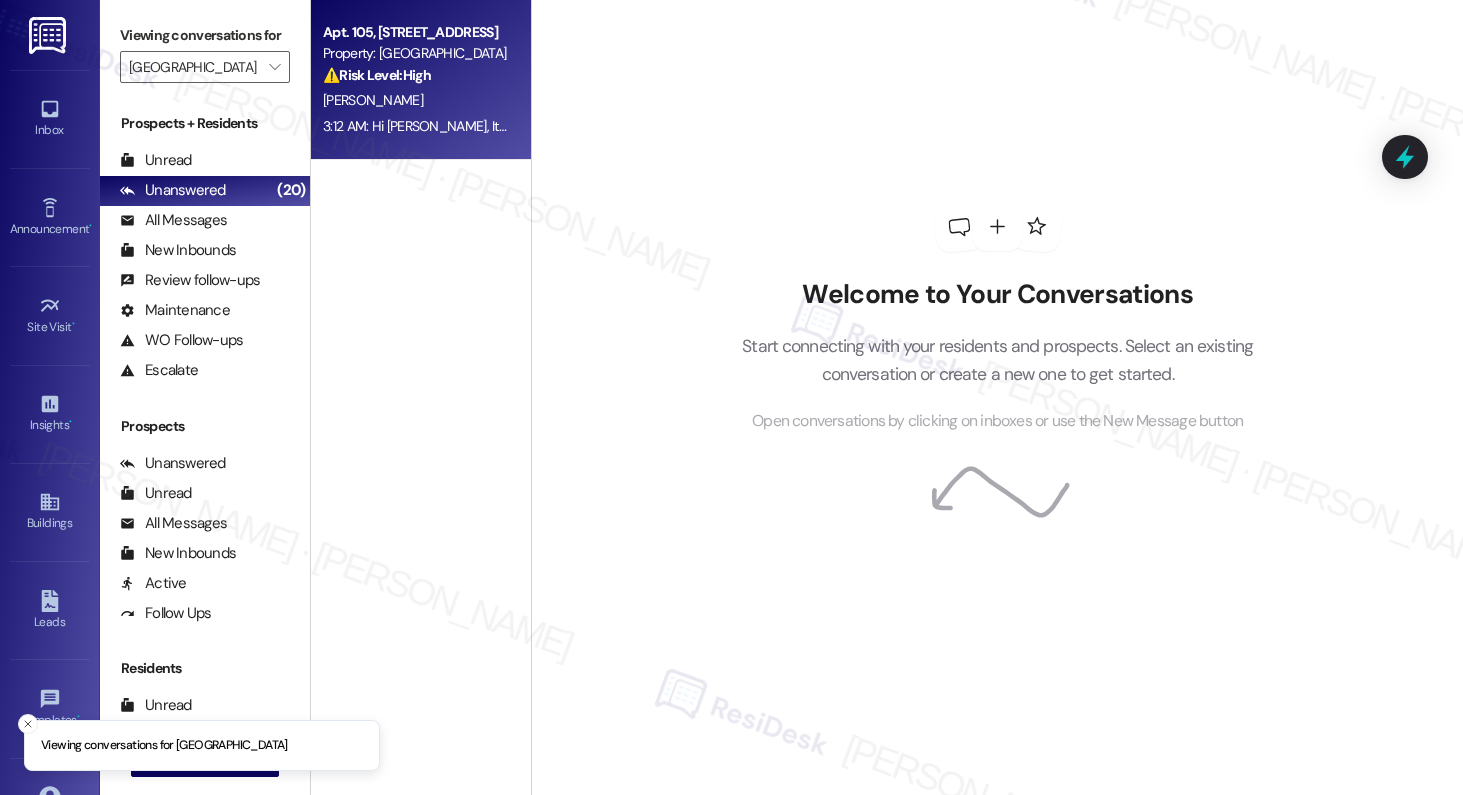 click on "[PERSON_NAME]" at bounding box center (373, 100) 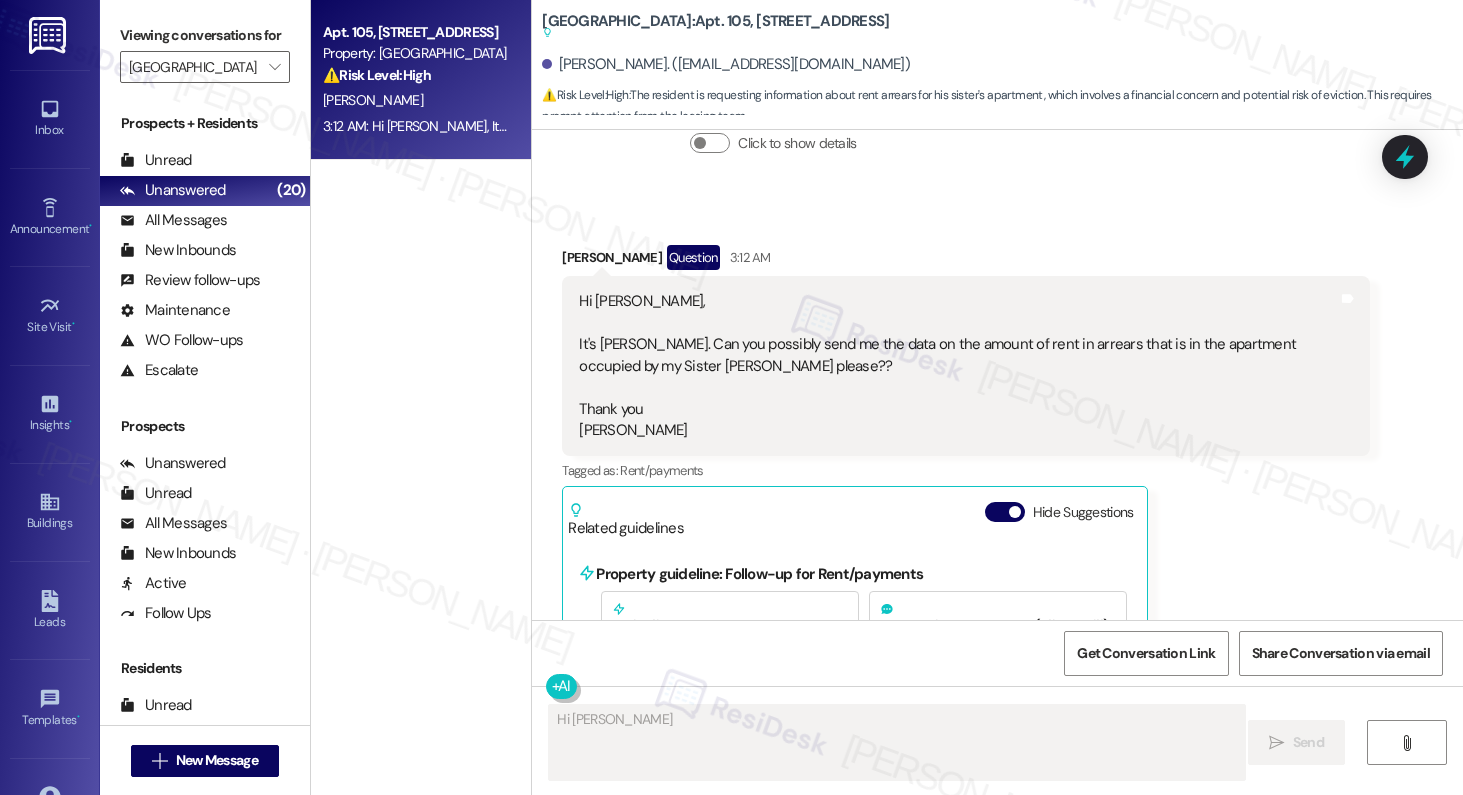 scroll, scrollTop: 3893, scrollLeft: 0, axis: vertical 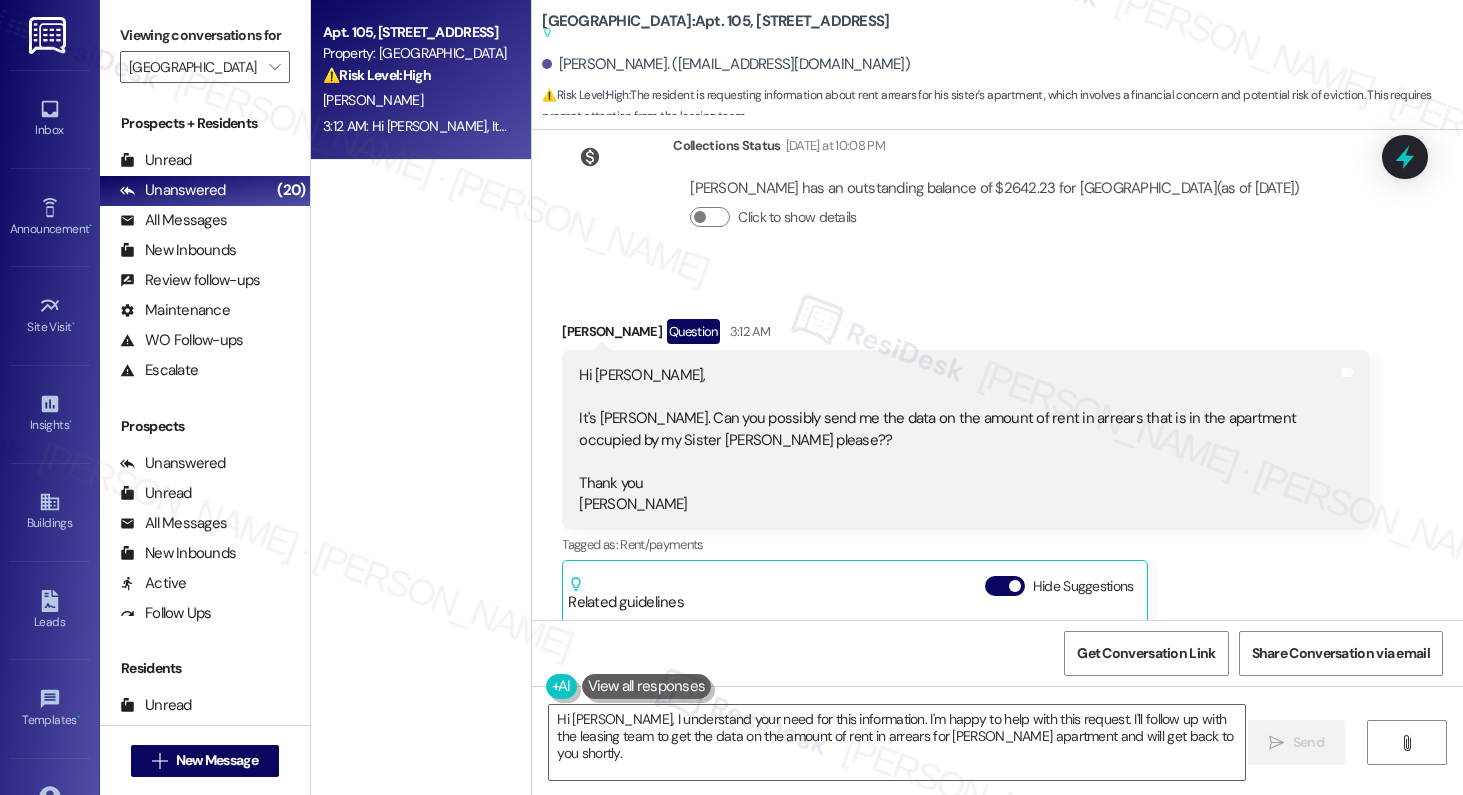 click on "Hi [PERSON_NAME],
It's [PERSON_NAME]. Can you possibly send me the data on the amount of rent in arrears that is in the apartment occupied by my Sister [PERSON_NAME] please??
Thank you
[PERSON_NAME]" at bounding box center (958, 440) 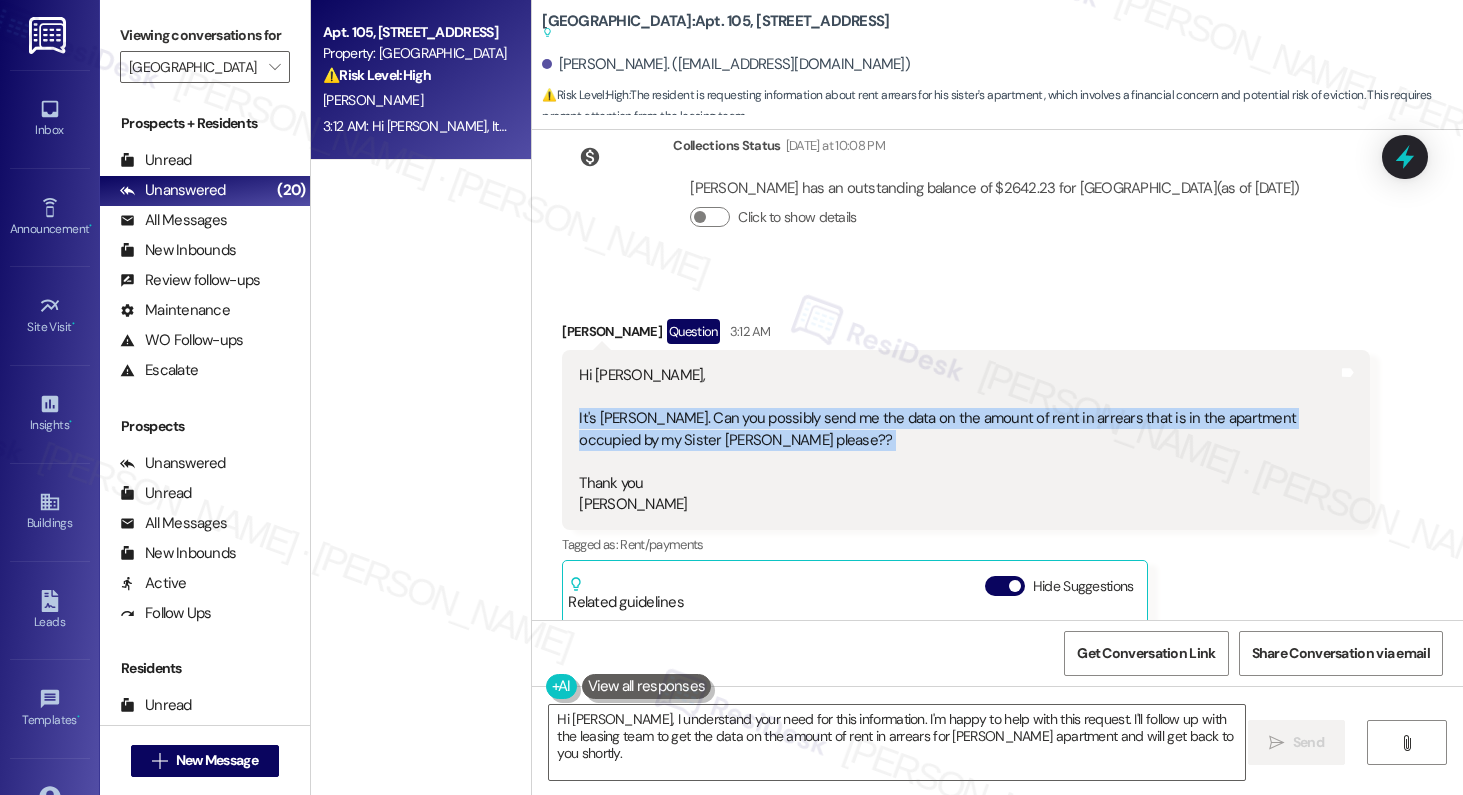 click on "Hi [PERSON_NAME],
It's [PERSON_NAME]. Can you possibly send me the data on the amount of rent in arrears that is in the apartment occupied by my Sister [PERSON_NAME] please??
Thank you
[PERSON_NAME]" at bounding box center [958, 440] 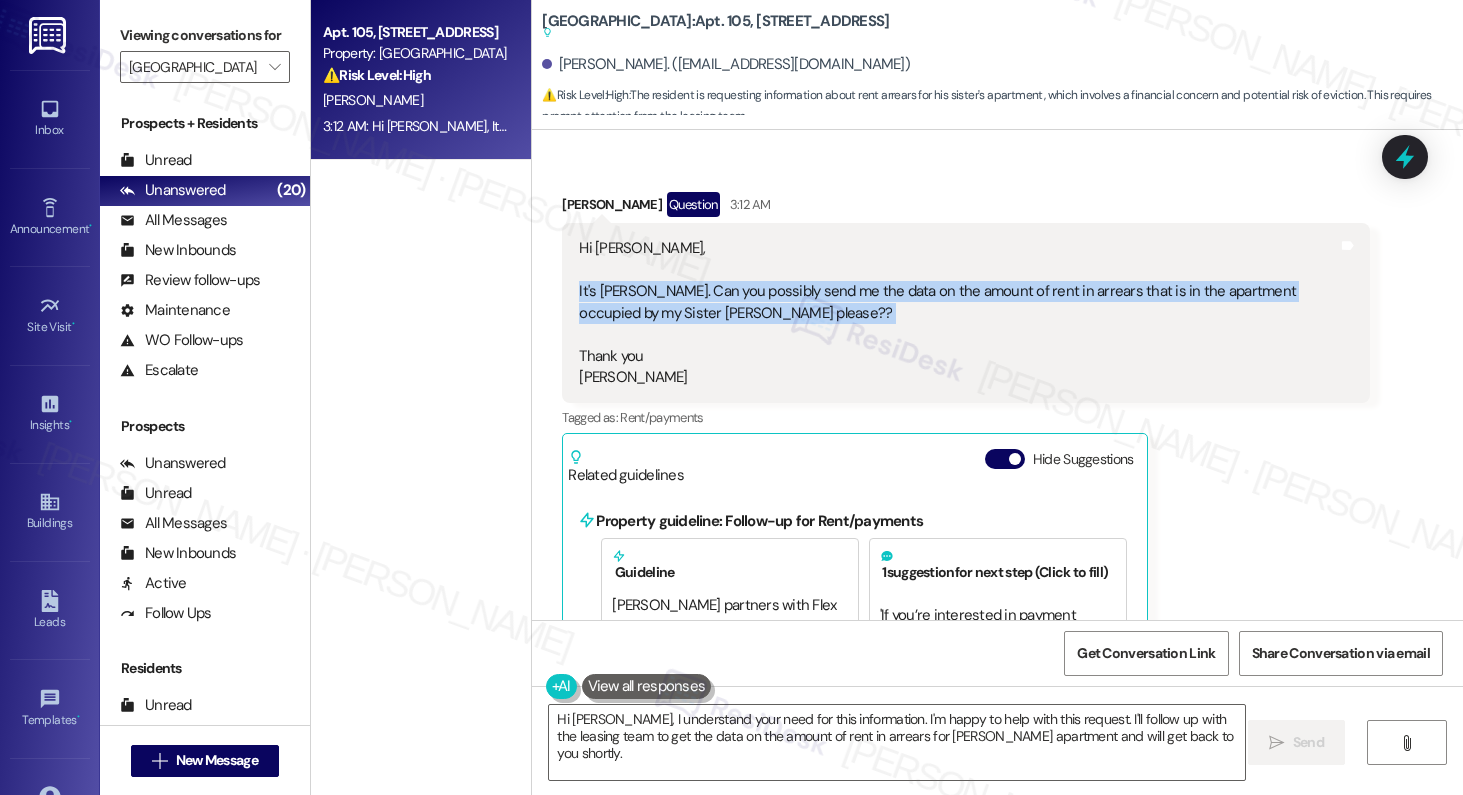 scroll, scrollTop: 4479, scrollLeft: 0, axis: vertical 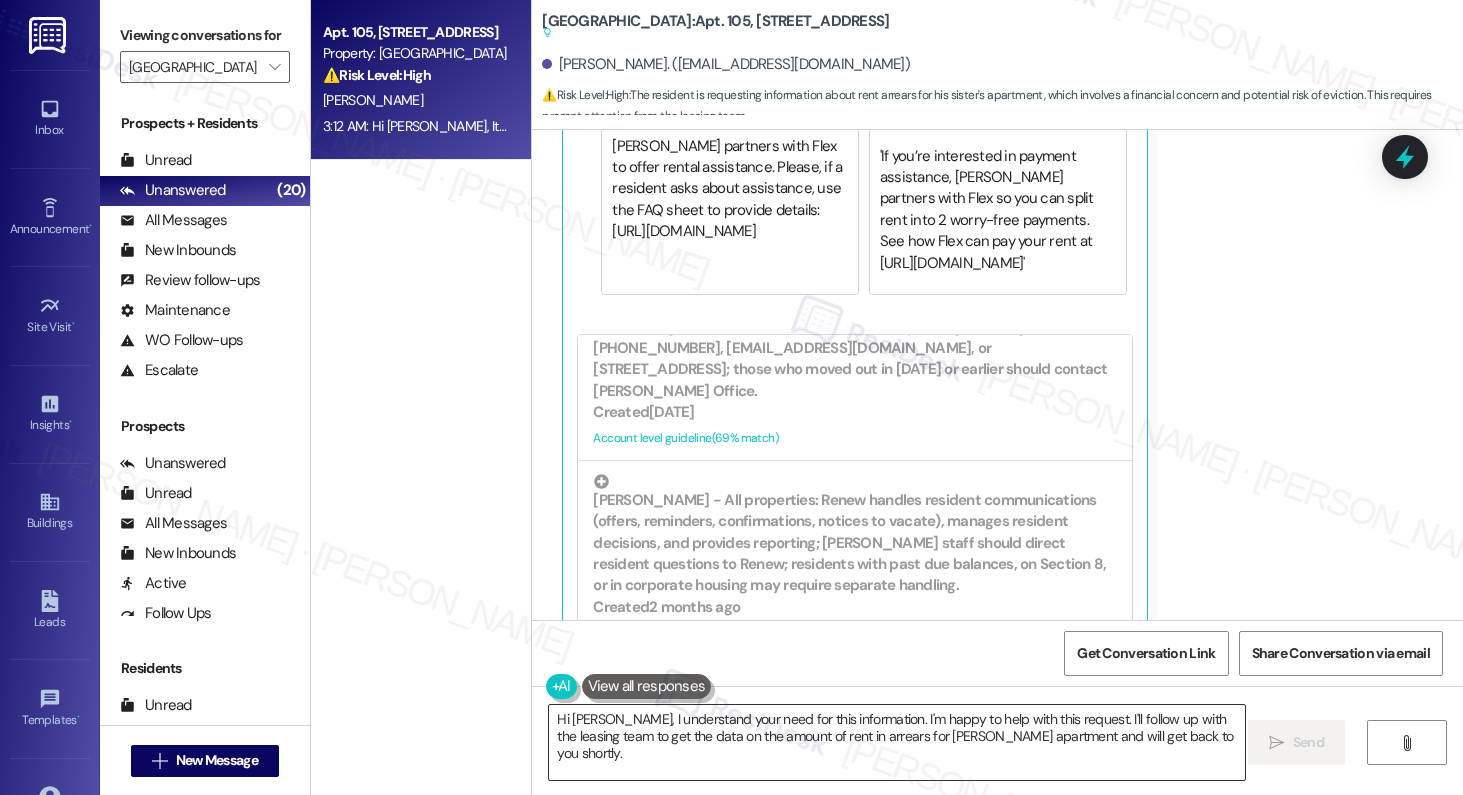 click on "Hi [PERSON_NAME], I understand your need for this information. I'm happy to help with this request. I'll follow up with the leasing team to get the data on the amount of rent in arrears for [PERSON_NAME] apartment and will get back to you shortly." at bounding box center (897, 742) 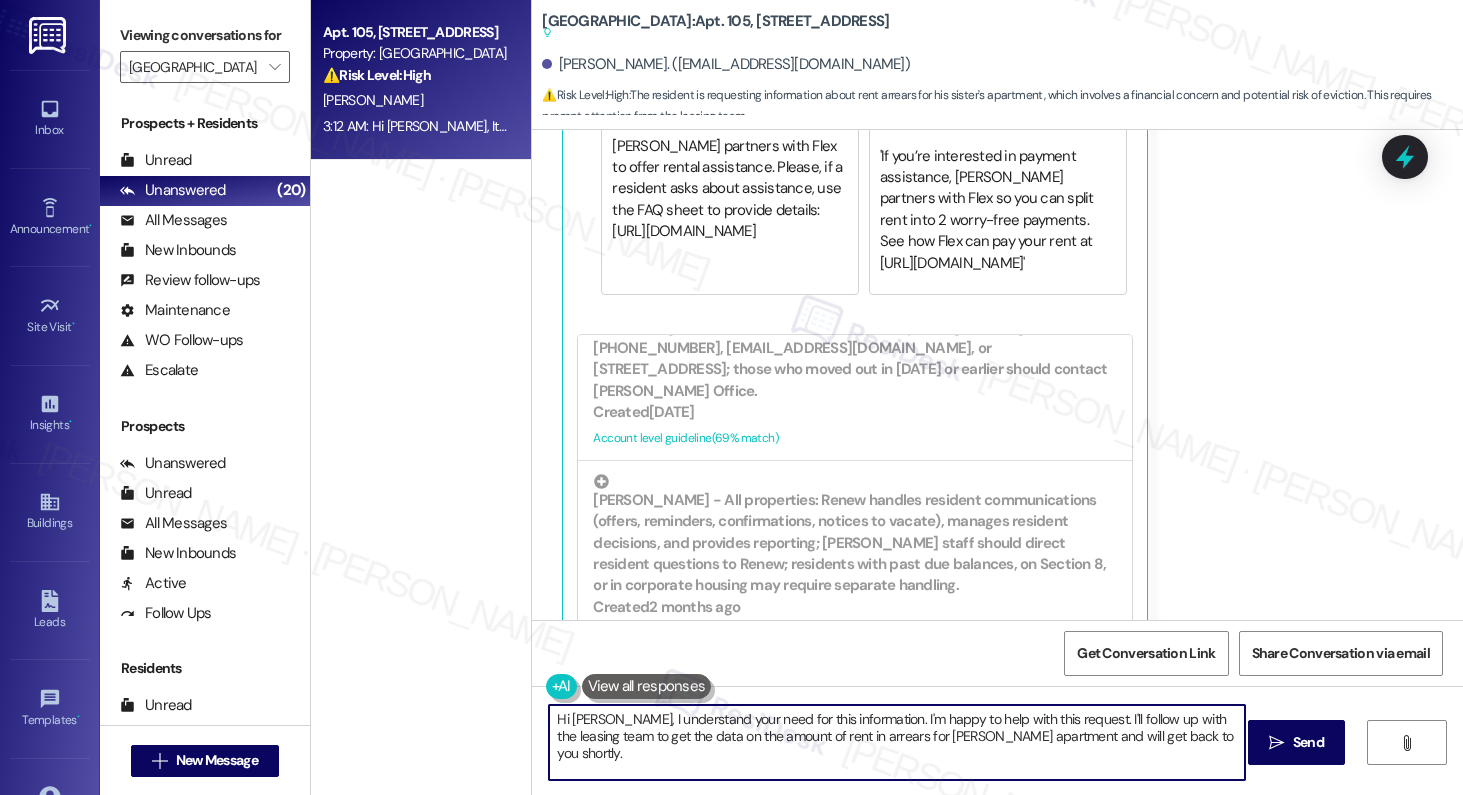 click on "Hi [PERSON_NAME], I understand your need for this information. I'm happy to help with this request. I'll follow up with the leasing team to get the data on the amount of rent in arrears for [PERSON_NAME] apartment and will get back to you shortly." at bounding box center [897, 742] 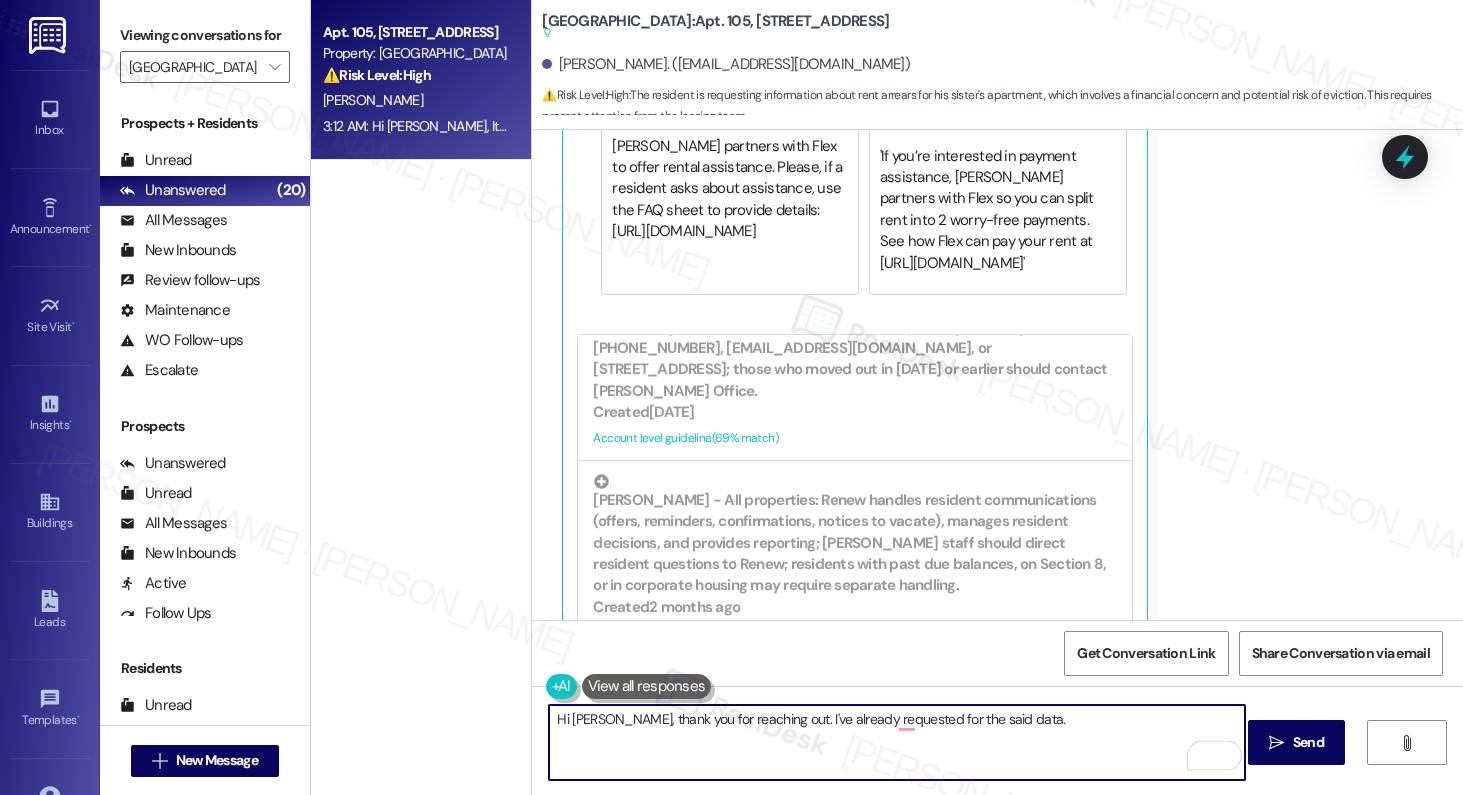 click on "Hi [PERSON_NAME], thank you for reaching out. I've already requested for the said data." at bounding box center (897, 742) 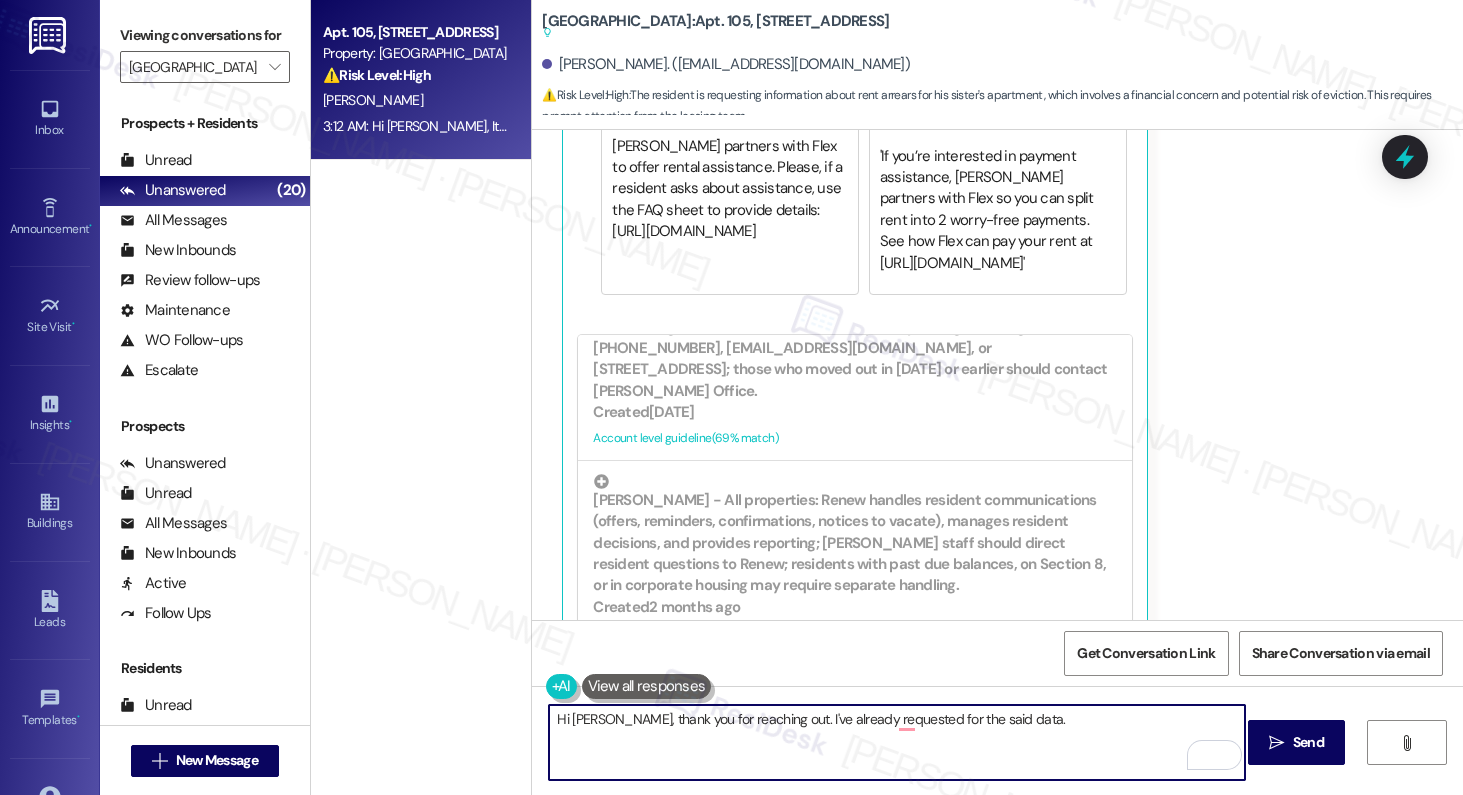click on "Hi [PERSON_NAME], thank you for reaching out. I've already requested for the said data." at bounding box center (897, 742) 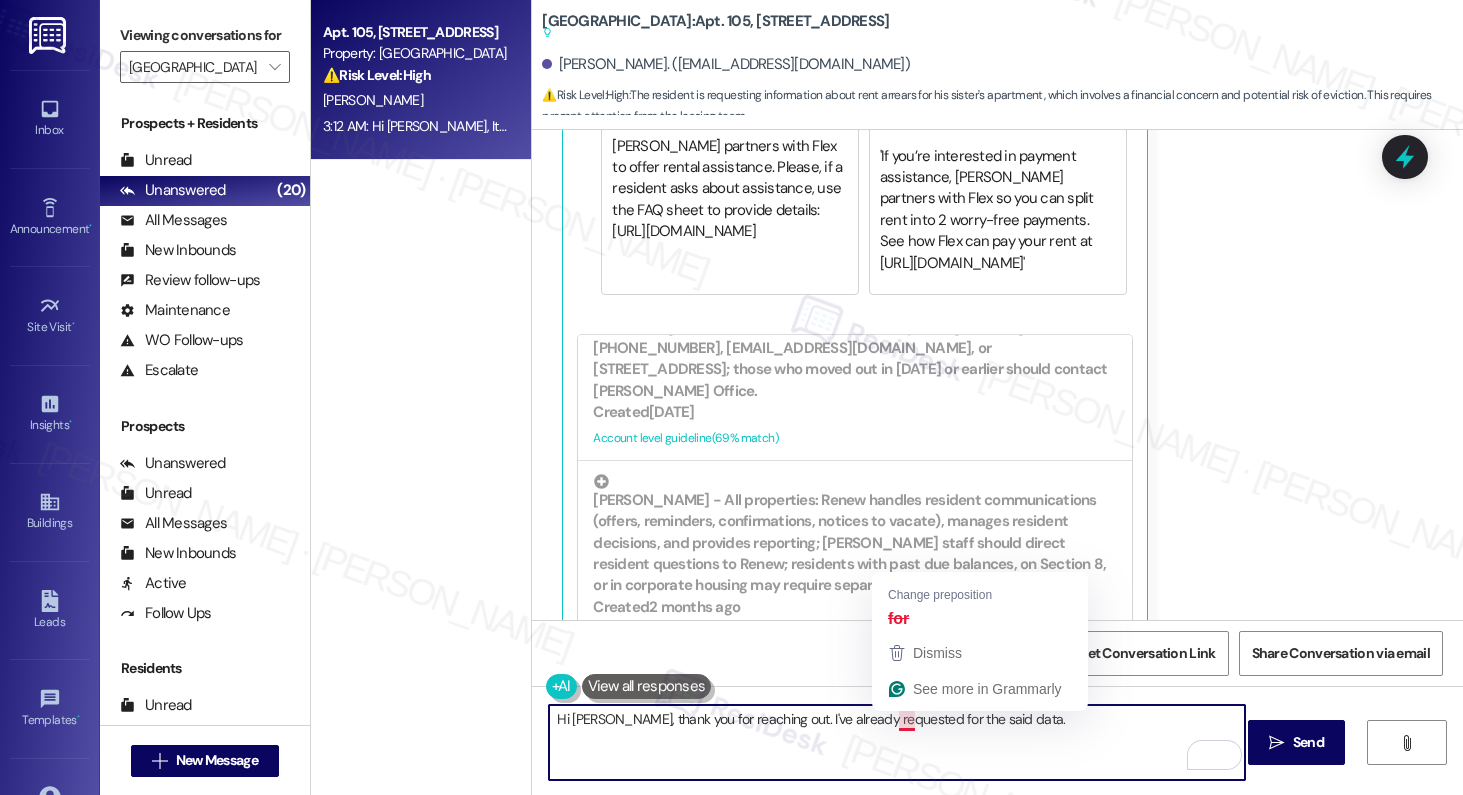 click on "Hi [PERSON_NAME], thank you for reaching out. I've already requested for the said data." at bounding box center (897, 742) 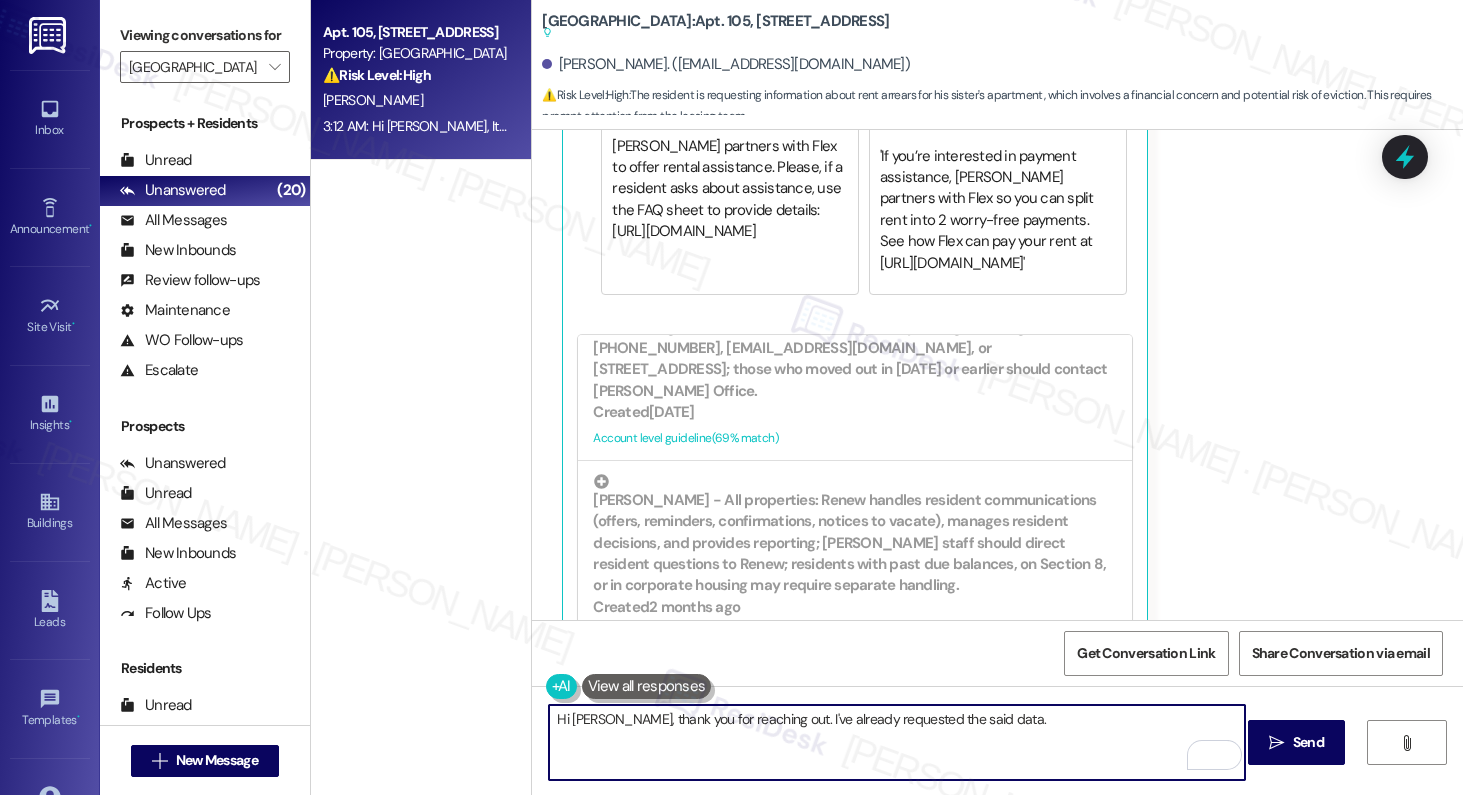 click on "Hi [PERSON_NAME], thank you for reaching out. I've already requested the said data." at bounding box center (897, 742) 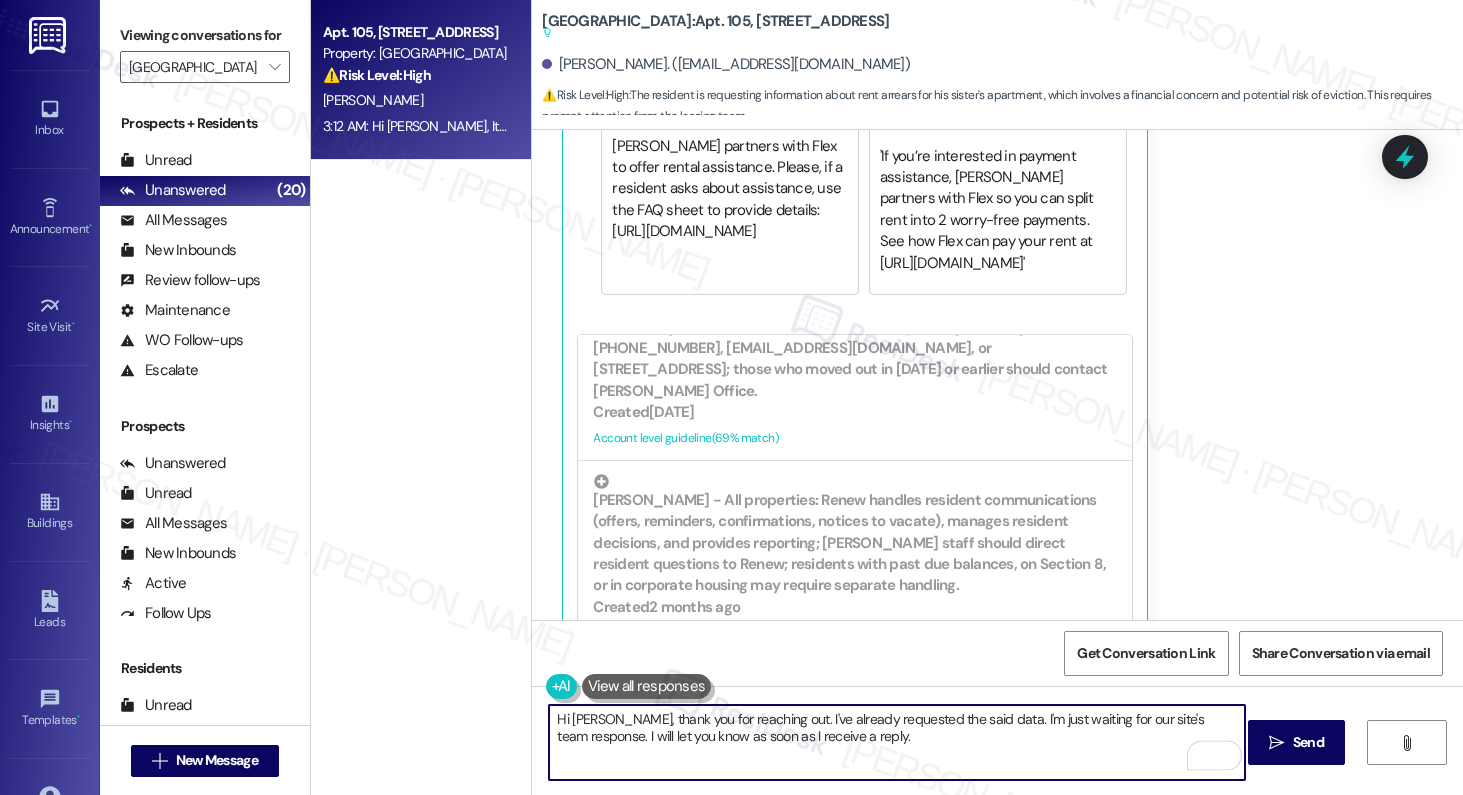 type on "Hi [PERSON_NAME], thank you for reaching out. I've already requested the said data. I'm just waiting for our site's team response. I will let you know as soon as I receive a reply." 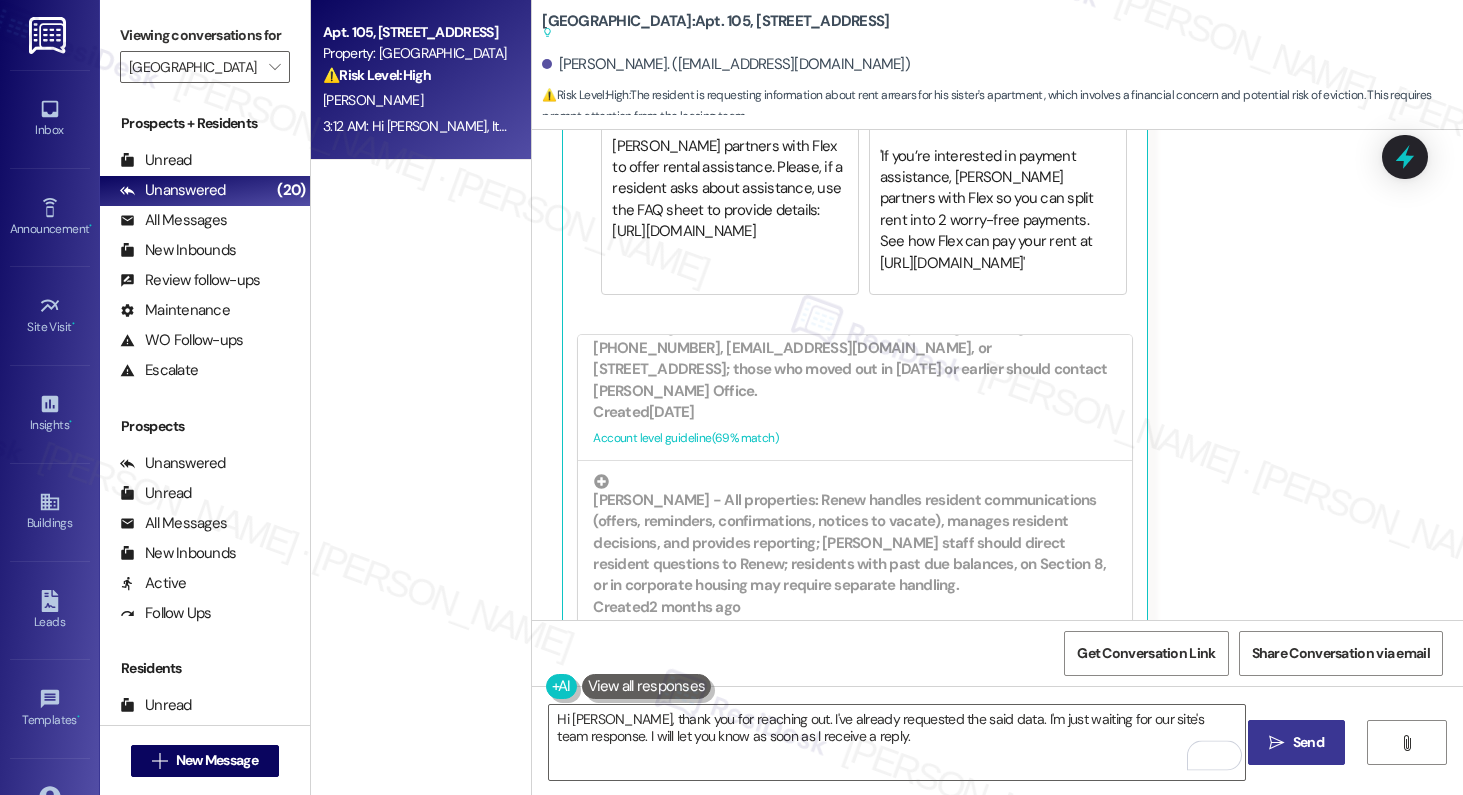 click on " Send" at bounding box center (1296, 742) 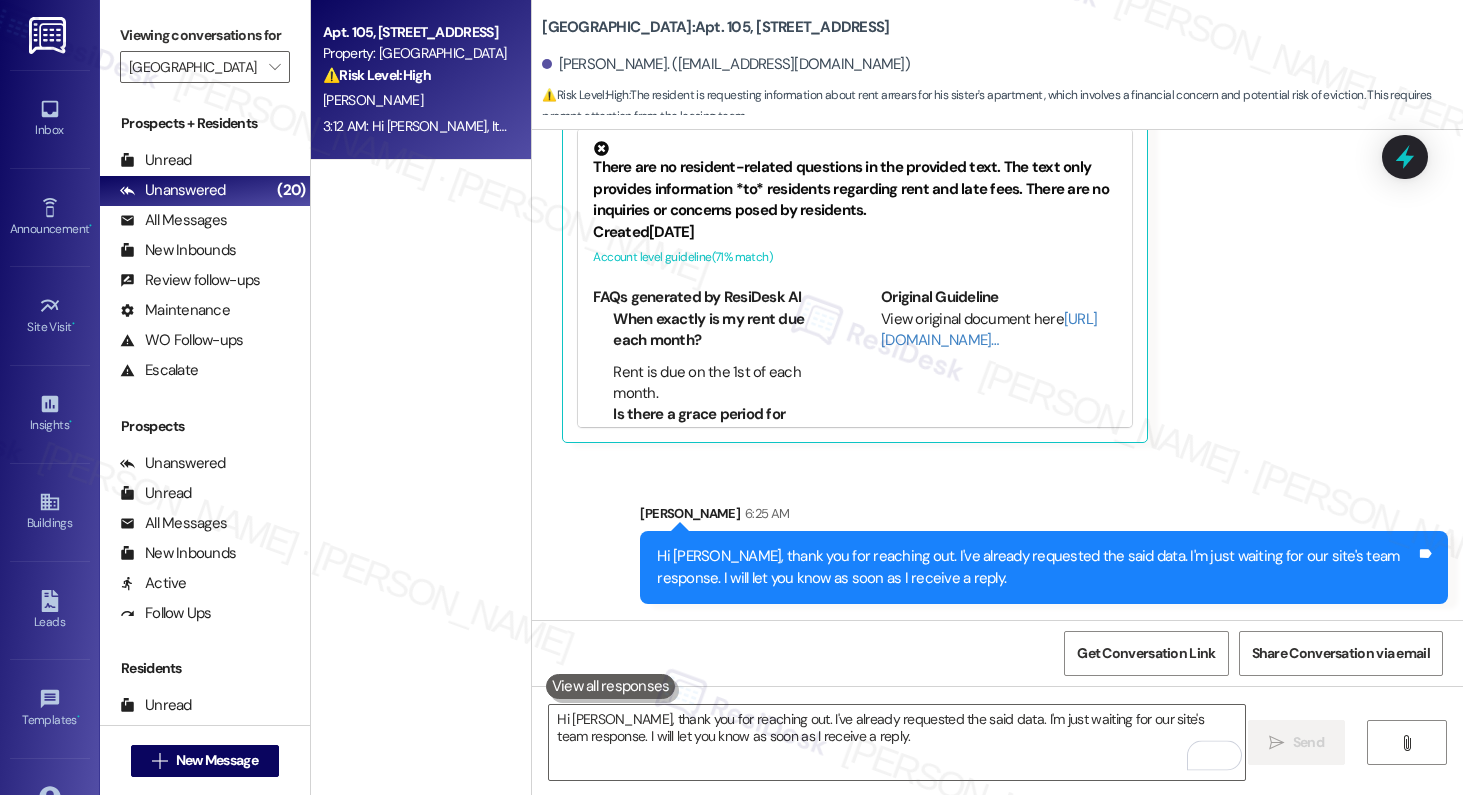 type 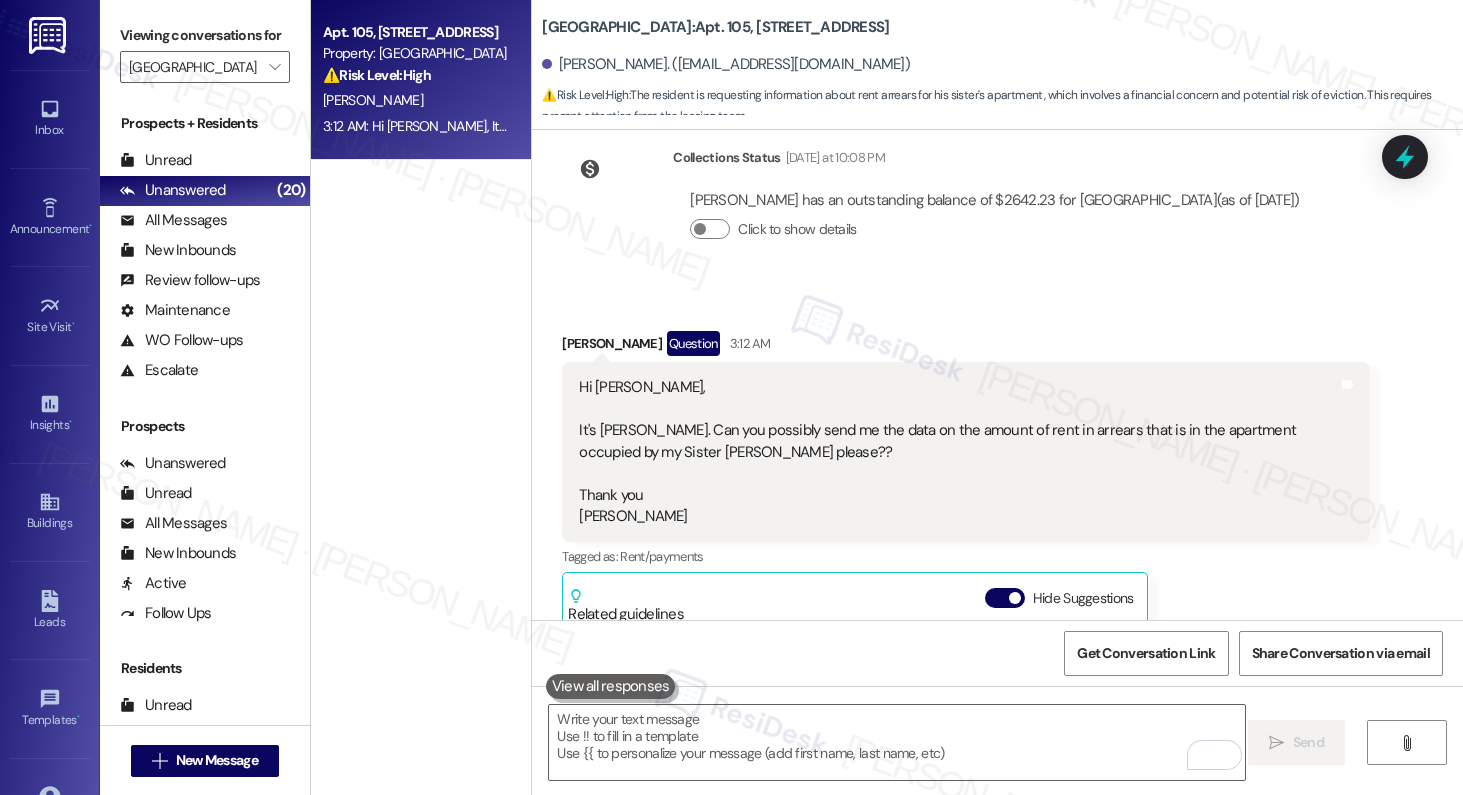 scroll, scrollTop: 3779, scrollLeft: 0, axis: vertical 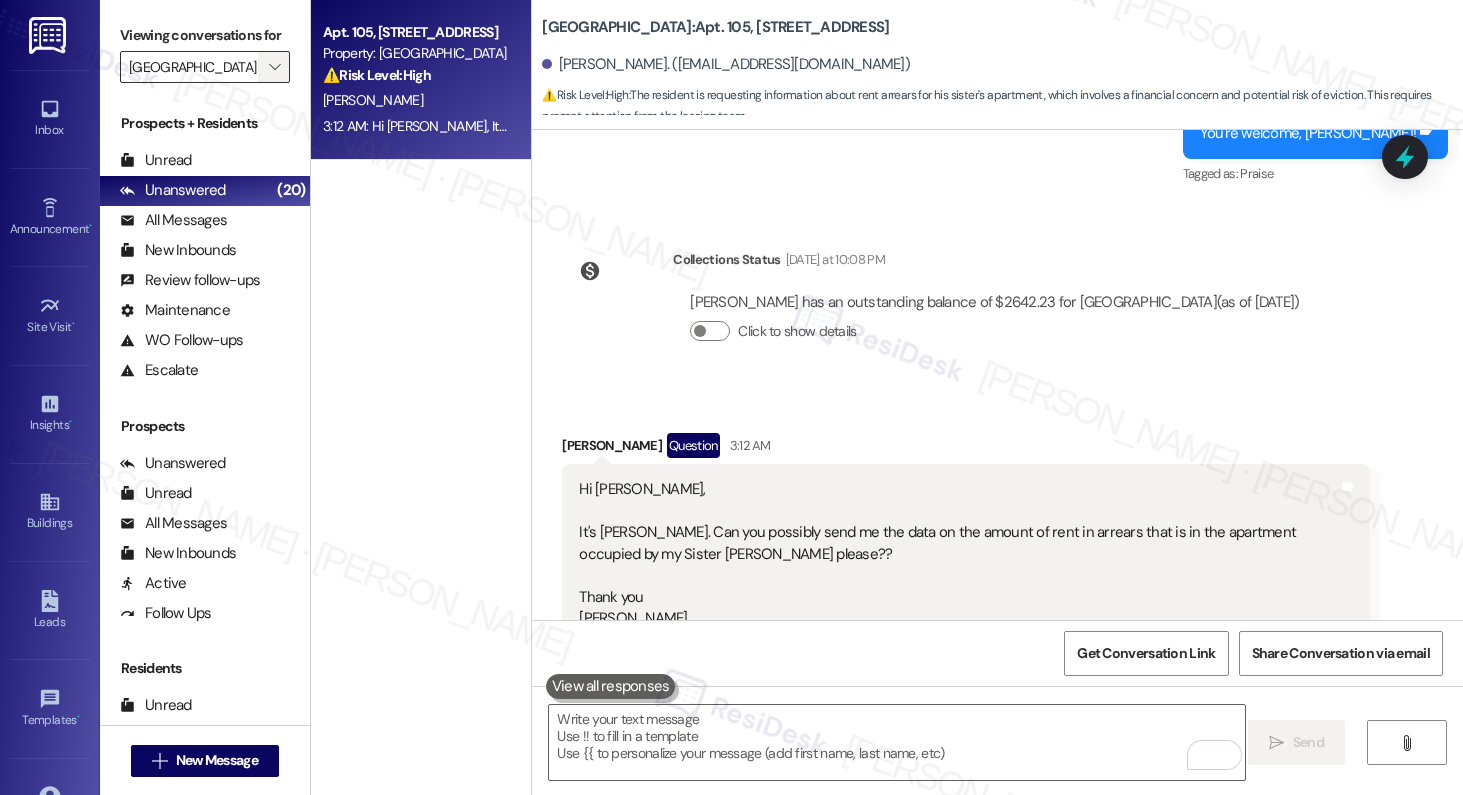 click on "" at bounding box center (274, 67) 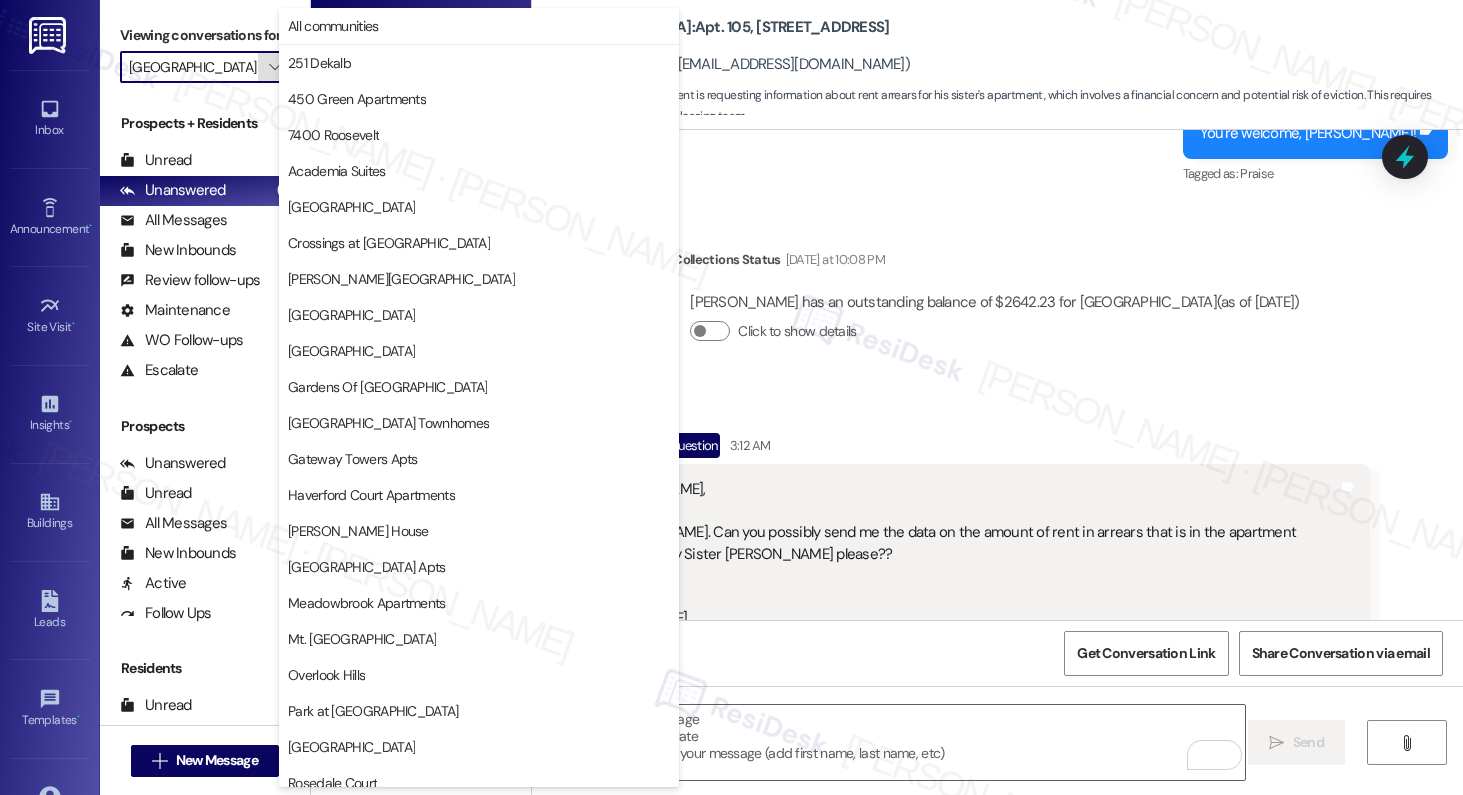 scroll, scrollTop: 374, scrollLeft: 0, axis: vertical 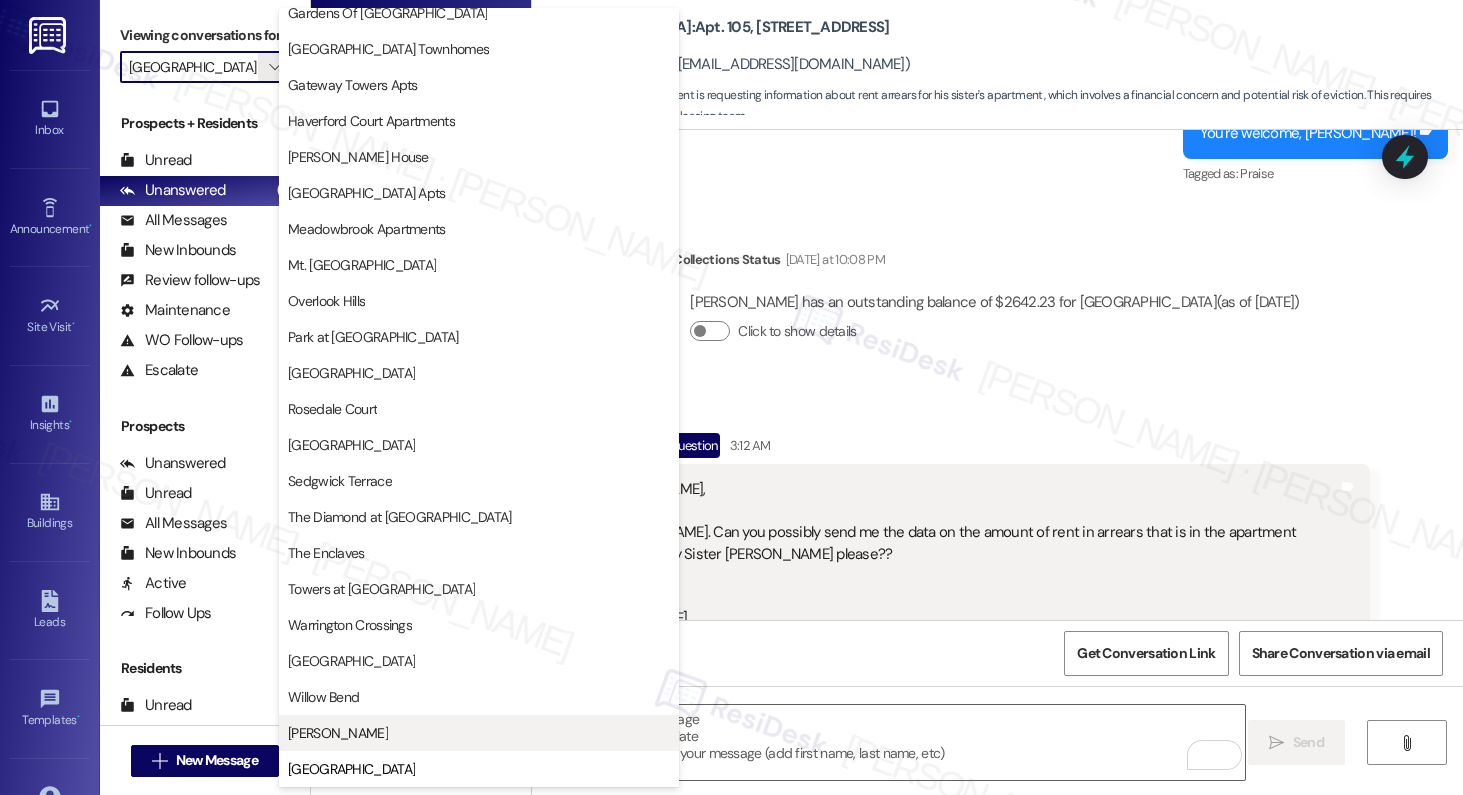 click on "[PERSON_NAME]" at bounding box center [479, 733] 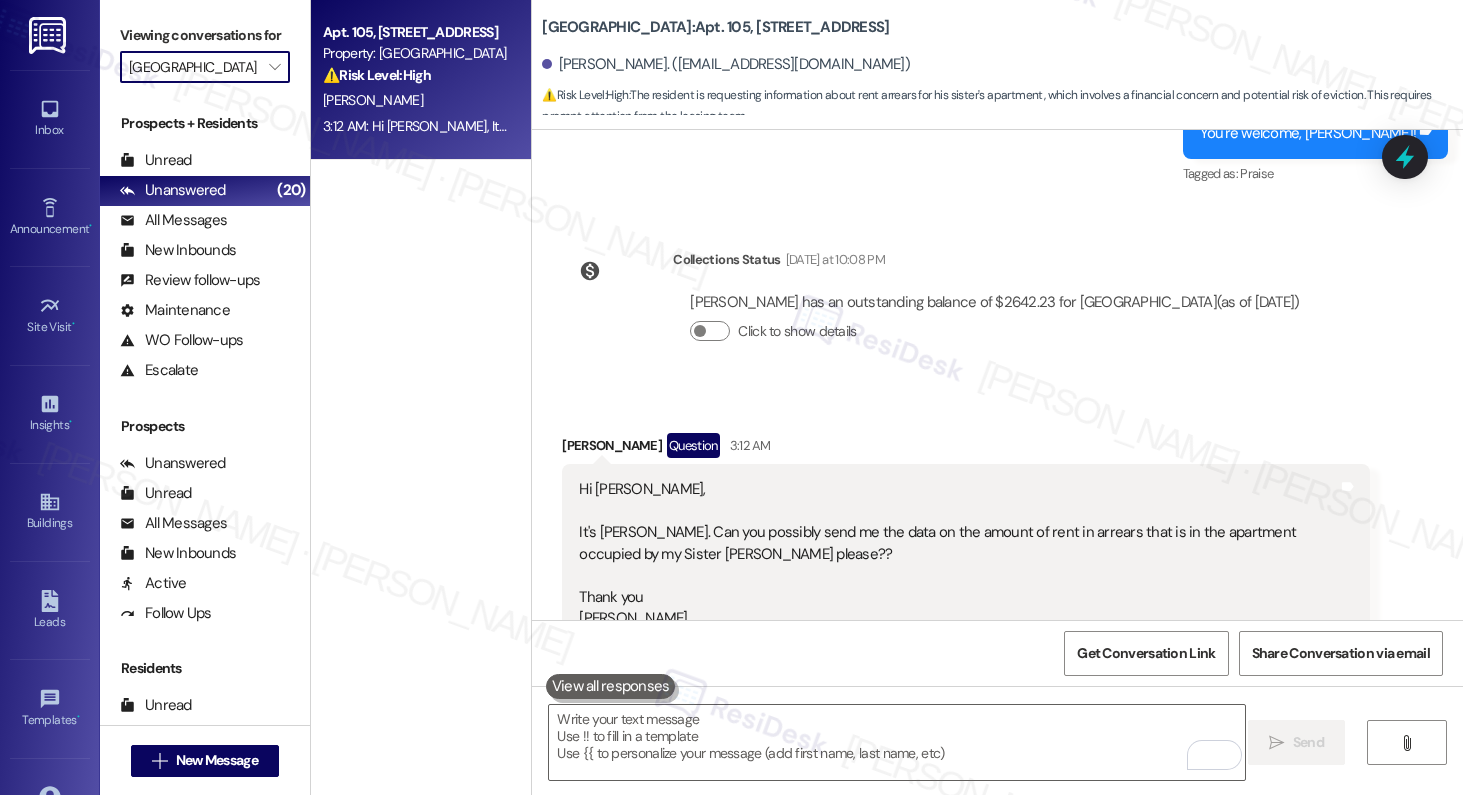 type on "[PERSON_NAME]" 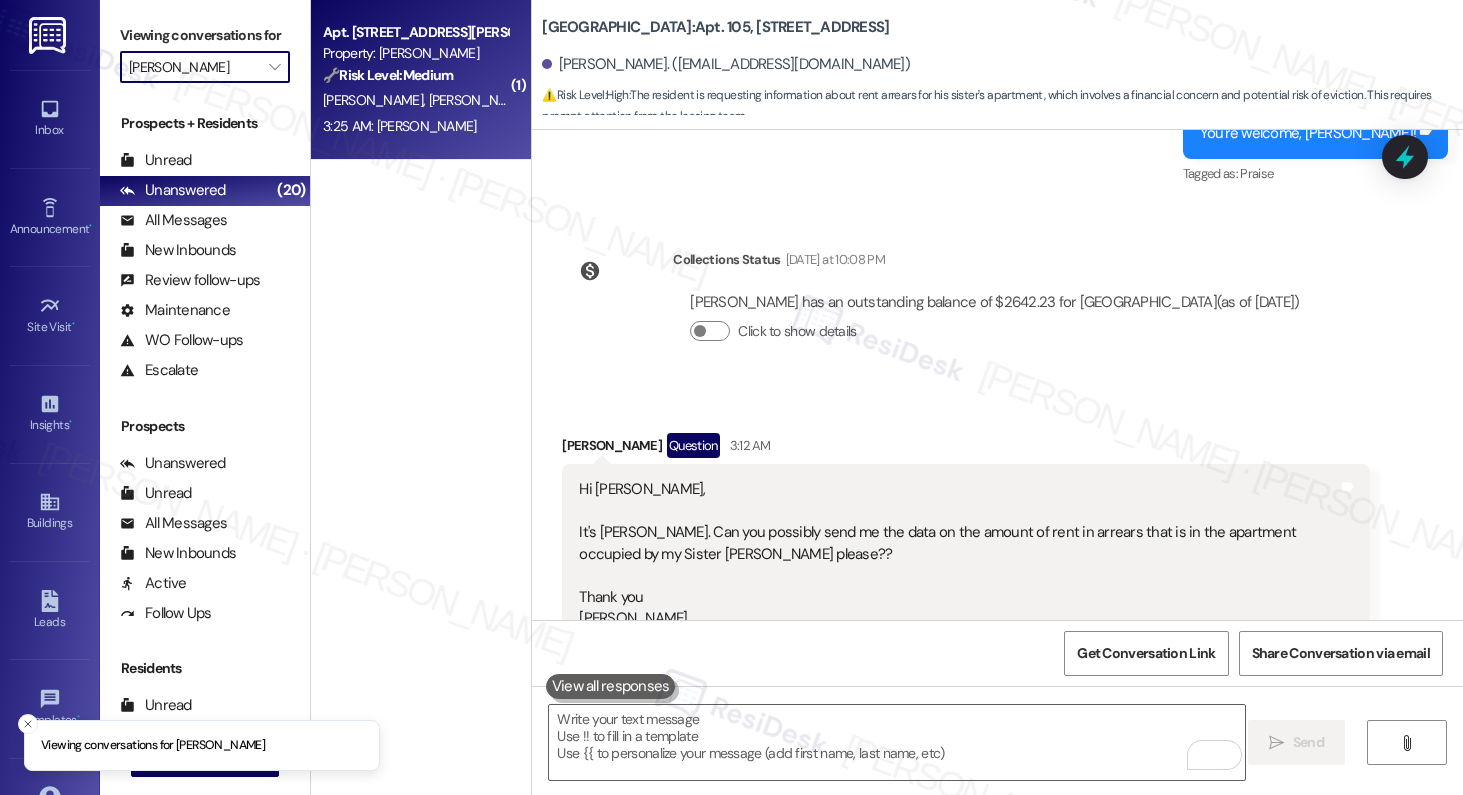 click on "[PERSON_NAME]" at bounding box center (376, 100) 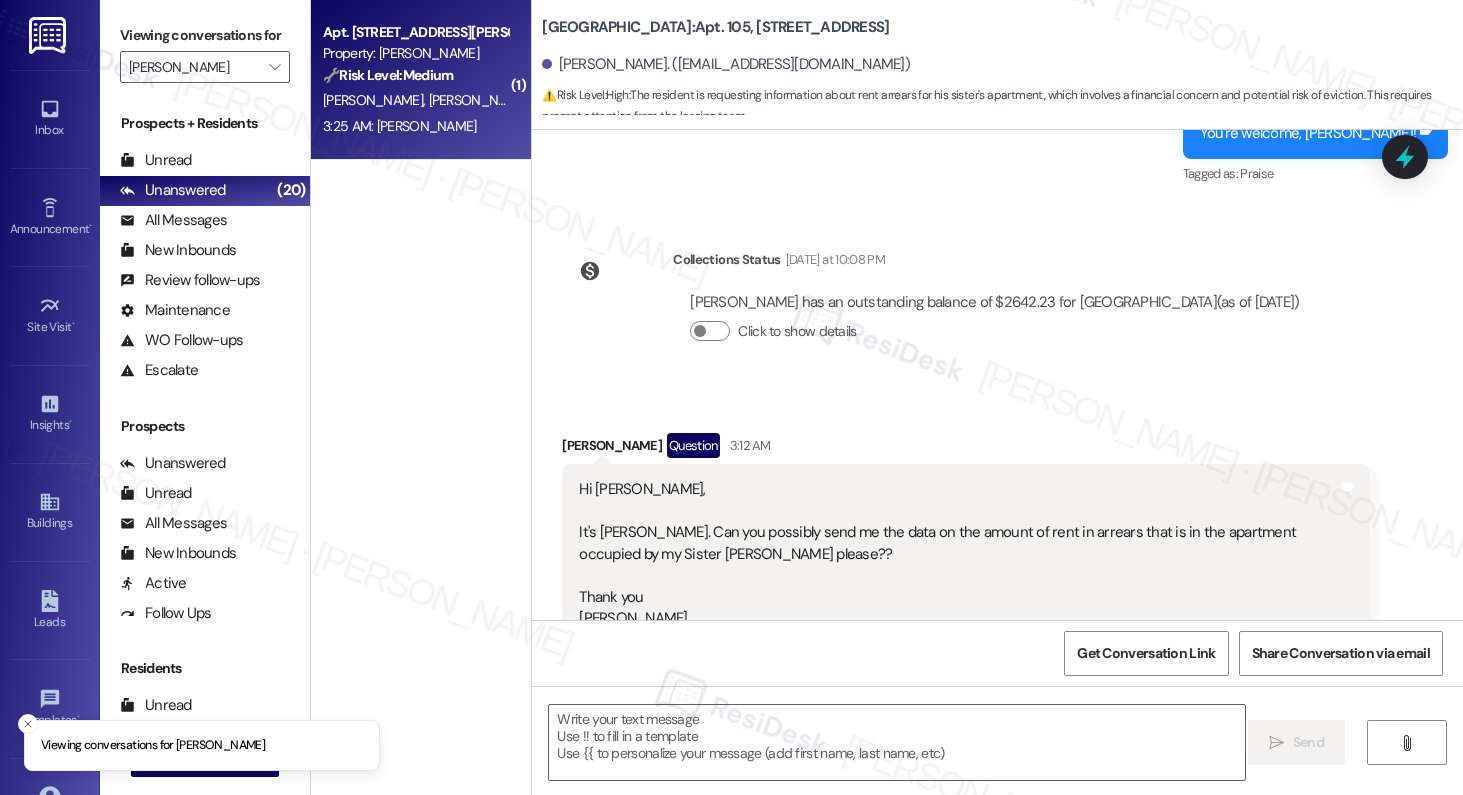 type on "Fetching suggested responses. Please feel free to read through the conversation in the meantime." 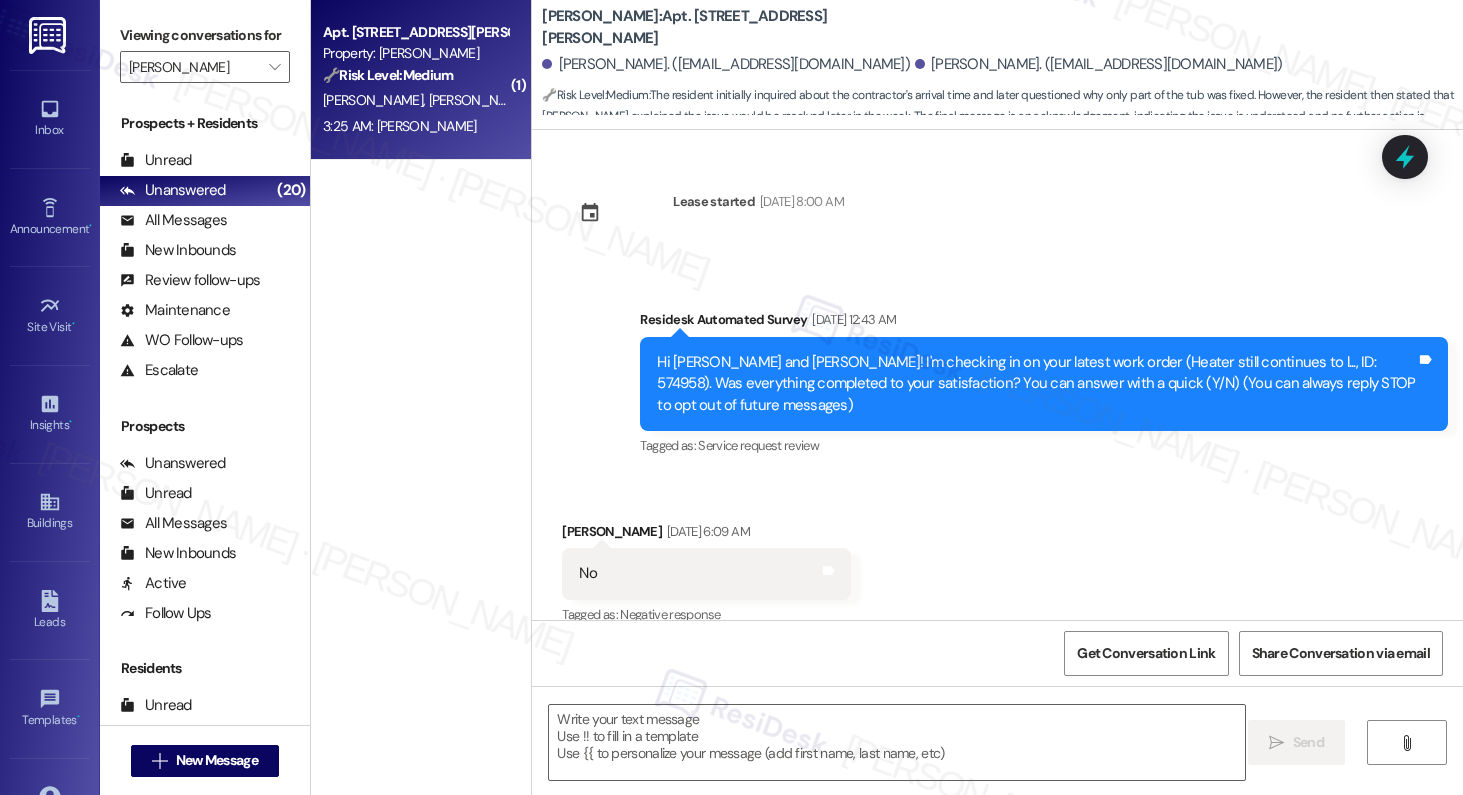 scroll, scrollTop: 18267, scrollLeft: 0, axis: vertical 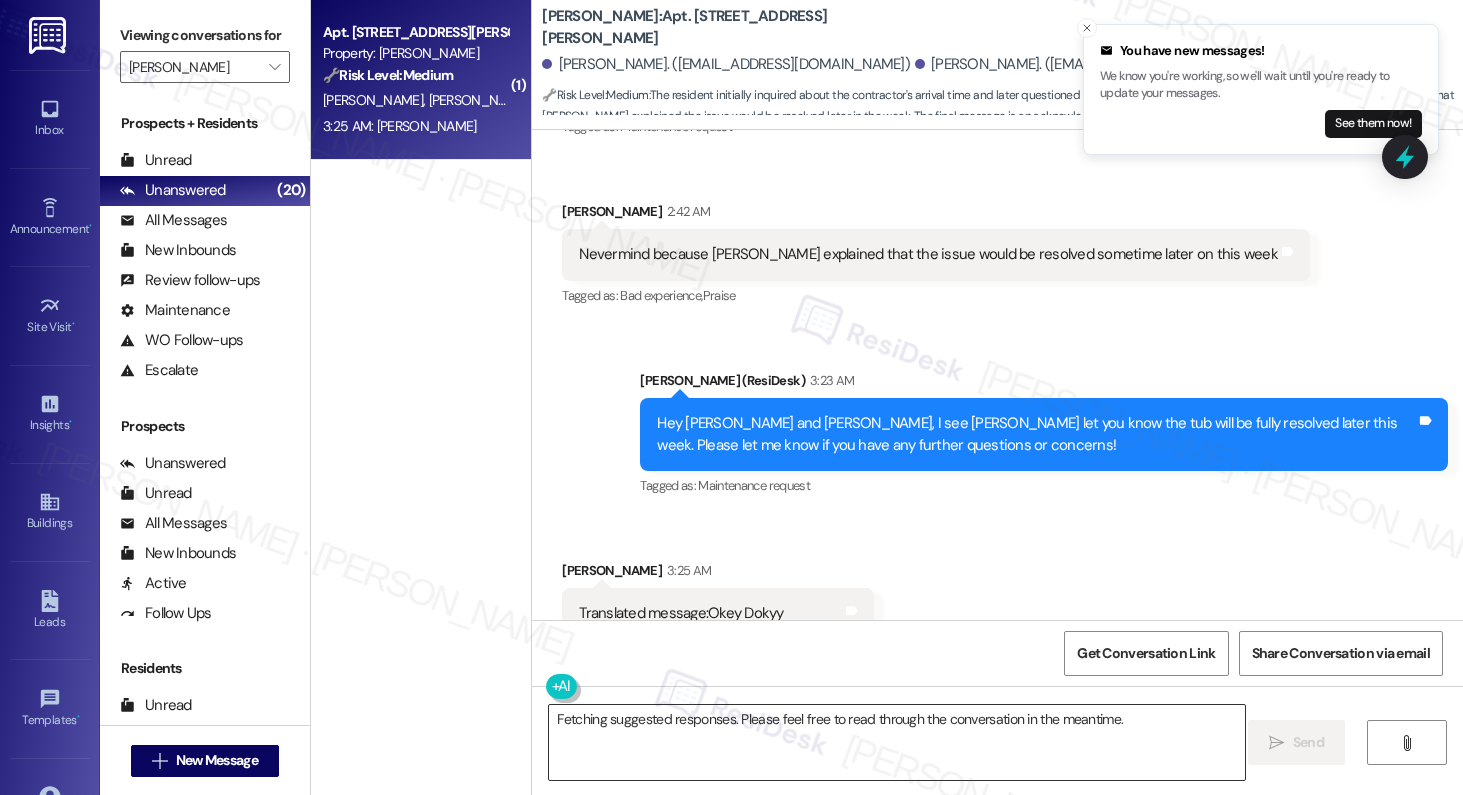 click on "Fetching suggested responses. Please feel free to read through the conversation in the meantime." at bounding box center [897, 742] 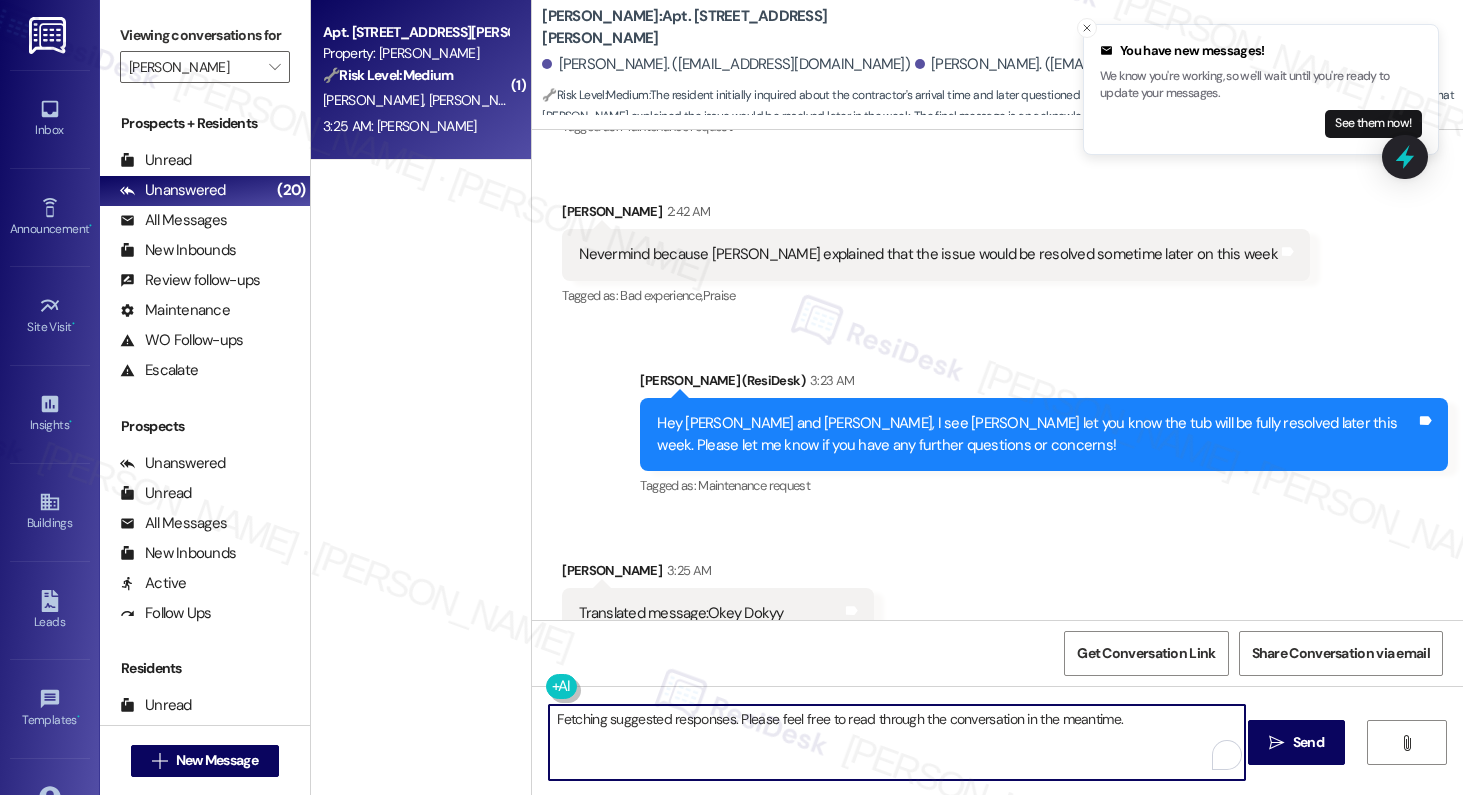 click on "Fetching suggested responses. Please feel free to read through the conversation in the meantime." at bounding box center (897, 742) 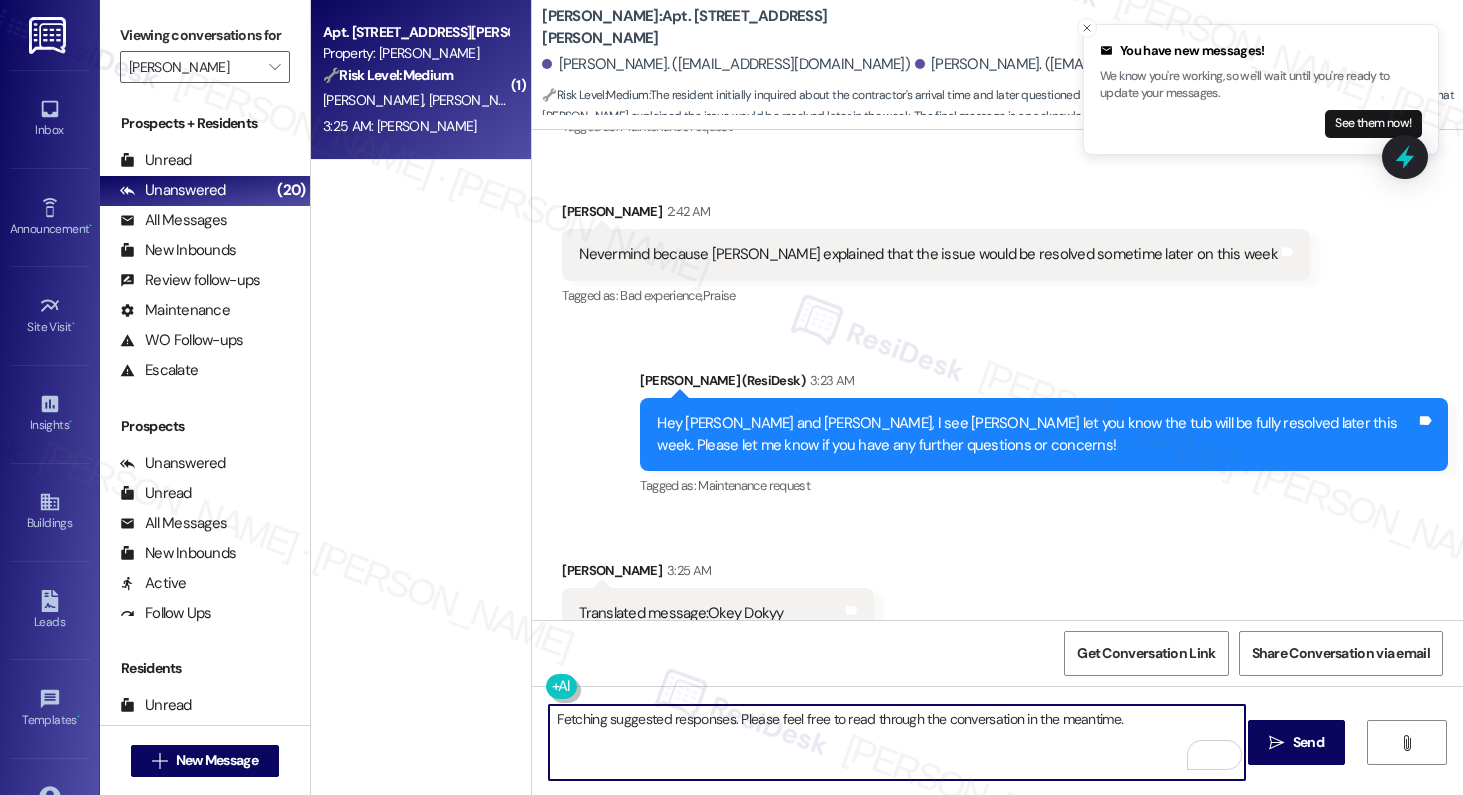 type on "G" 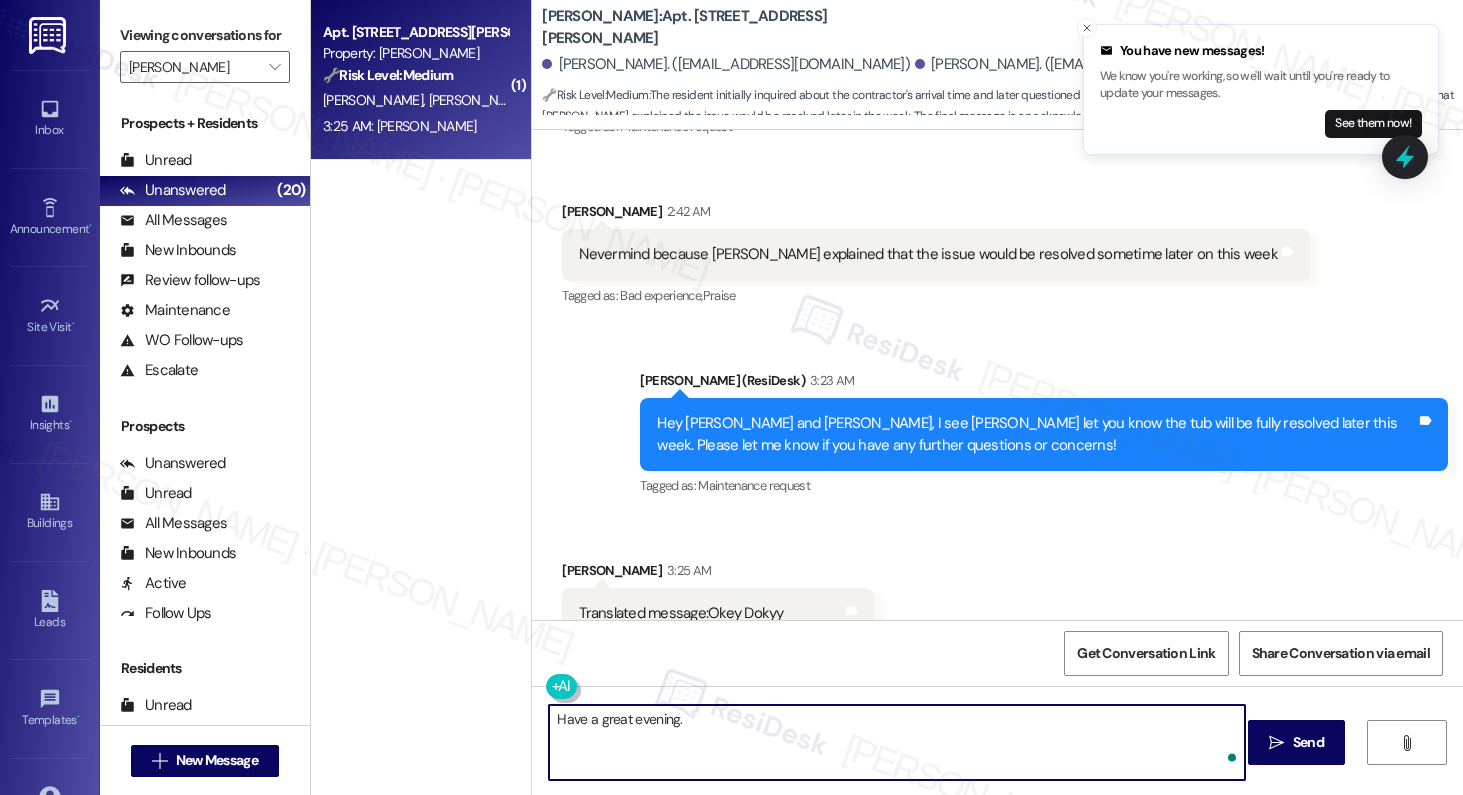 type on "Have a great evening." 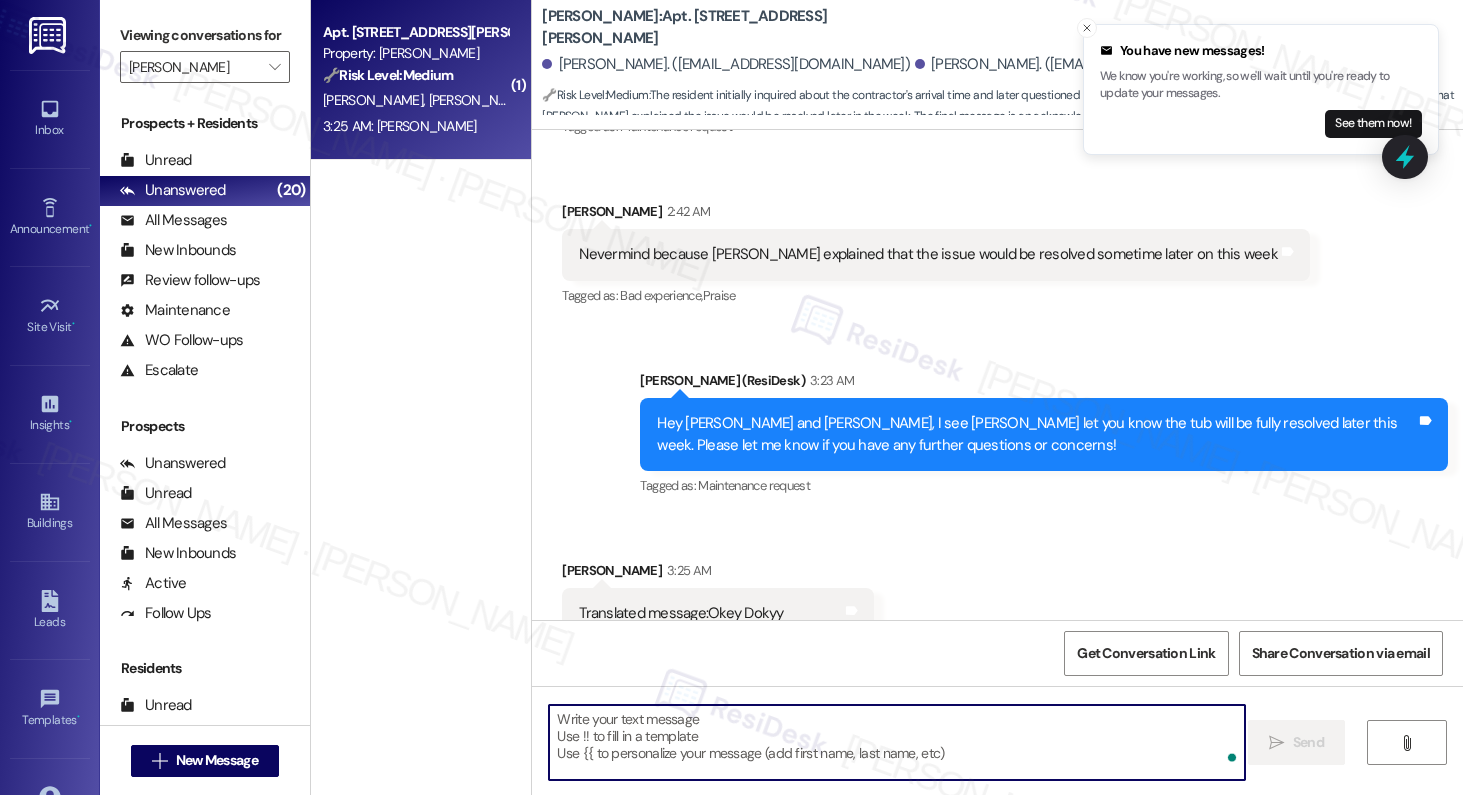 scroll, scrollTop: 18266, scrollLeft: 0, axis: vertical 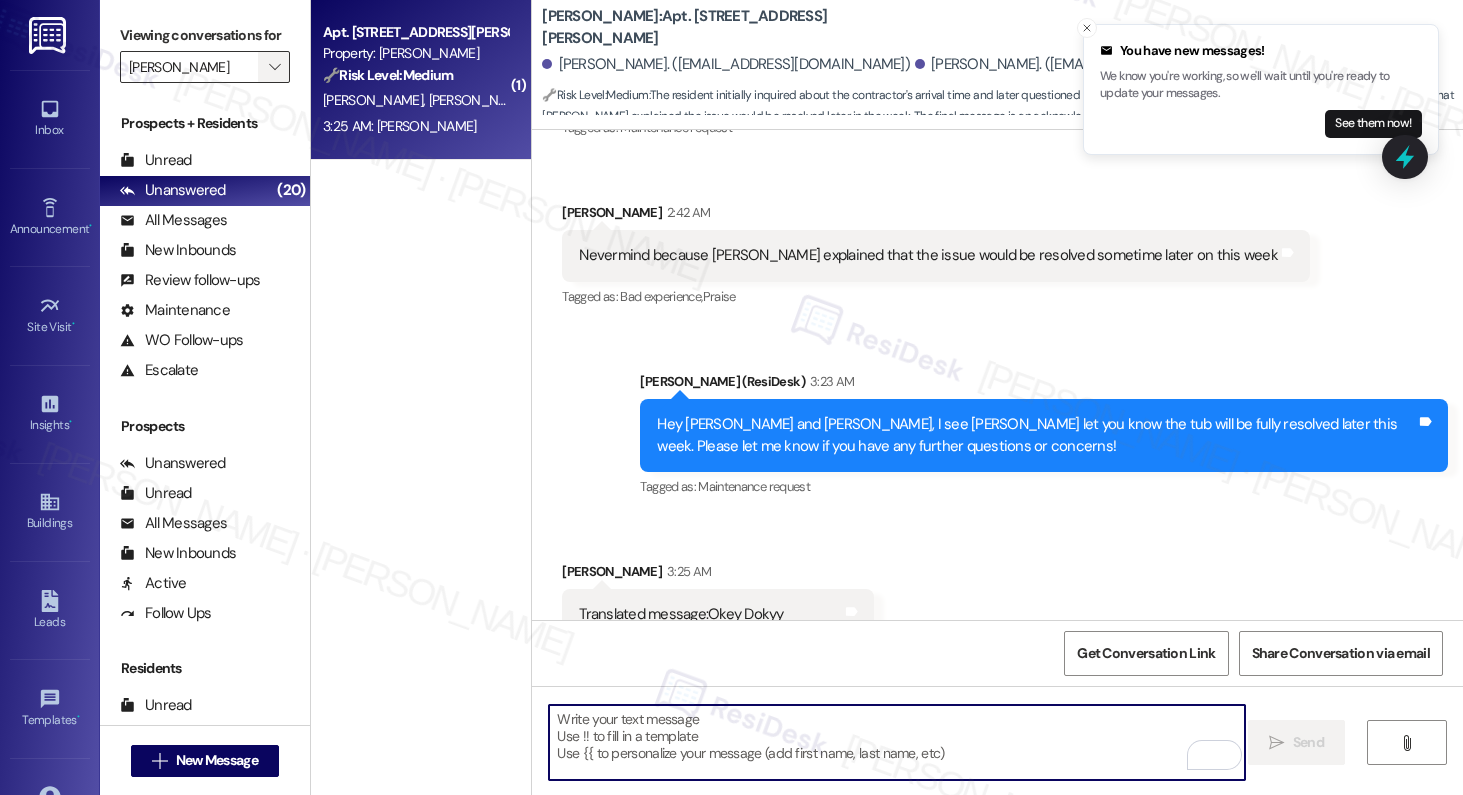 type 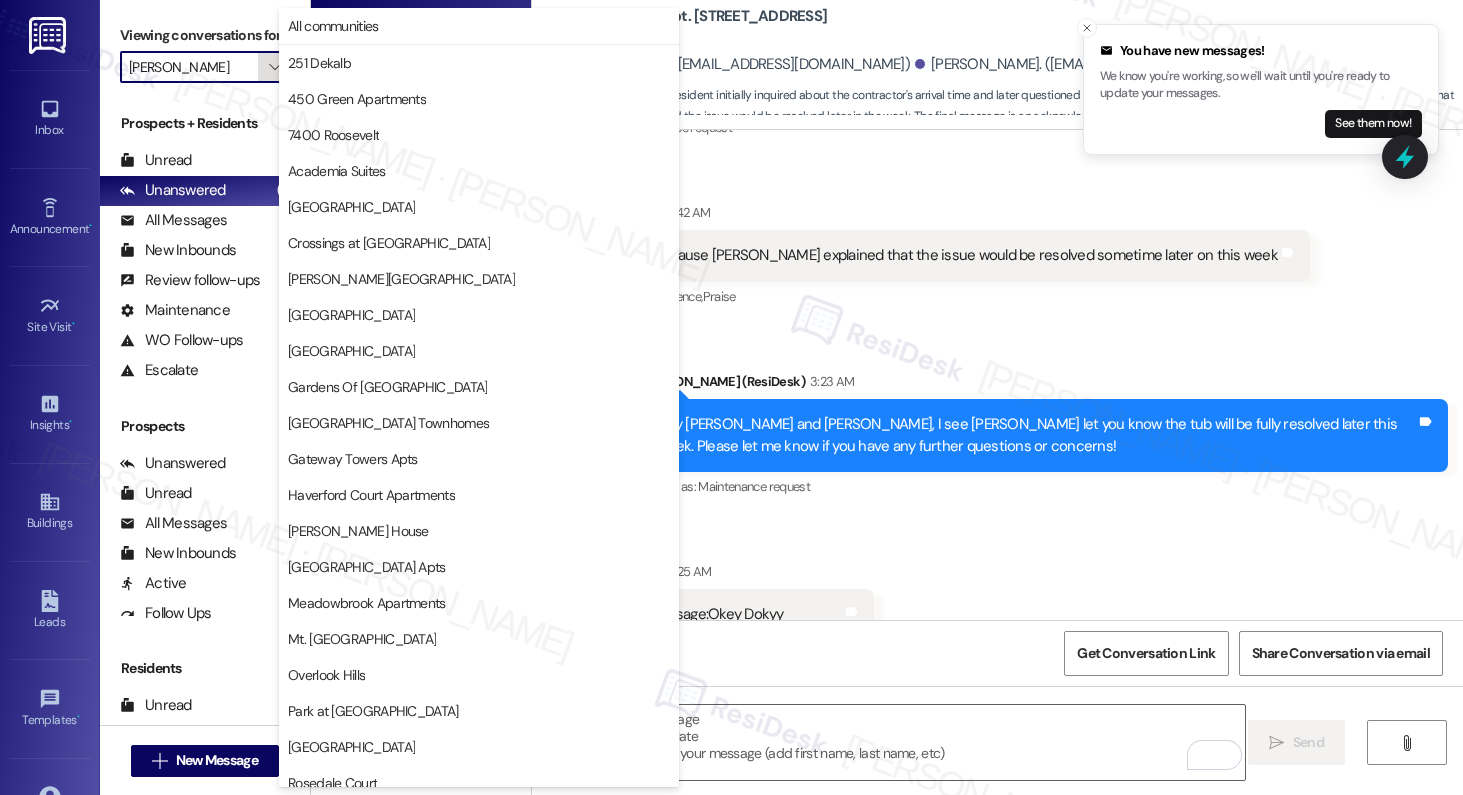 scroll, scrollTop: 374, scrollLeft: 0, axis: vertical 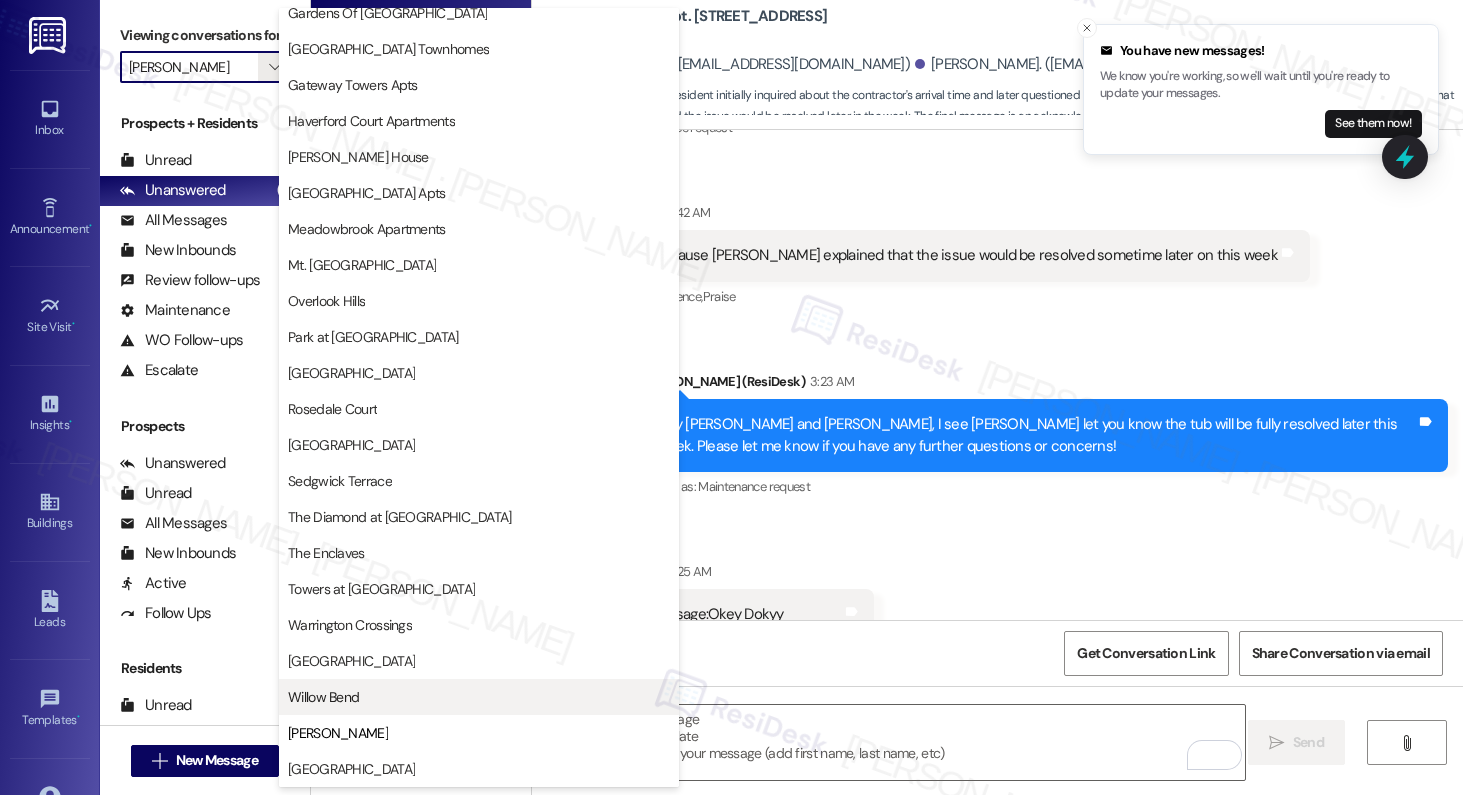 click on "Willow Bend" at bounding box center (323, 697) 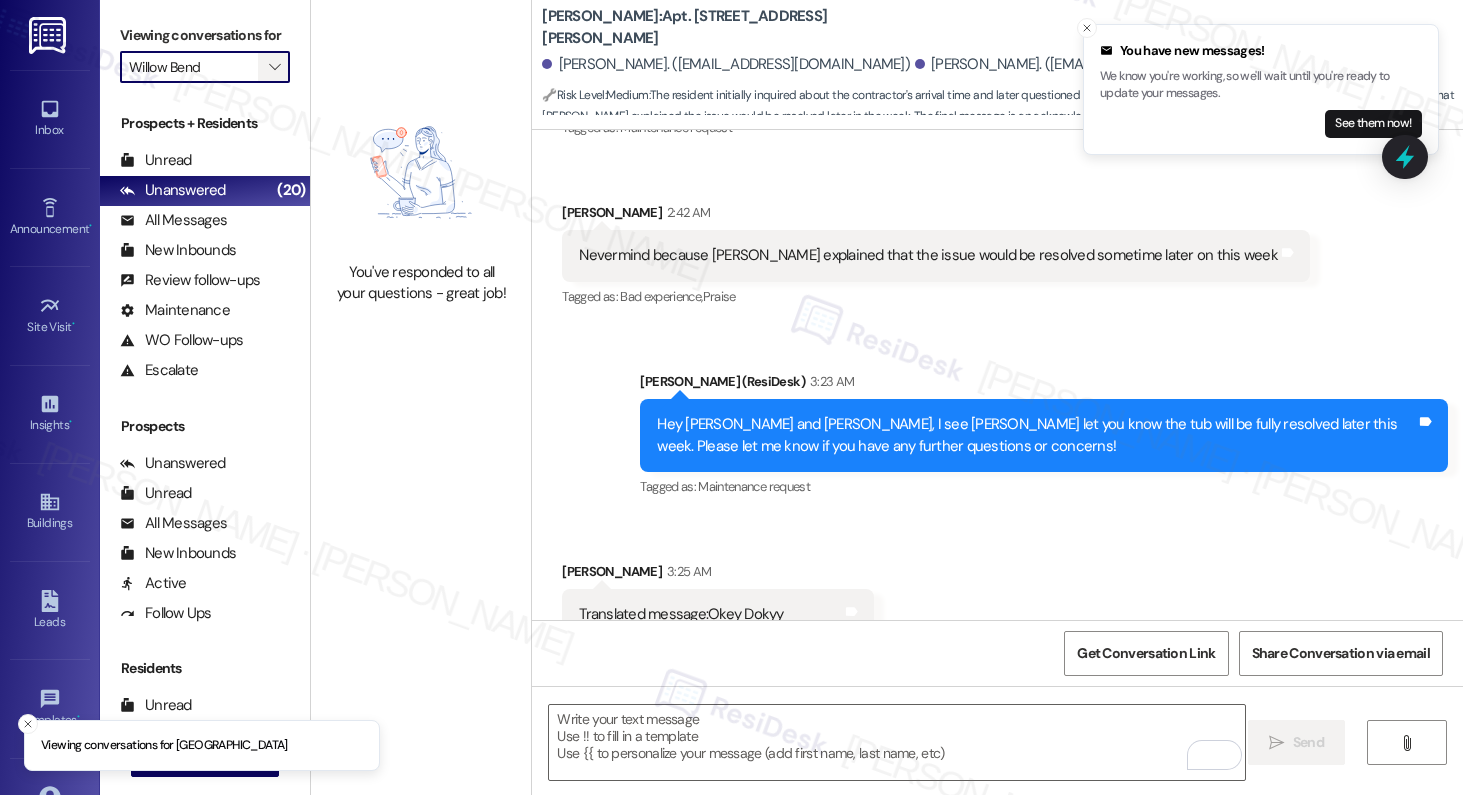 click on "" at bounding box center (274, 67) 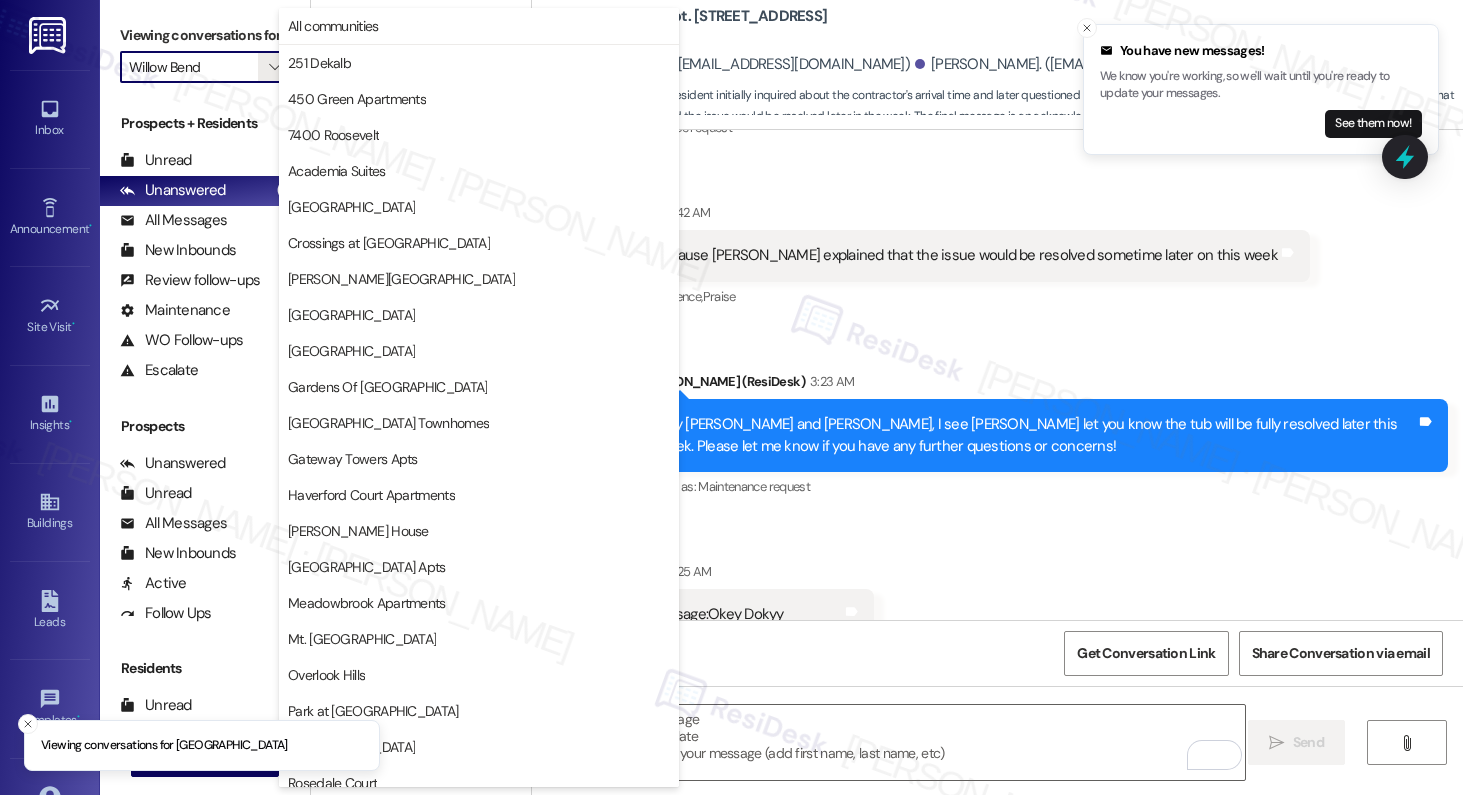 scroll, scrollTop: 374, scrollLeft: 0, axis: vertical 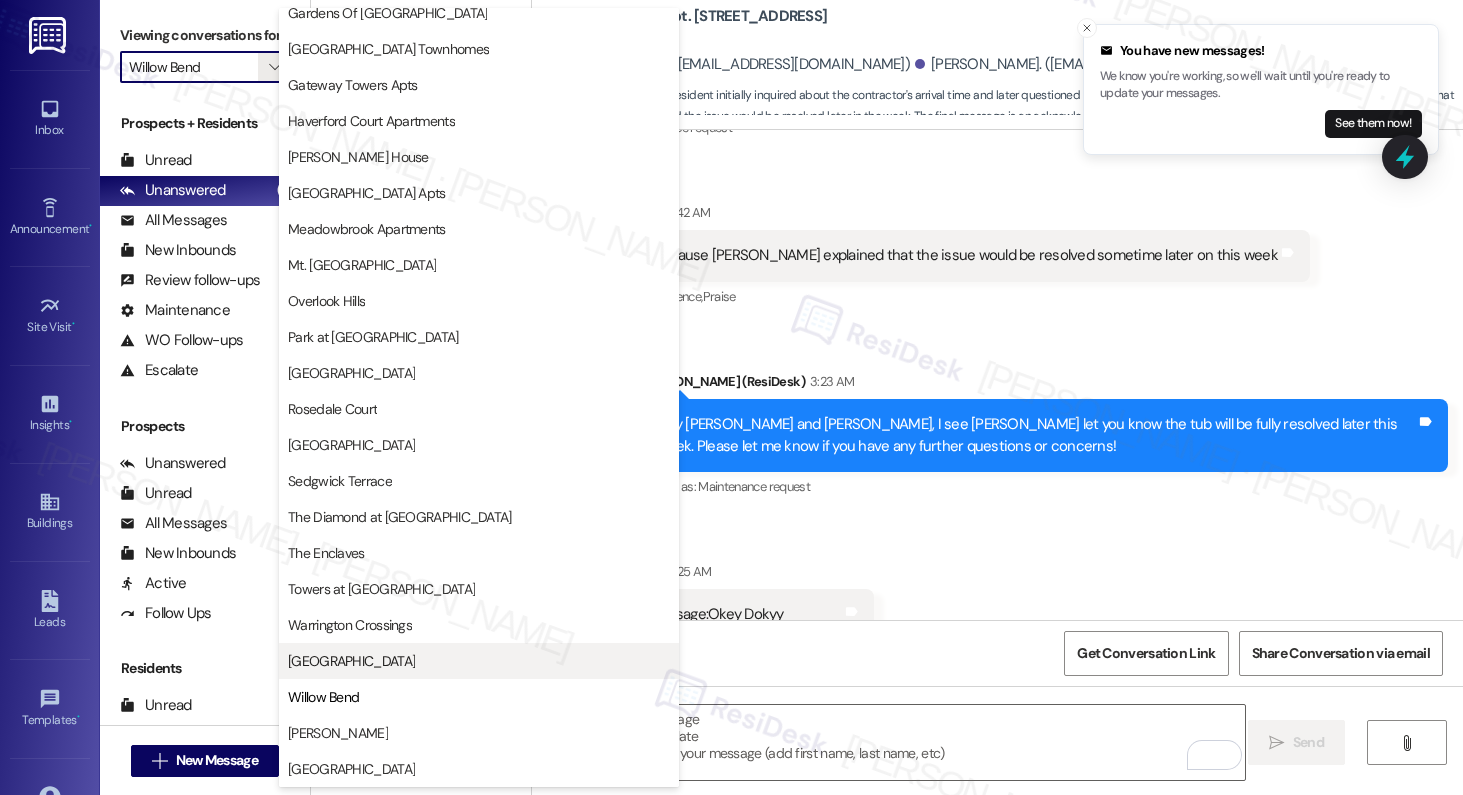 click on "[GEOGRAPHIC_DATA]" at bounding box center [351, 661] 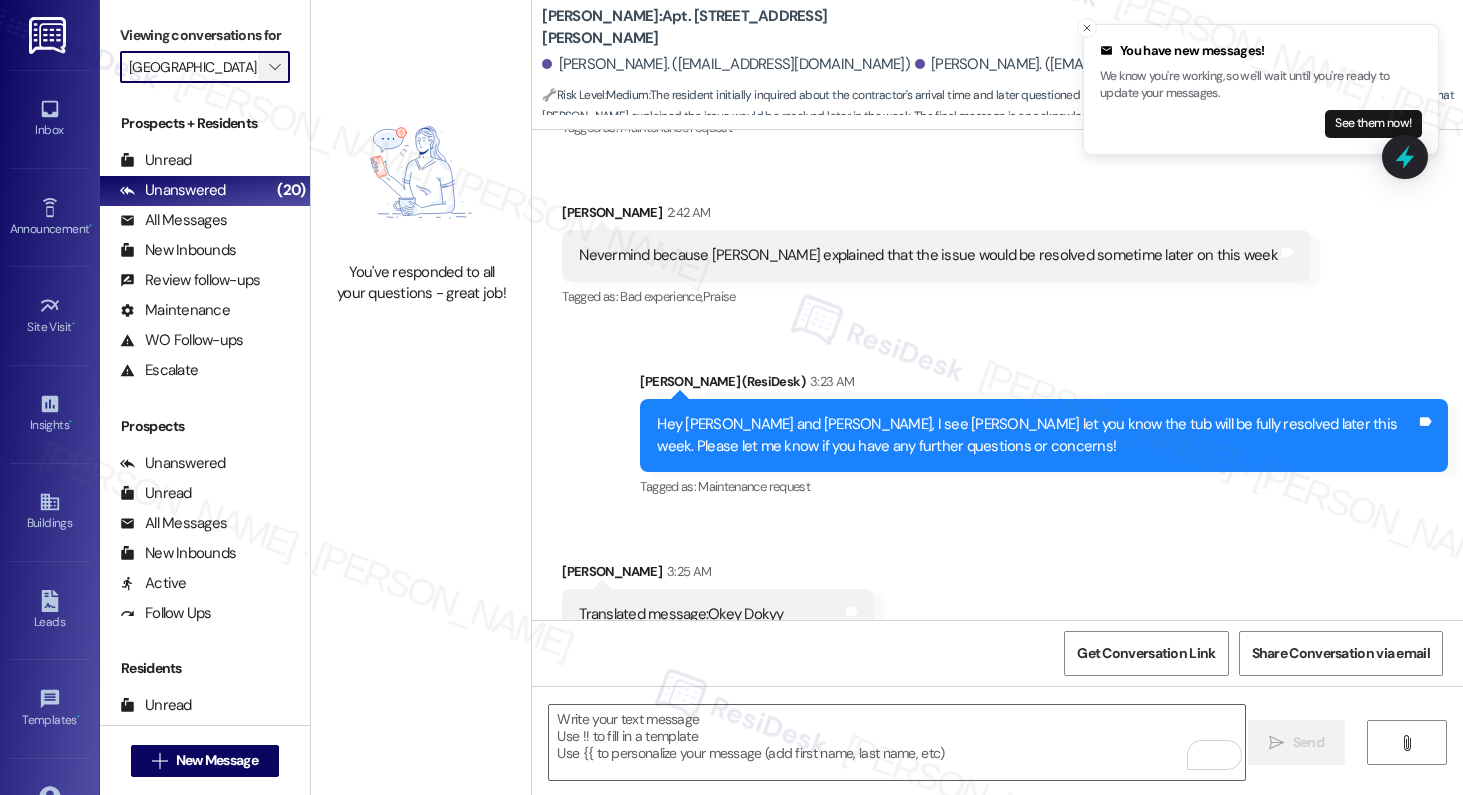 click on "" at bounding box center [274, 67] 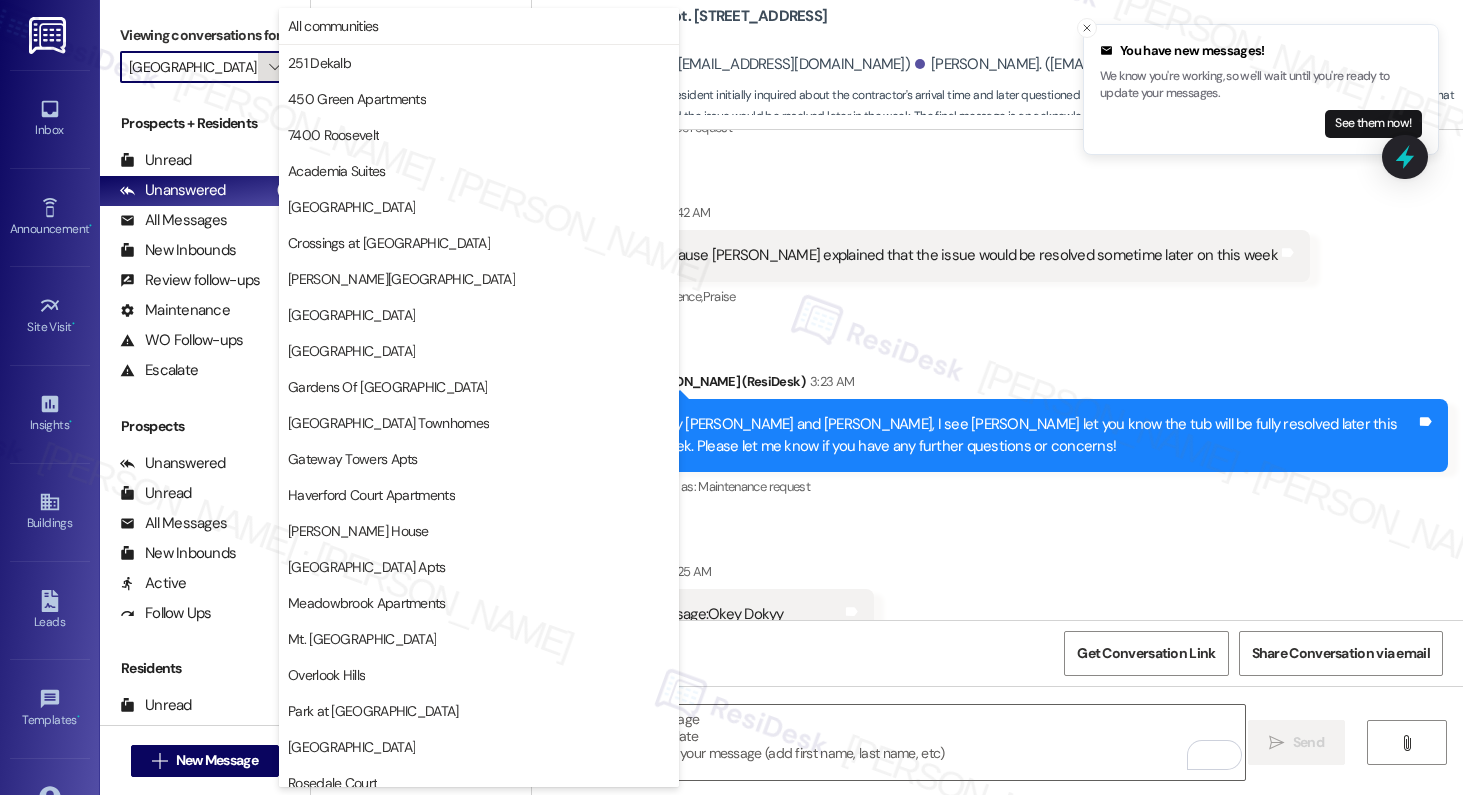 scroll, scrollTop: 374, scrollLeft: 0, axis: vertical 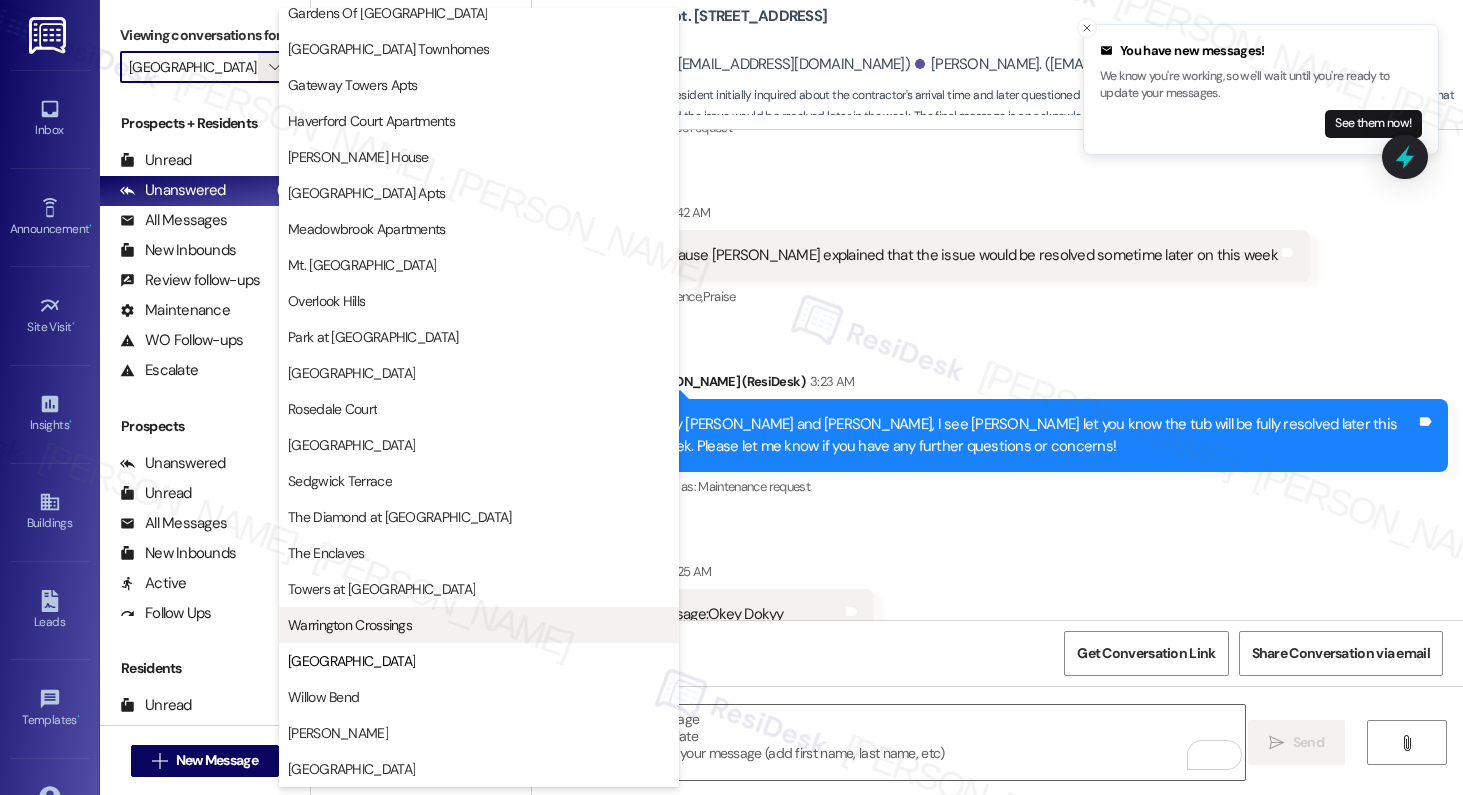 click on "Warrington Crossings" at bounding box center [350, 625] 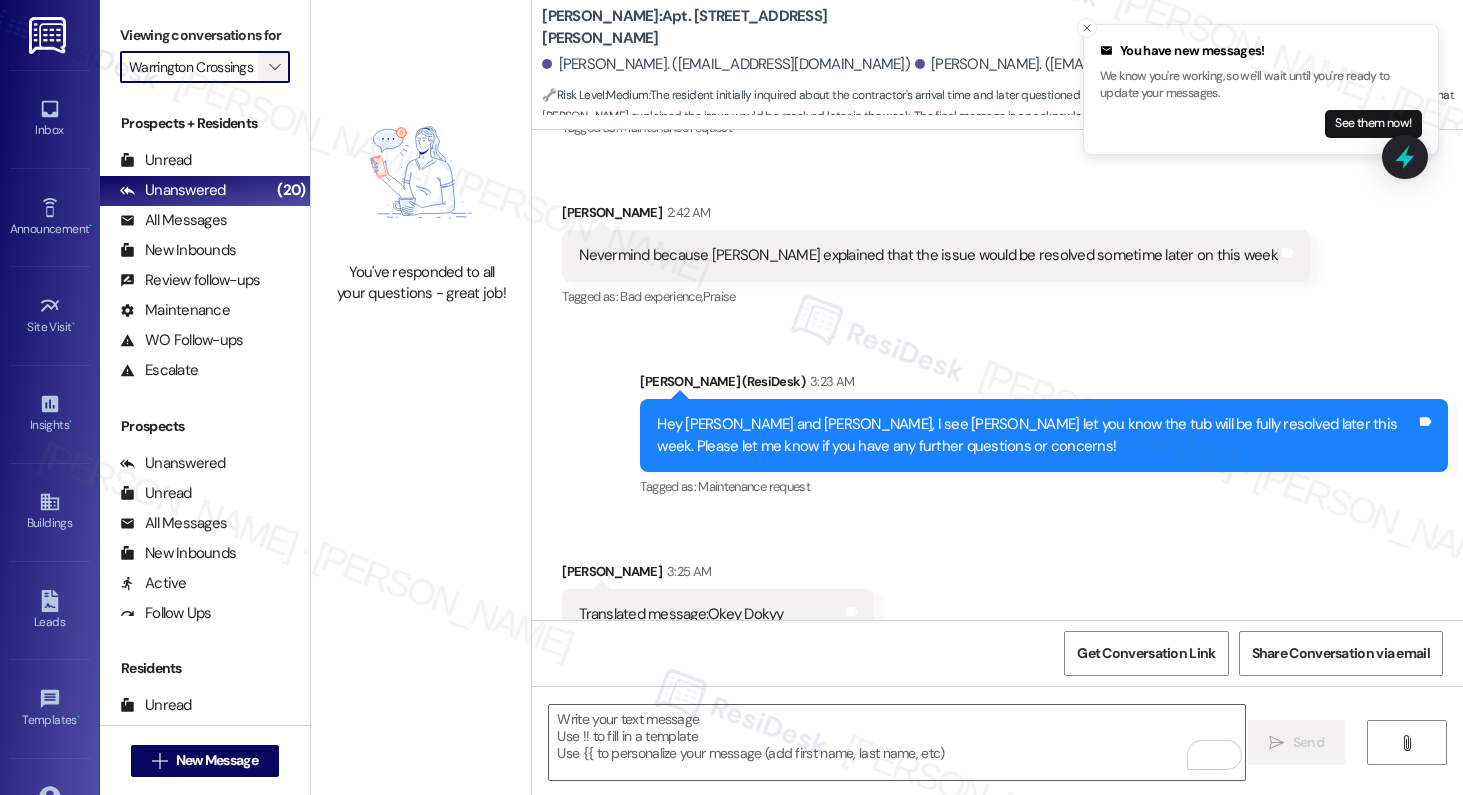 click on "" at bounding box center [274, 67] 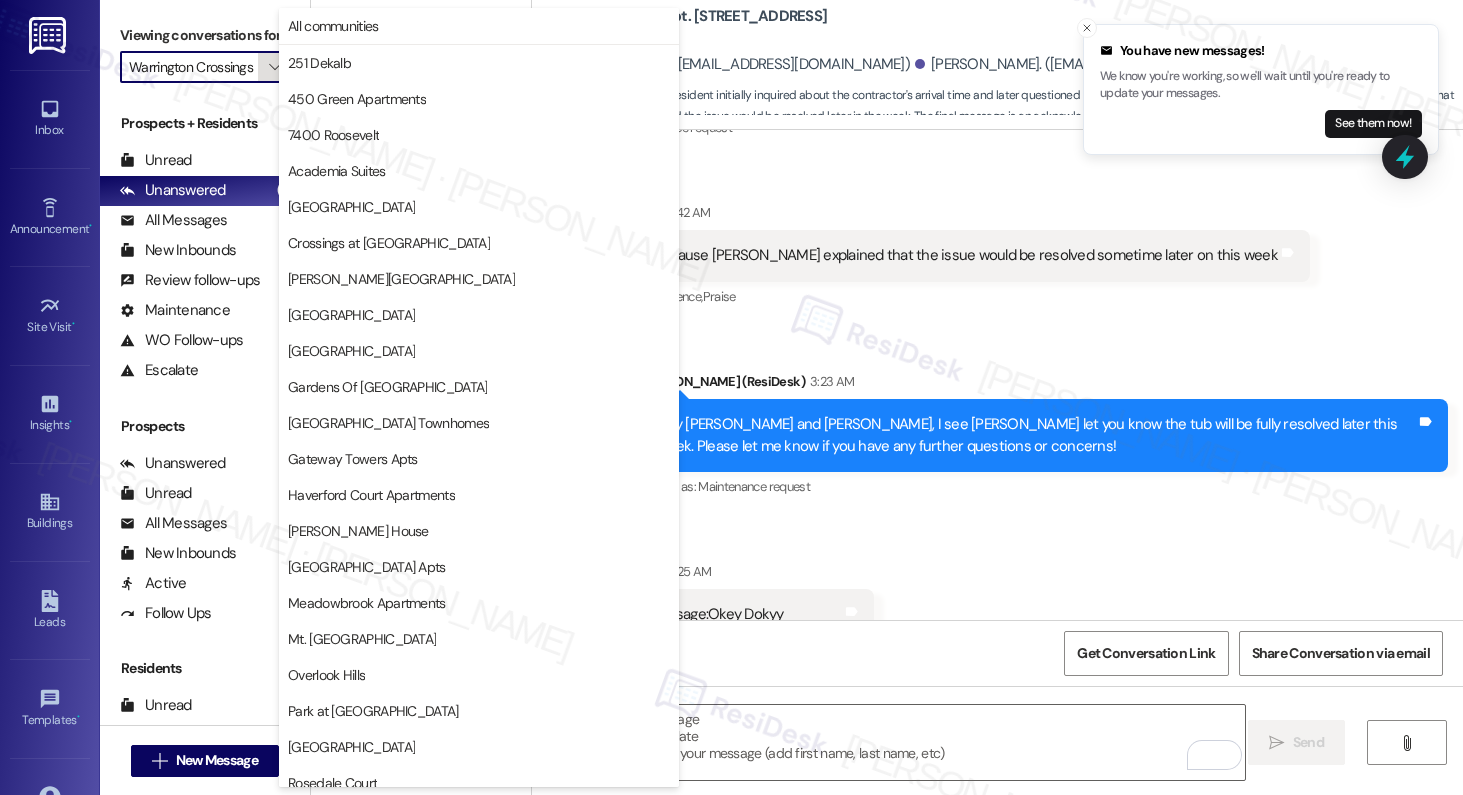 scroll, scrollTop: 374, scrollLeft: 0, axis: vertical 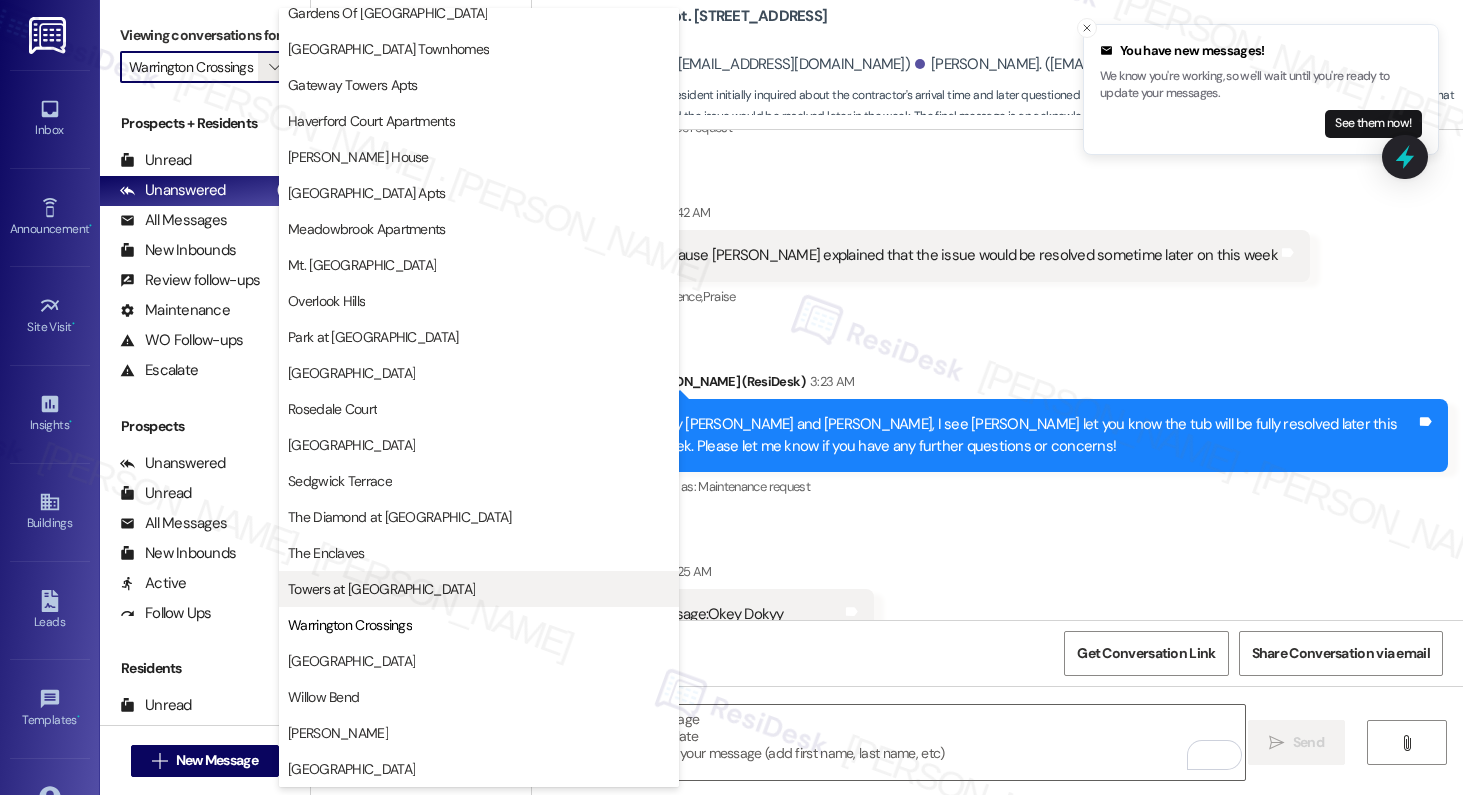 click on "Towers at [GEOGRAPHIC_DATA]" at bounding box center (479, 589) 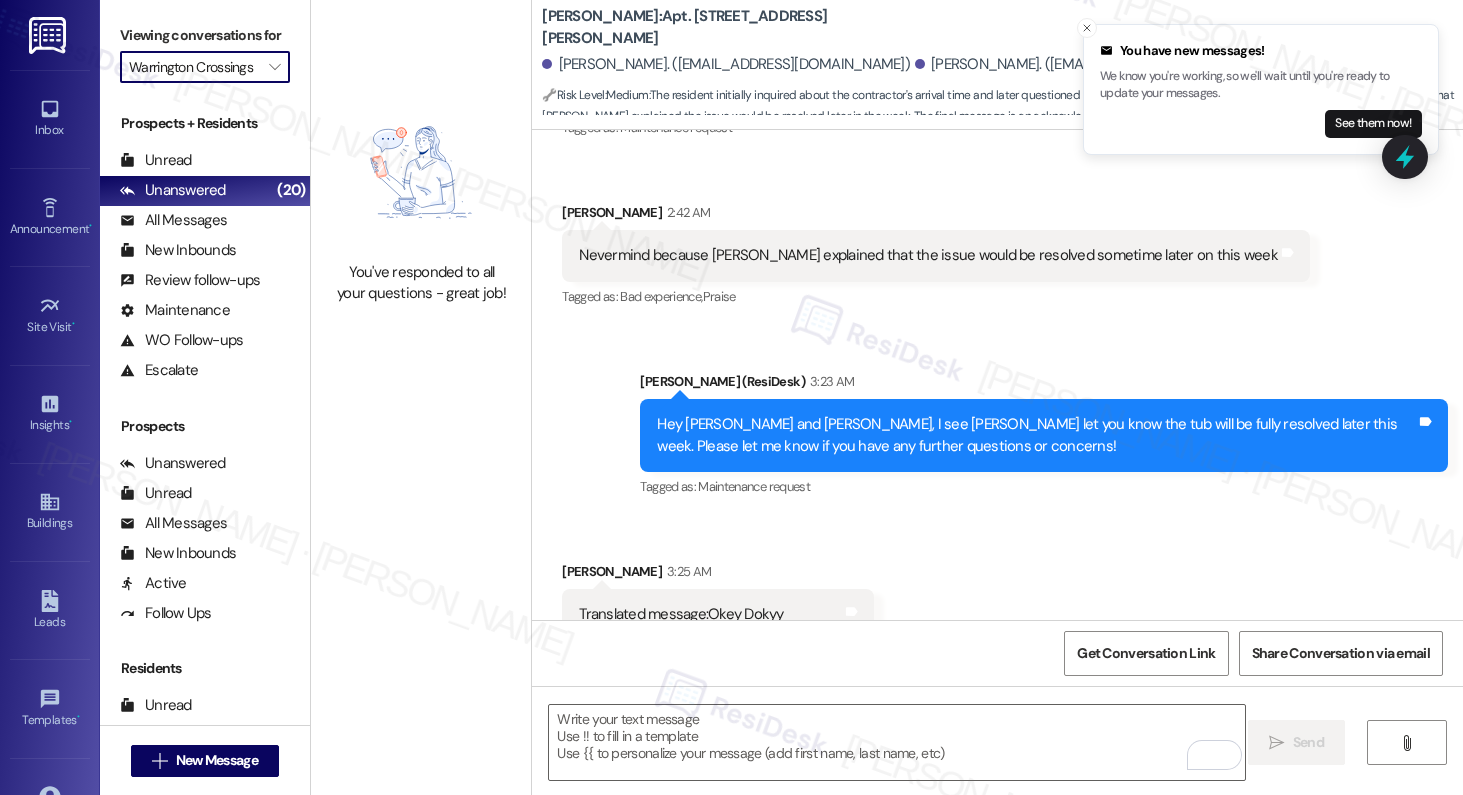 type on "Towers at [GEOGRAPHIC_DATA]" 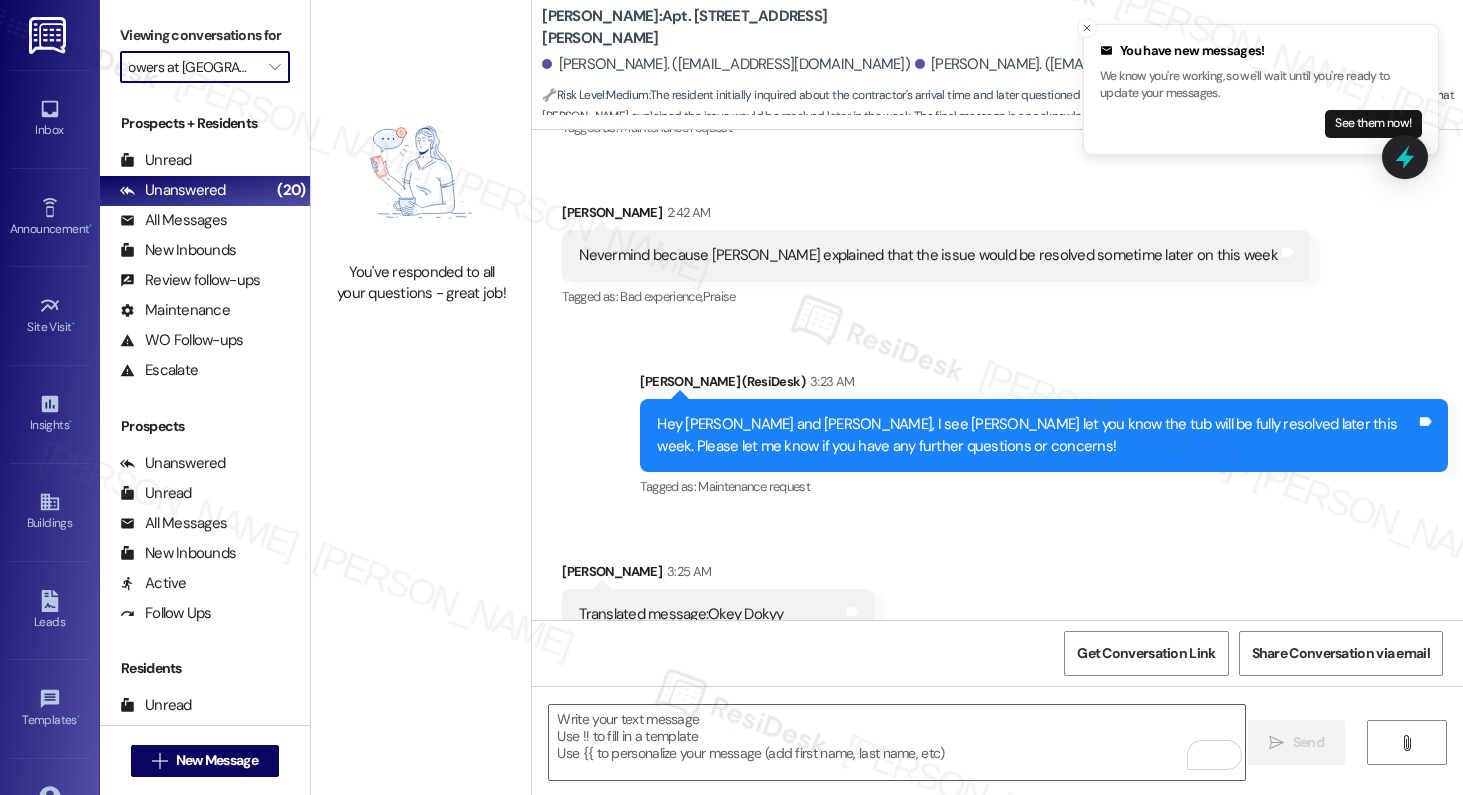 scroll, scrollTop: 0, scrollLeft: 0, axis: both 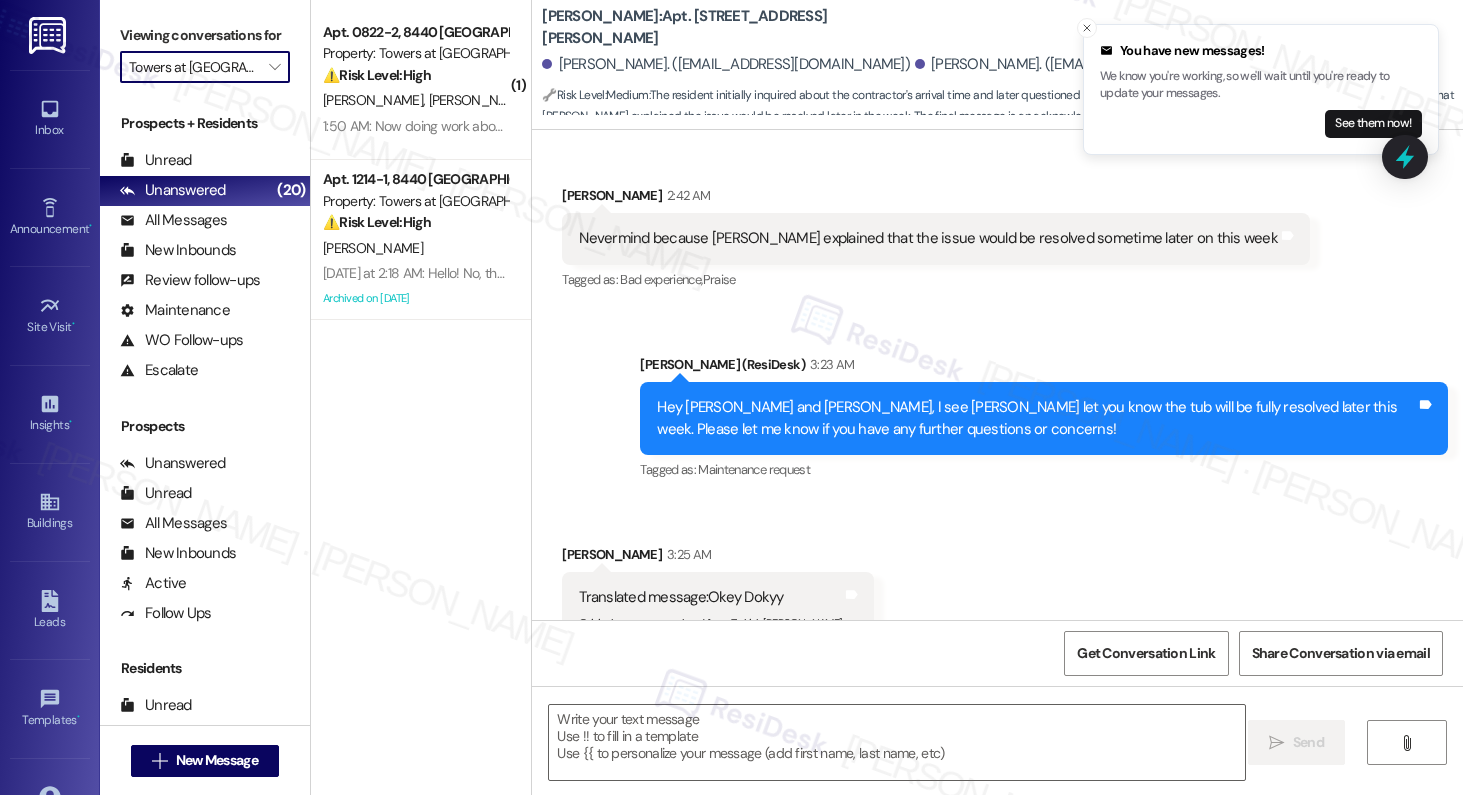 type on "Fetching suggested responses. Please feel free to read through the conversation in the meantime." 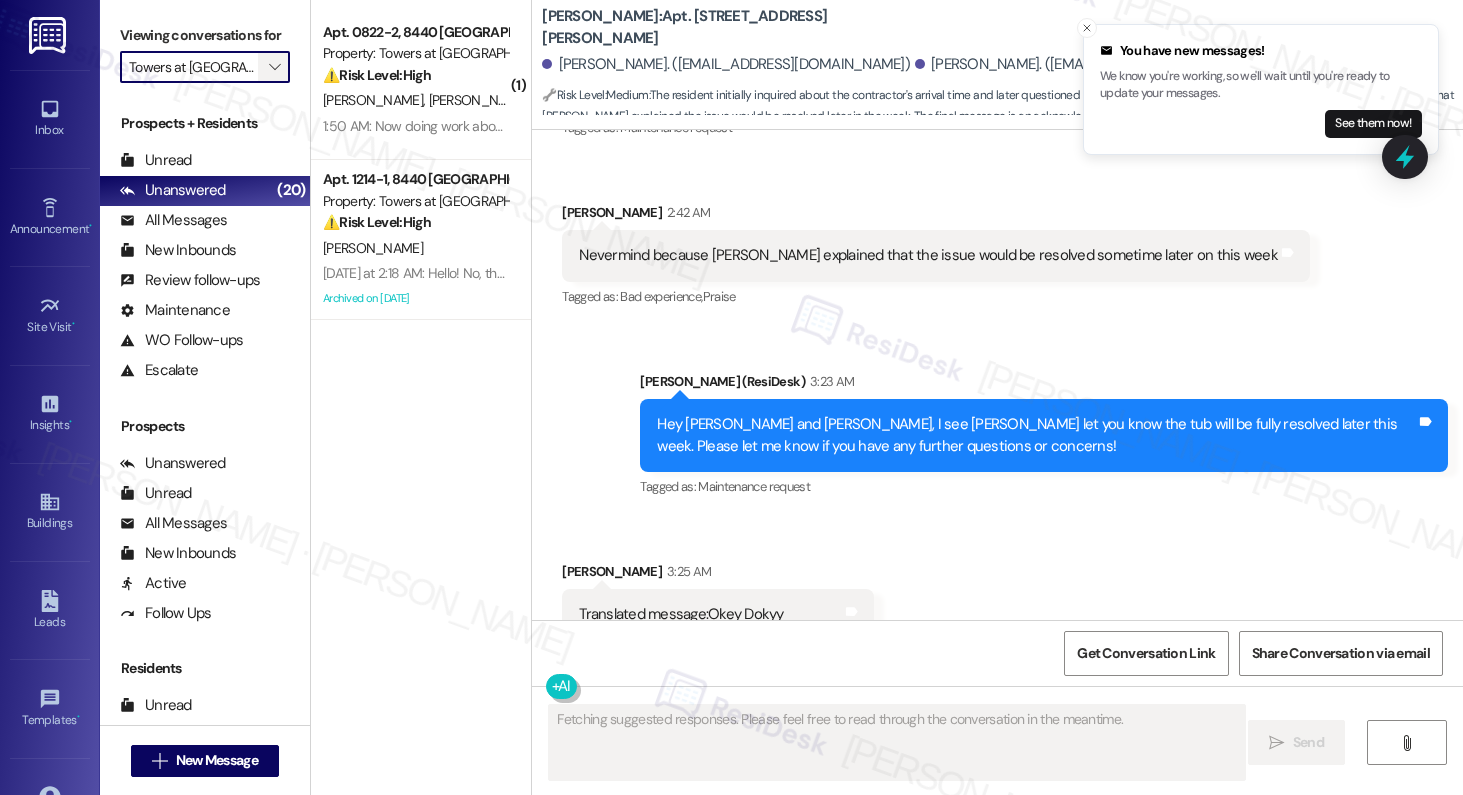 click on "" at bounding box center [274, 67] 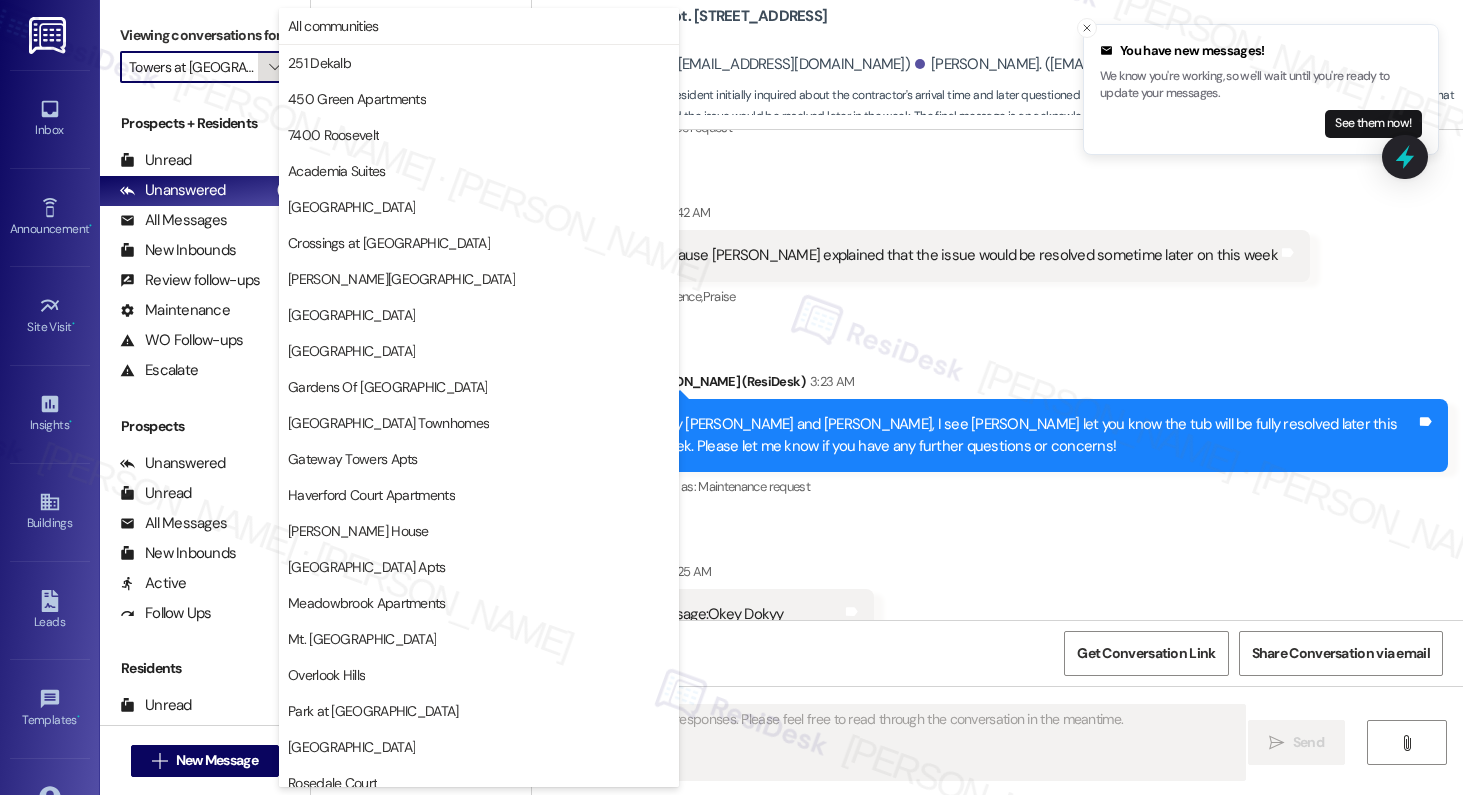 scroll, scrollTop: 374, scrollLeft: 0, axis: vertical 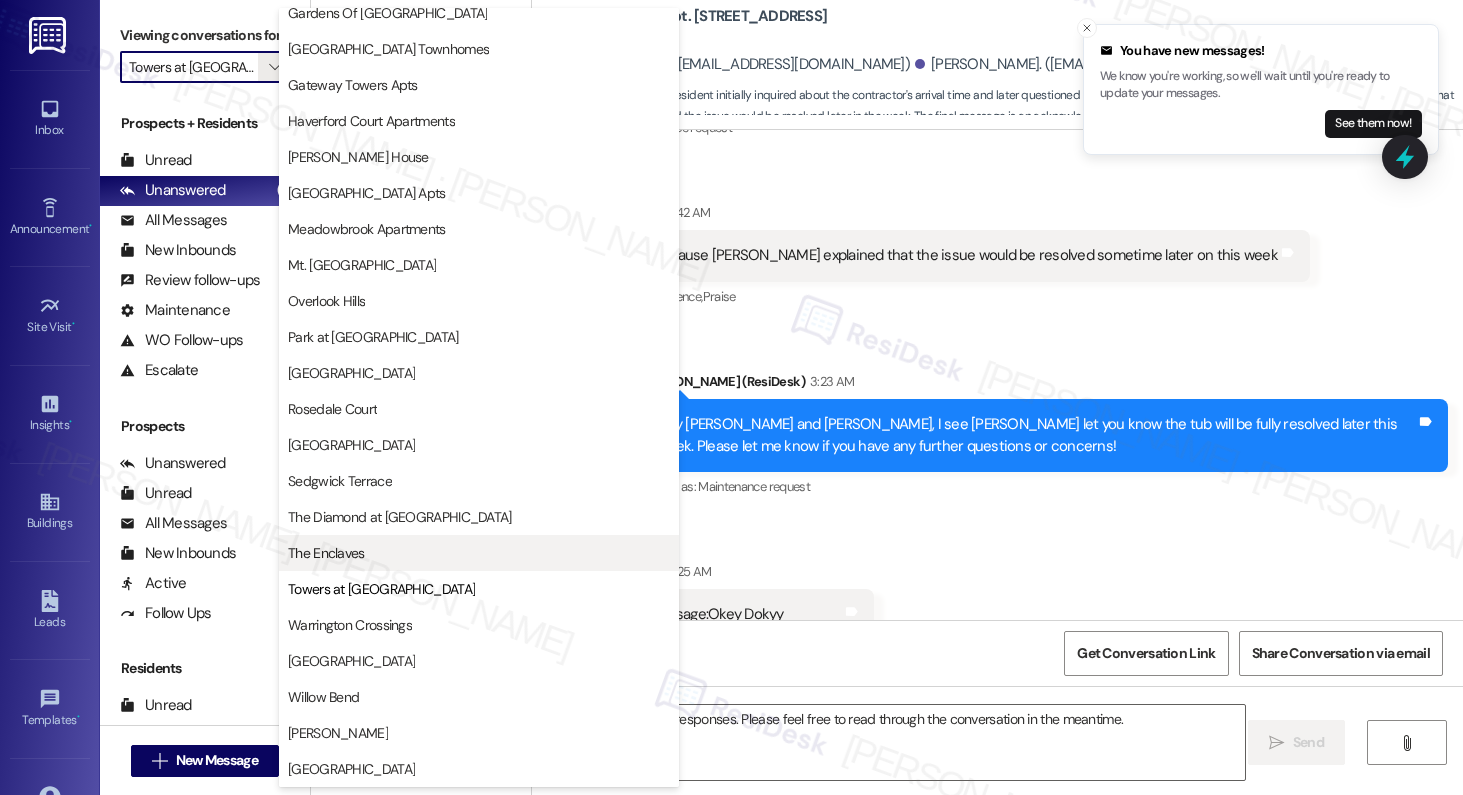 click on "The Enclaves" at bounding box center (479, 553) 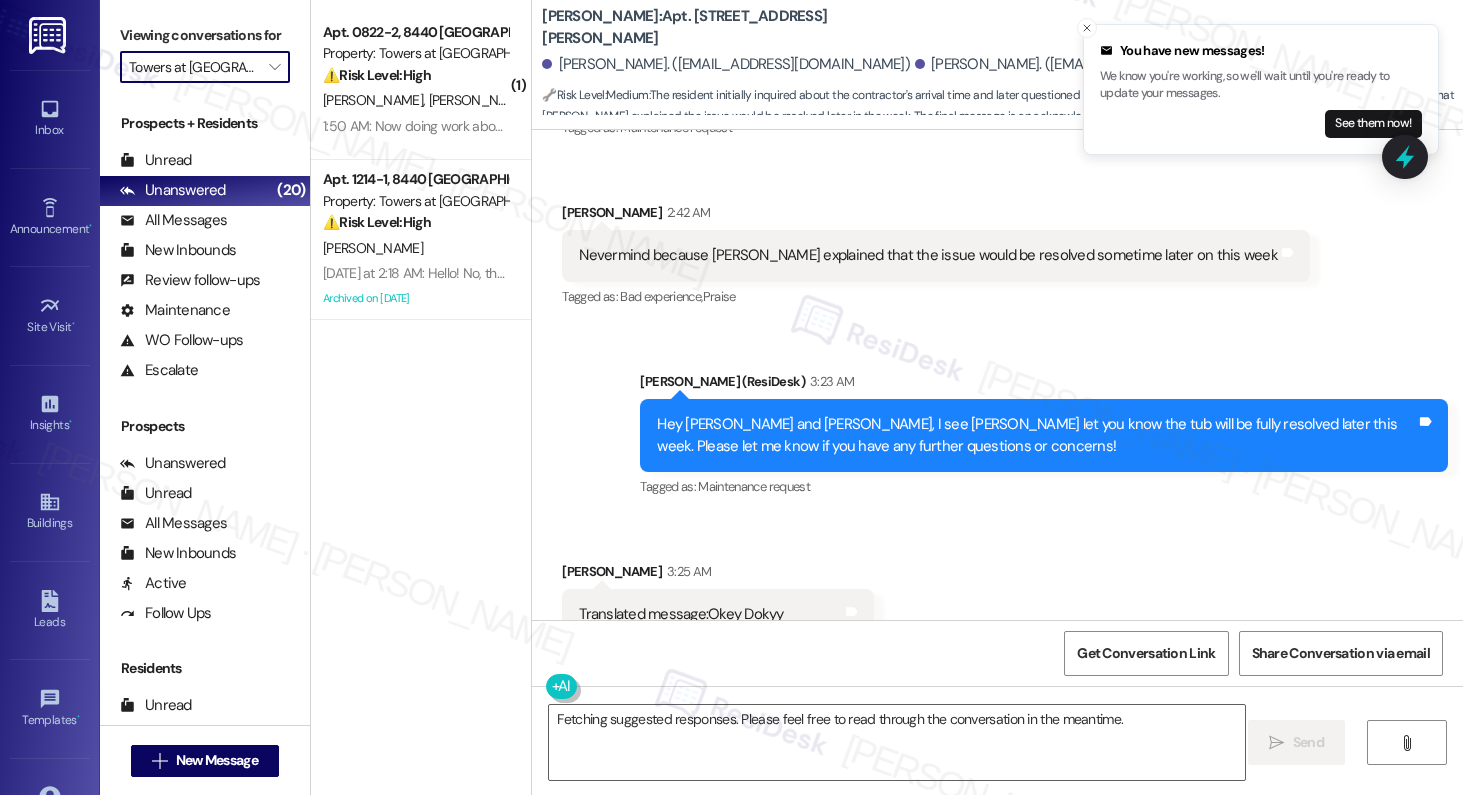 type on "The Enclaves" 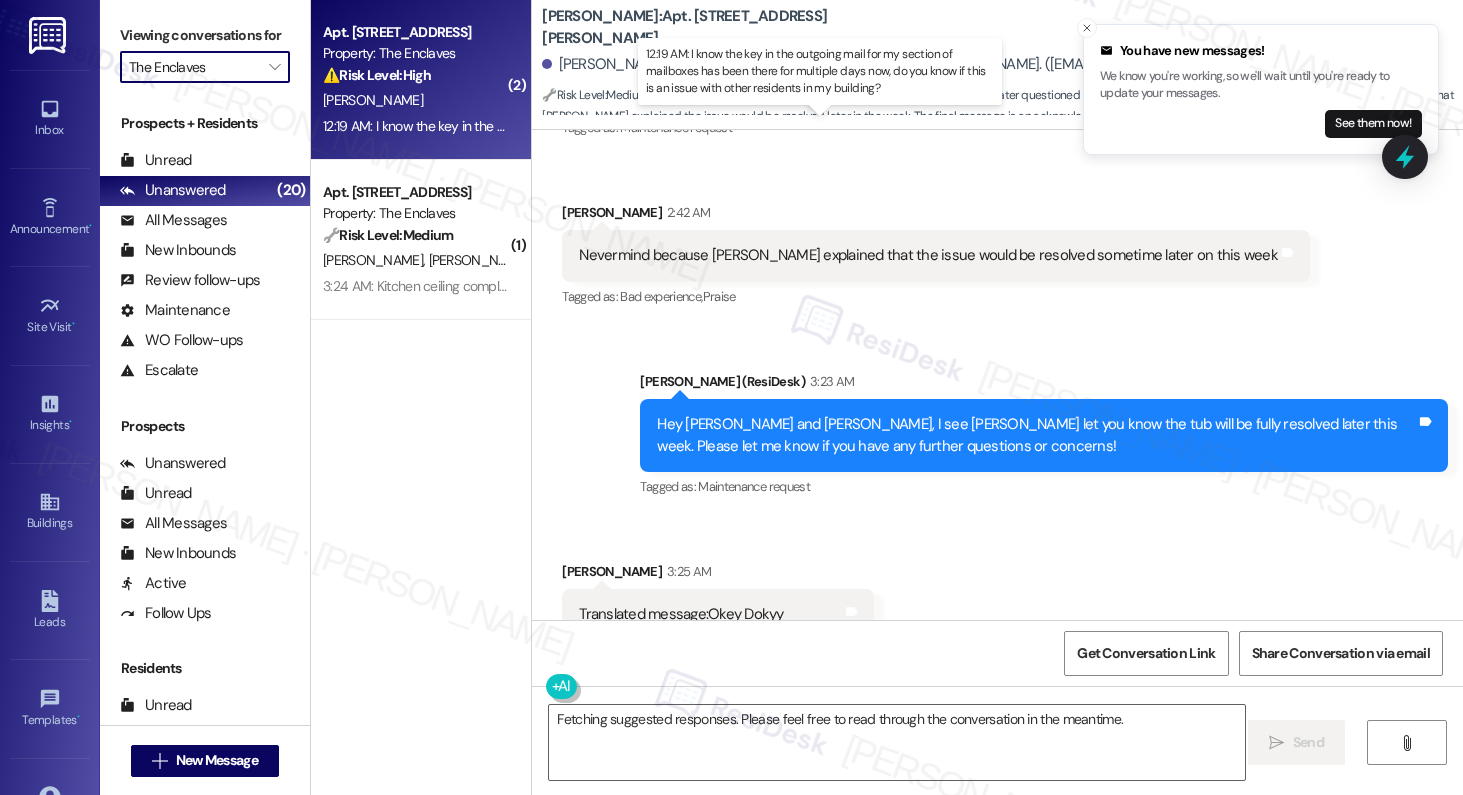 click on "12:19 AM: I know the key in the outgoing mail for my section of mailboxes has been there for multiple days now, do you know if this is an issue with other residents in my building? 12:19 AM: I know the key in the outgoing mail for my section of mailboxes has been there for multiple days now, do you know if this is an issue with other residents in my building?" at bounding box center [832, 126] 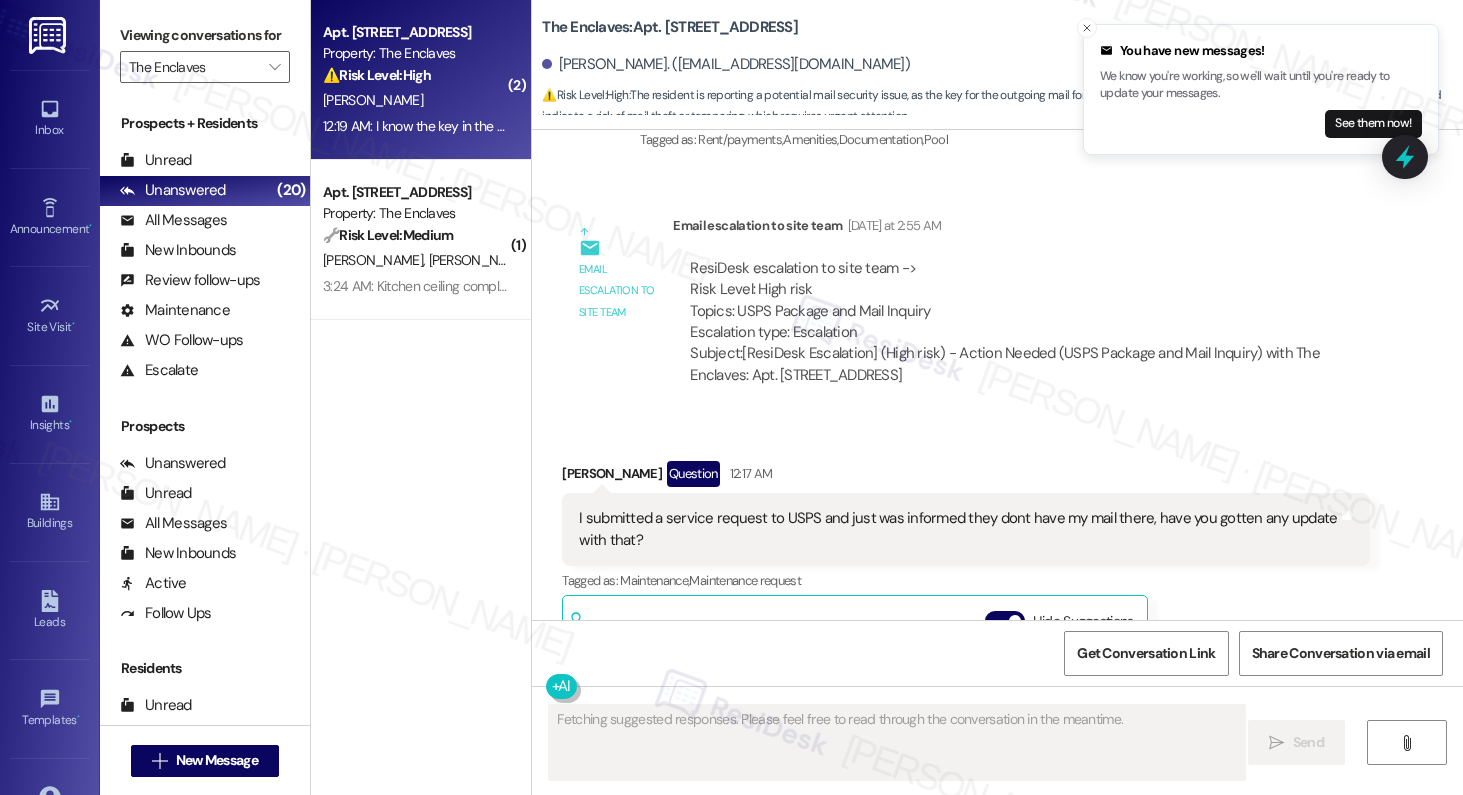 scroll, scrollTop: 21119, scrollLeft: 0, axis: vertical 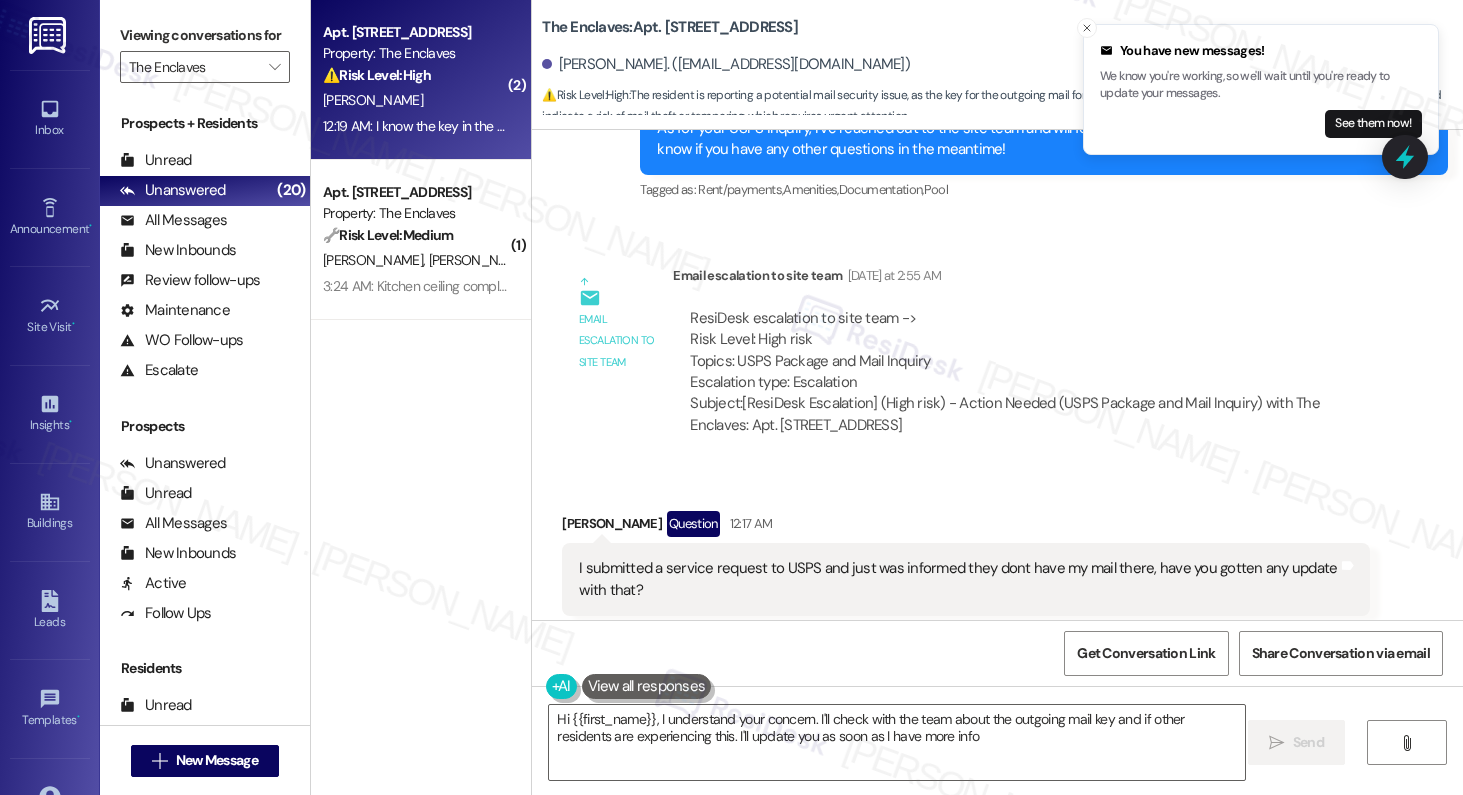 type on "Hi {{first_name}}, I understand your concern. I'll check with the team about the outgoing mail key and if other residents are experiencing this. I'll update you as soon as I have more info!" 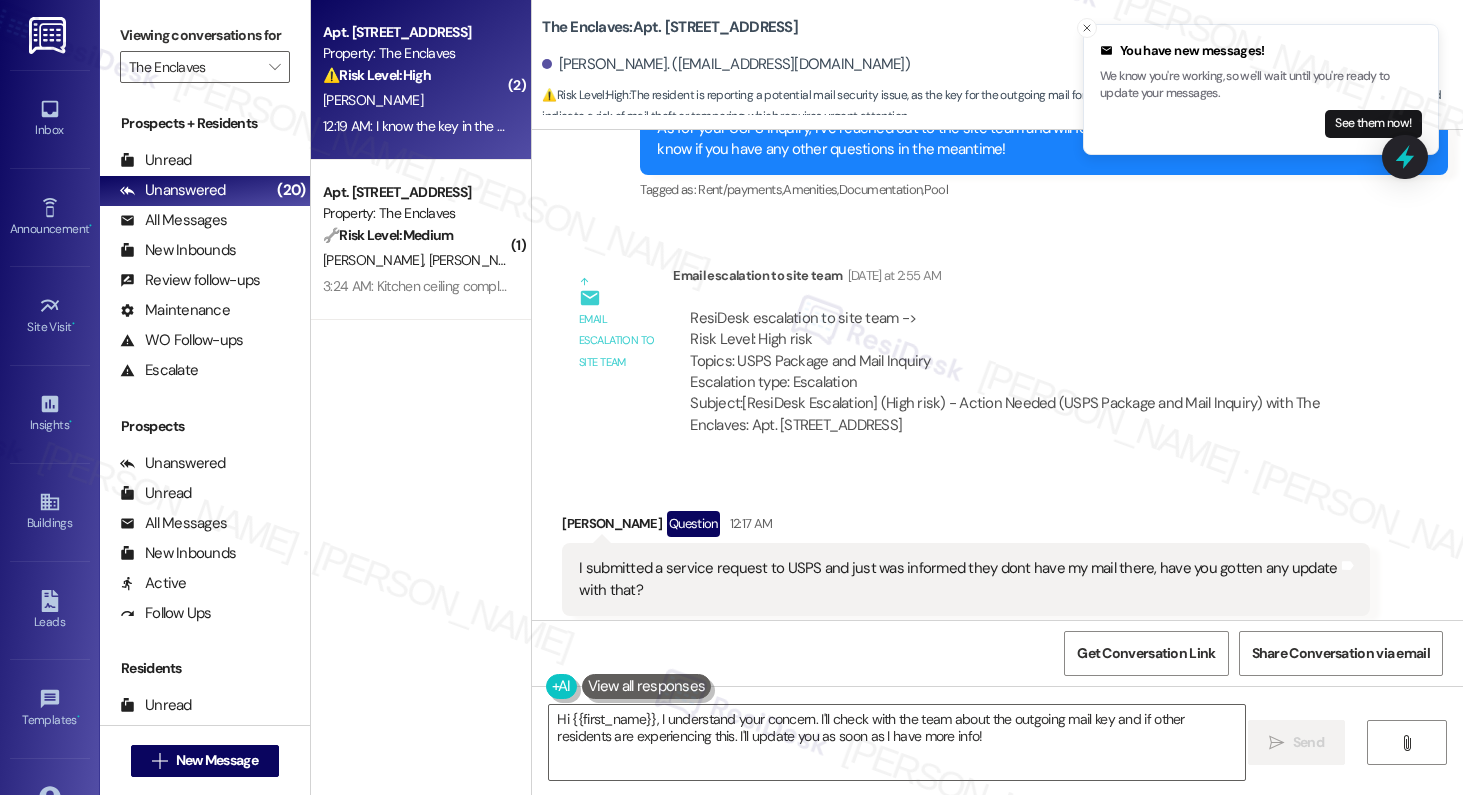 click on "Hide Suggestions" at bounding box center (1005, 671) 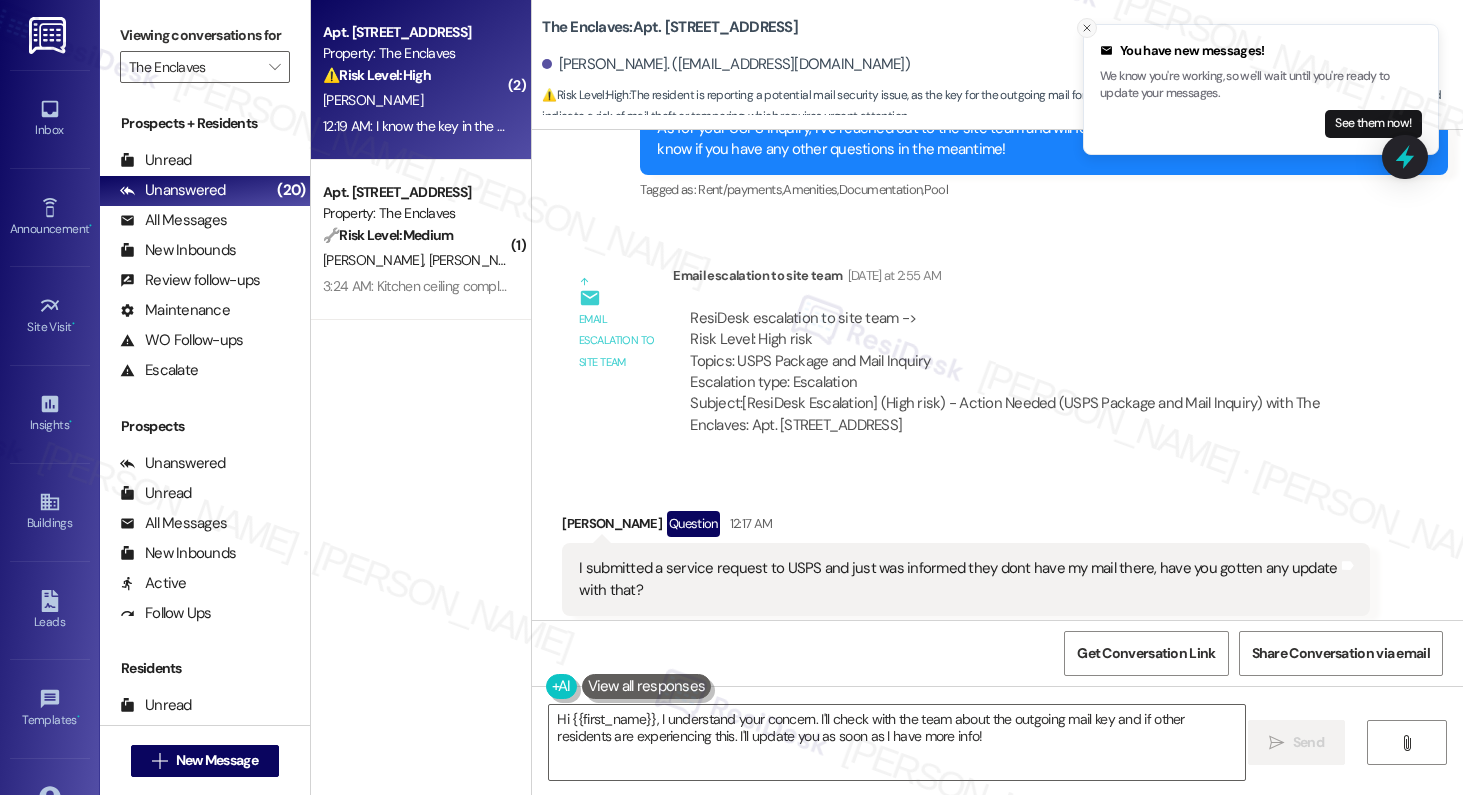 click 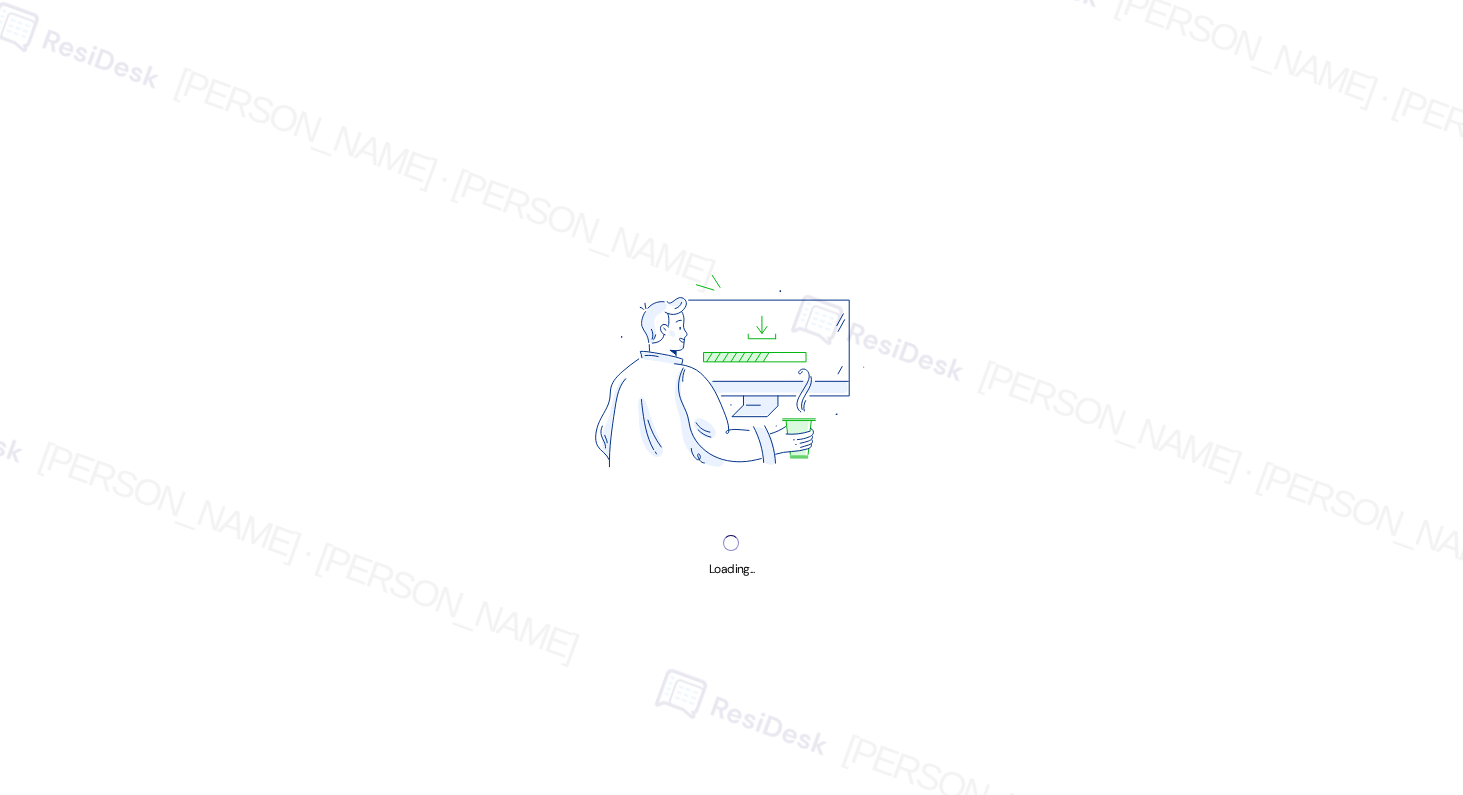scroll, scrollTop: 0, scrollLeft: 0, axis: both 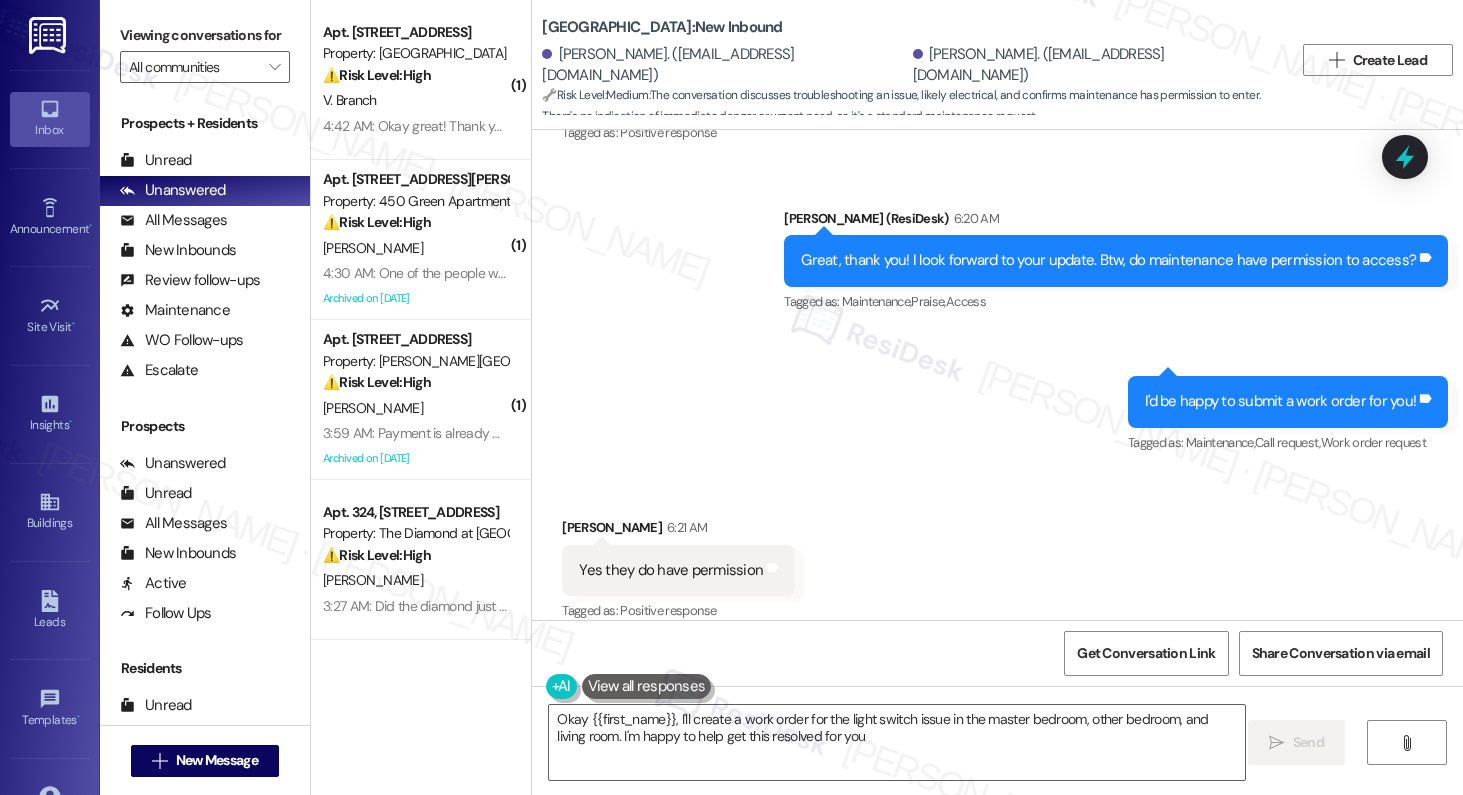 type on "Okay {{first_name}}, I'll create a work order for the light switch issue in the master bedroom, other bedroom, and living room. I'm happy to help get this resolved for you!" 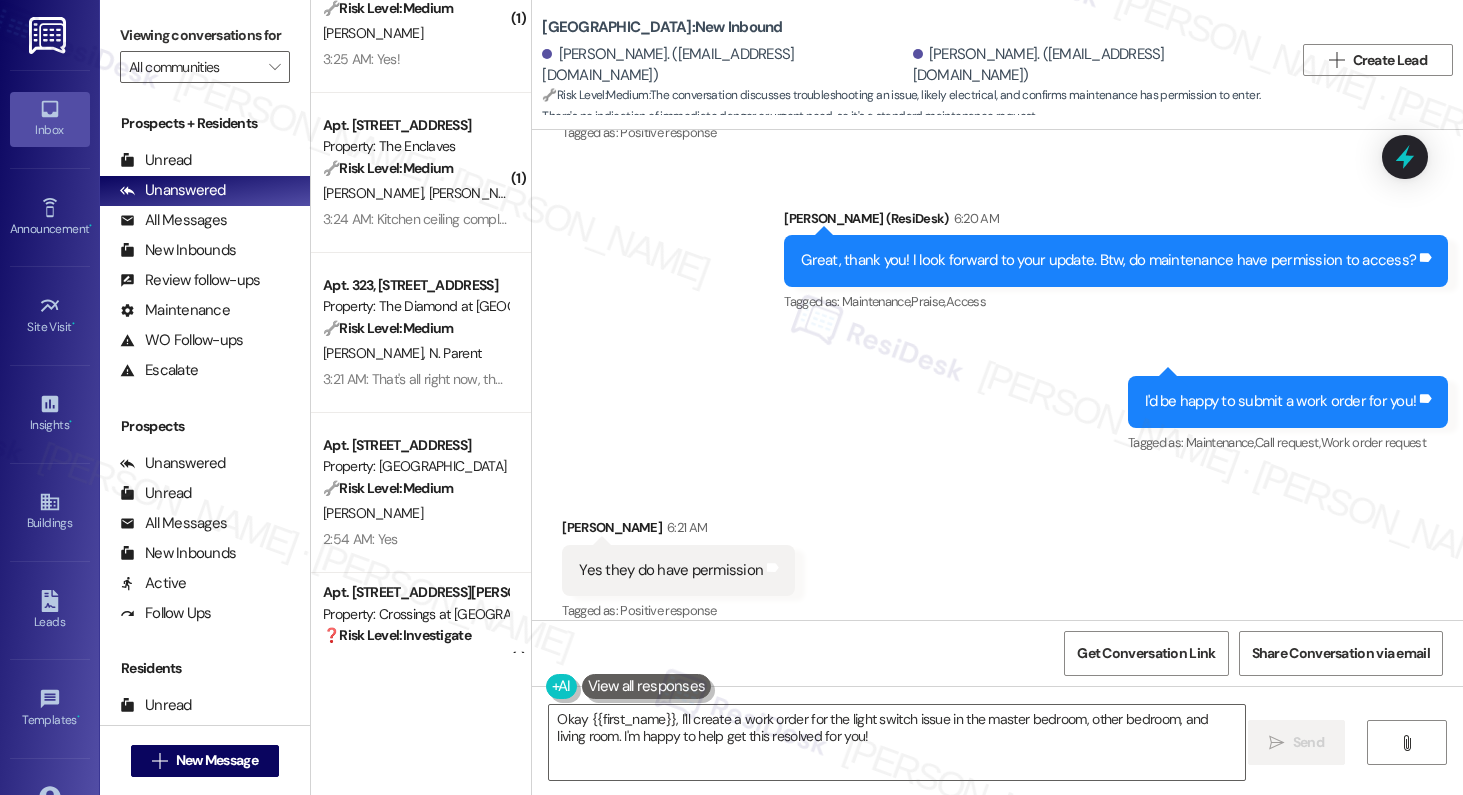 scroll, scrollTop: 1942, scrollLeft: 0, axis: vertical 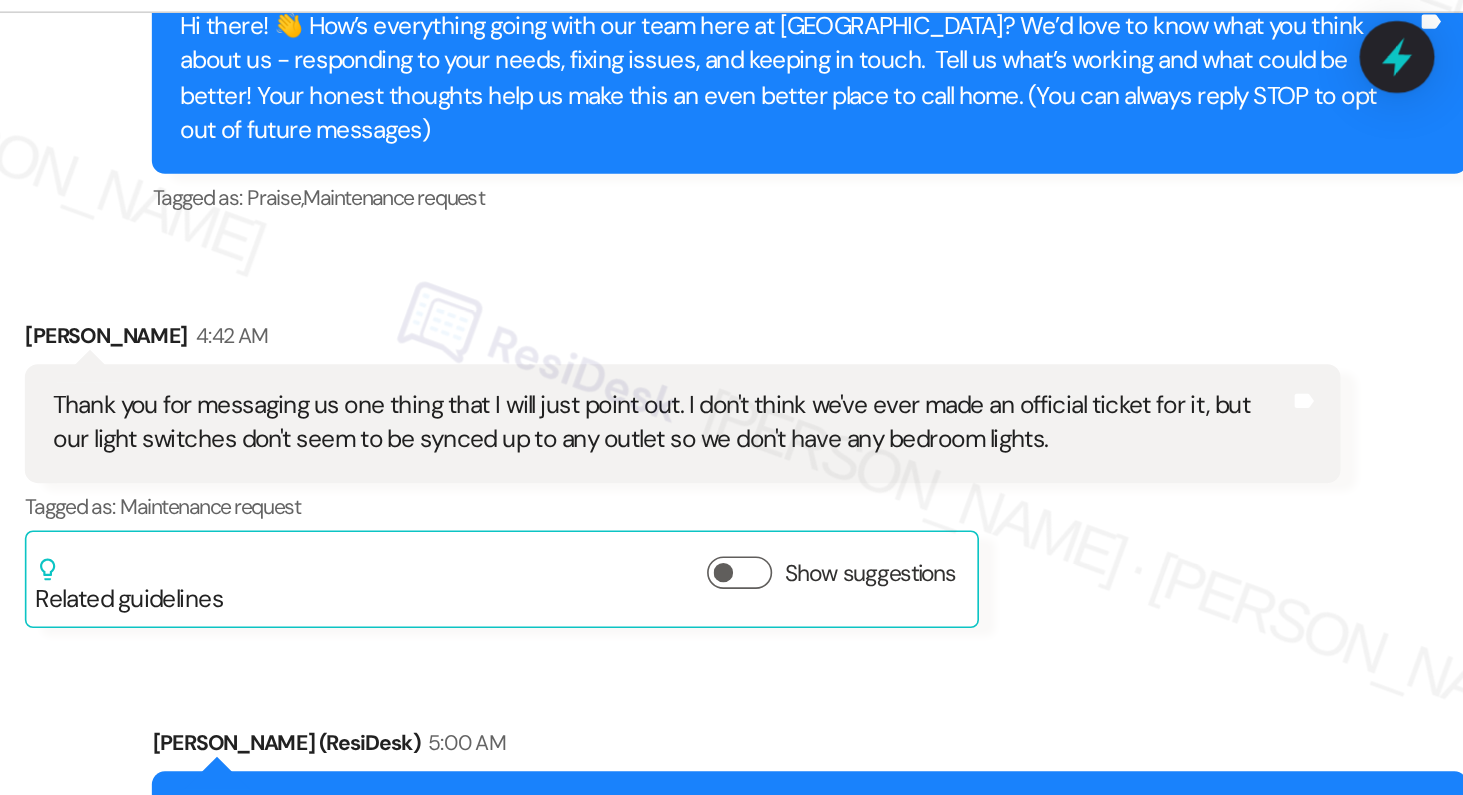 click on "[PERSON_NAME] 4:42 AM" at bounding box center (966, 332) 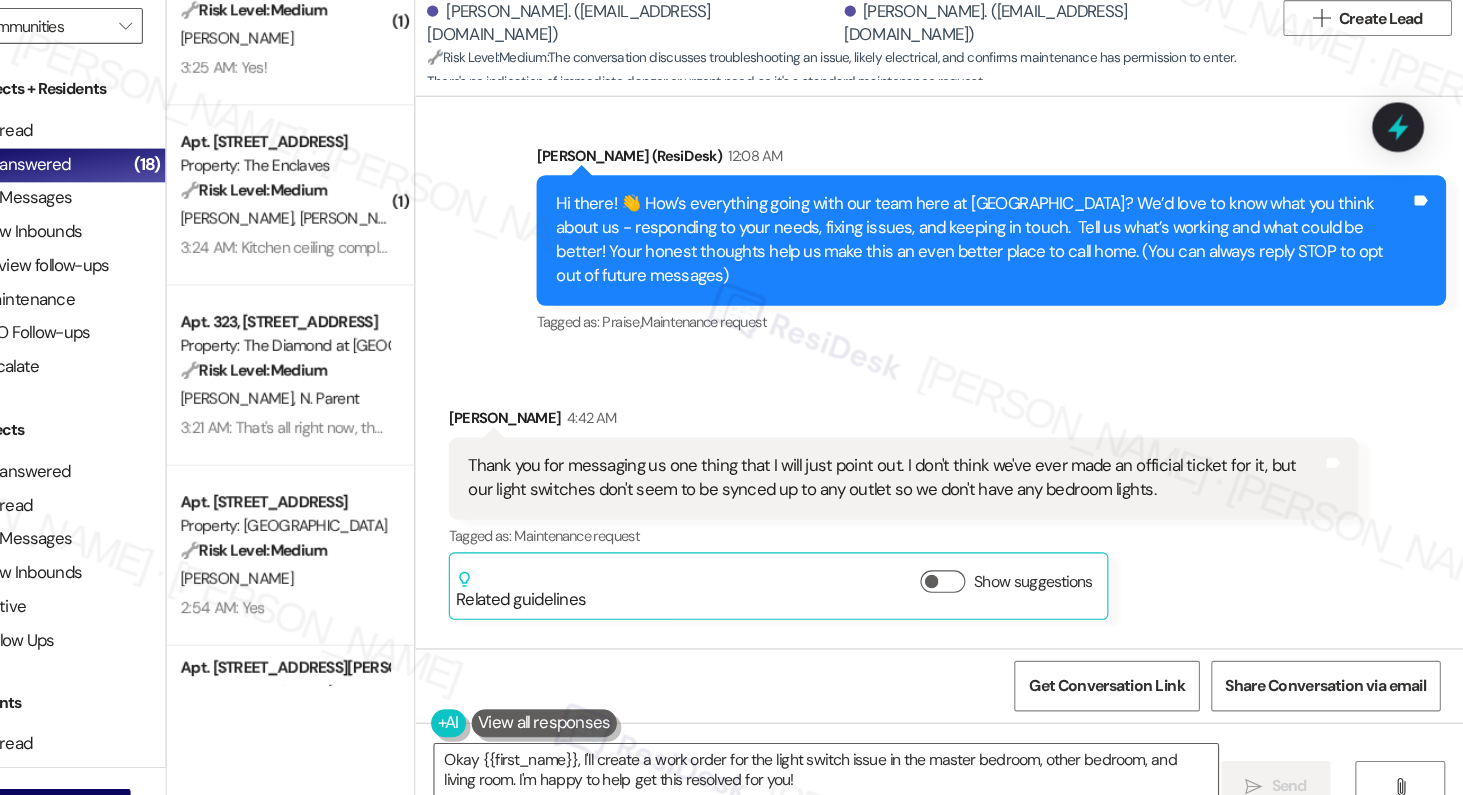 scroll, scrollTop: 0, scrollLeft: 0, axis: both 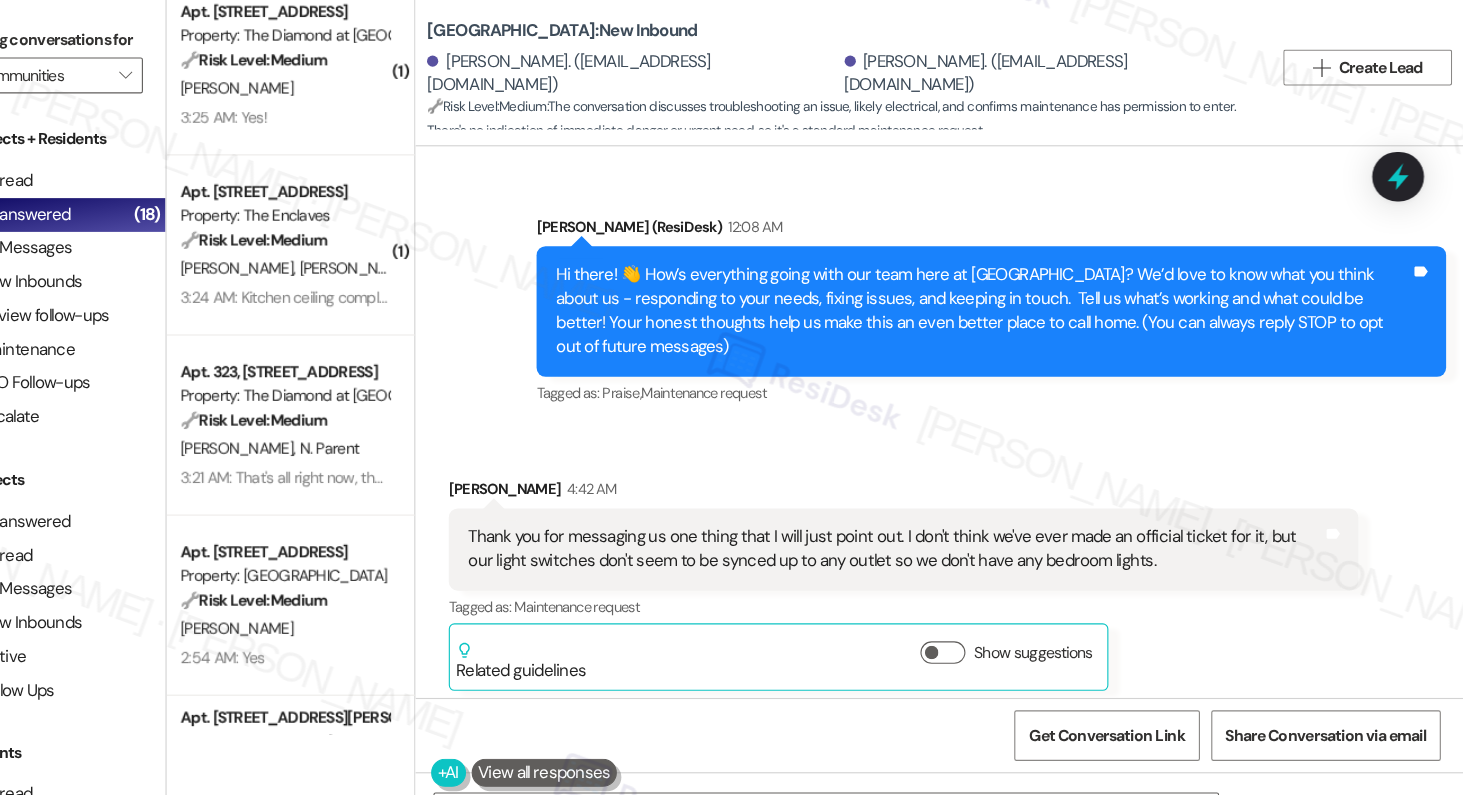click on "Thank you for messaging us one thing that I will just point out. I don't think we've ever made an official ticket for it, but our light switches don't seem to be synced up to any outlet so we don't have any bedroom lights." at bounding box center (958, 488) 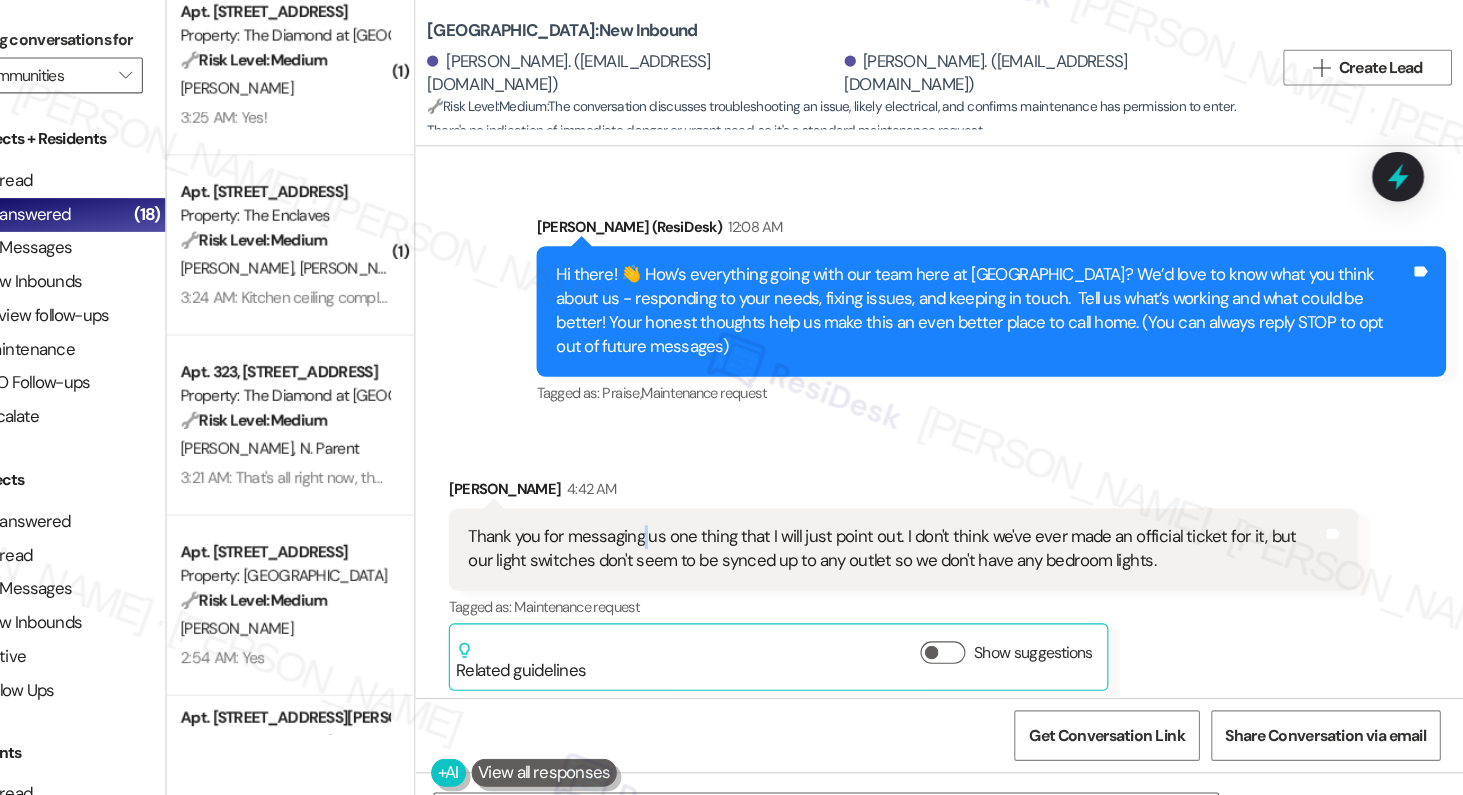 click on "Thank you for messaging us one thing that I will just point out. I don't think we've ever made an official ticket for it, but our light switches don't seem to be synced up to any outlet so we don't have any bedroom lights." at bounding box center [958, 488] 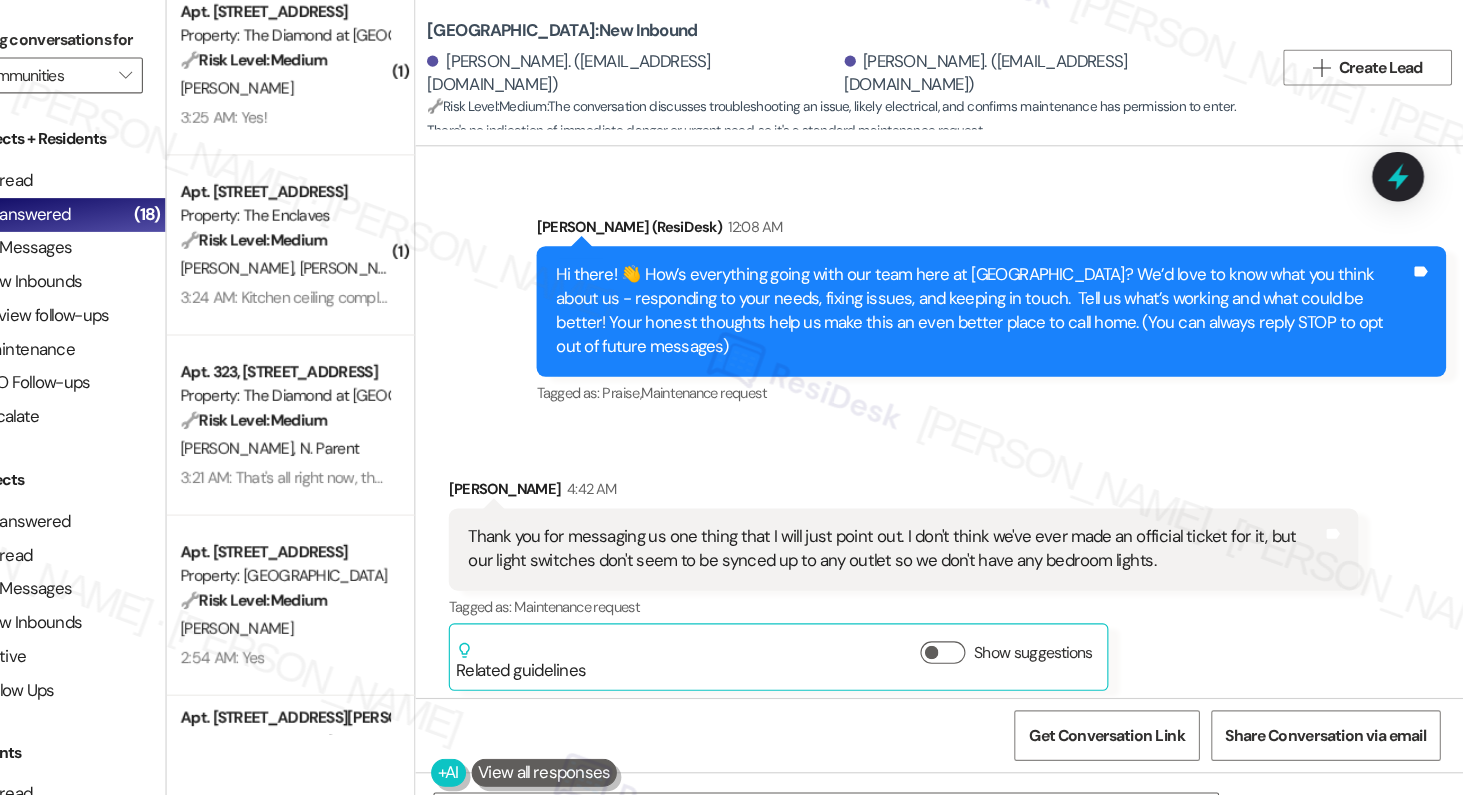 click on "Thank you for messaging us one thing that I will just point out. I don't think we've ever made an official ticket for it, but our light switches don't seem to be synced up to any outlet so we don't have any bedroom lights." at bounding box center (958, 488) 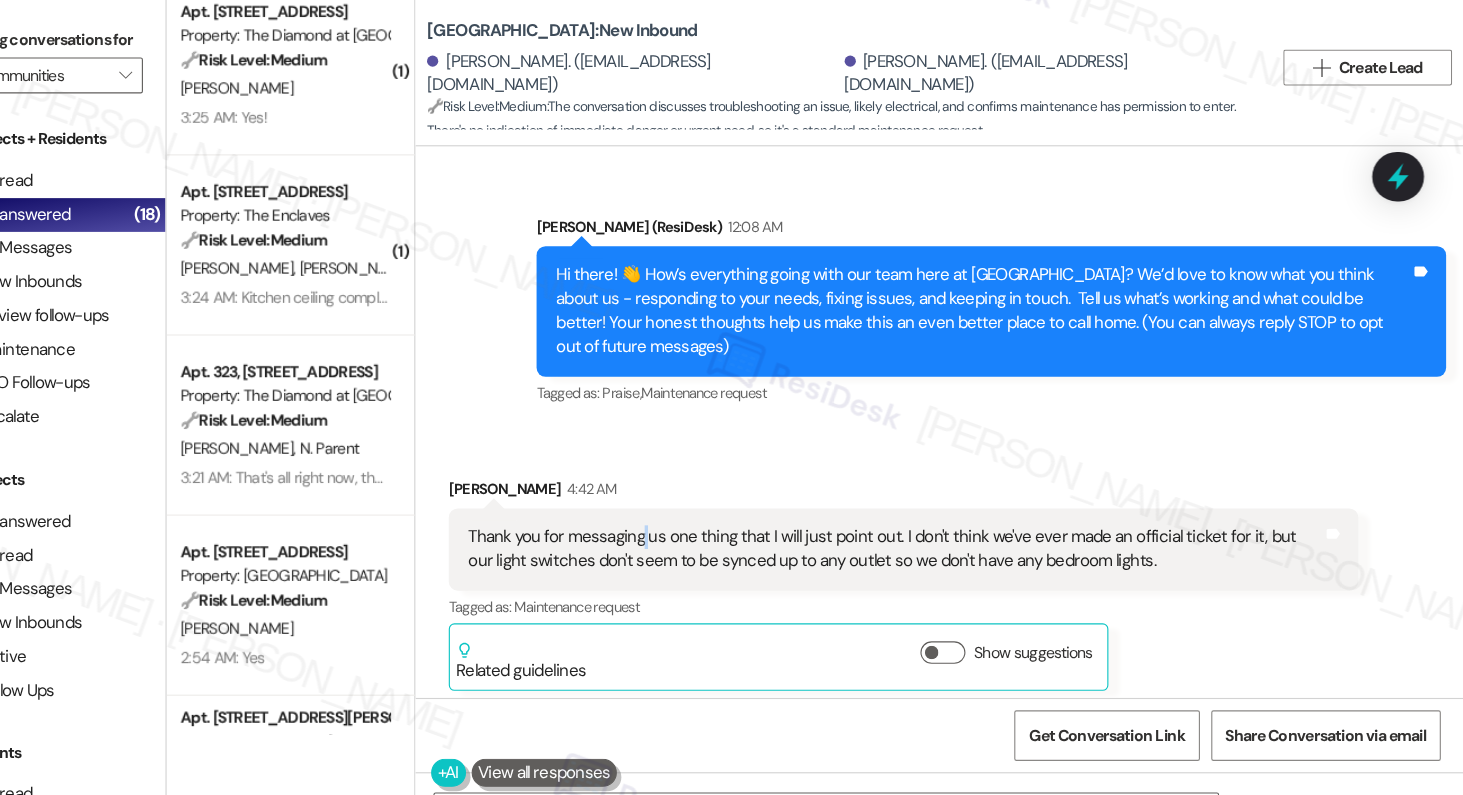 click on "Thank you for messaging us one thing that I will just point out. I don't think we've ever made an official ticket for it, but our light switches don't seem to be synced up to any outlet so we don't have any bedroom lights." at bounding box center [958, 488] 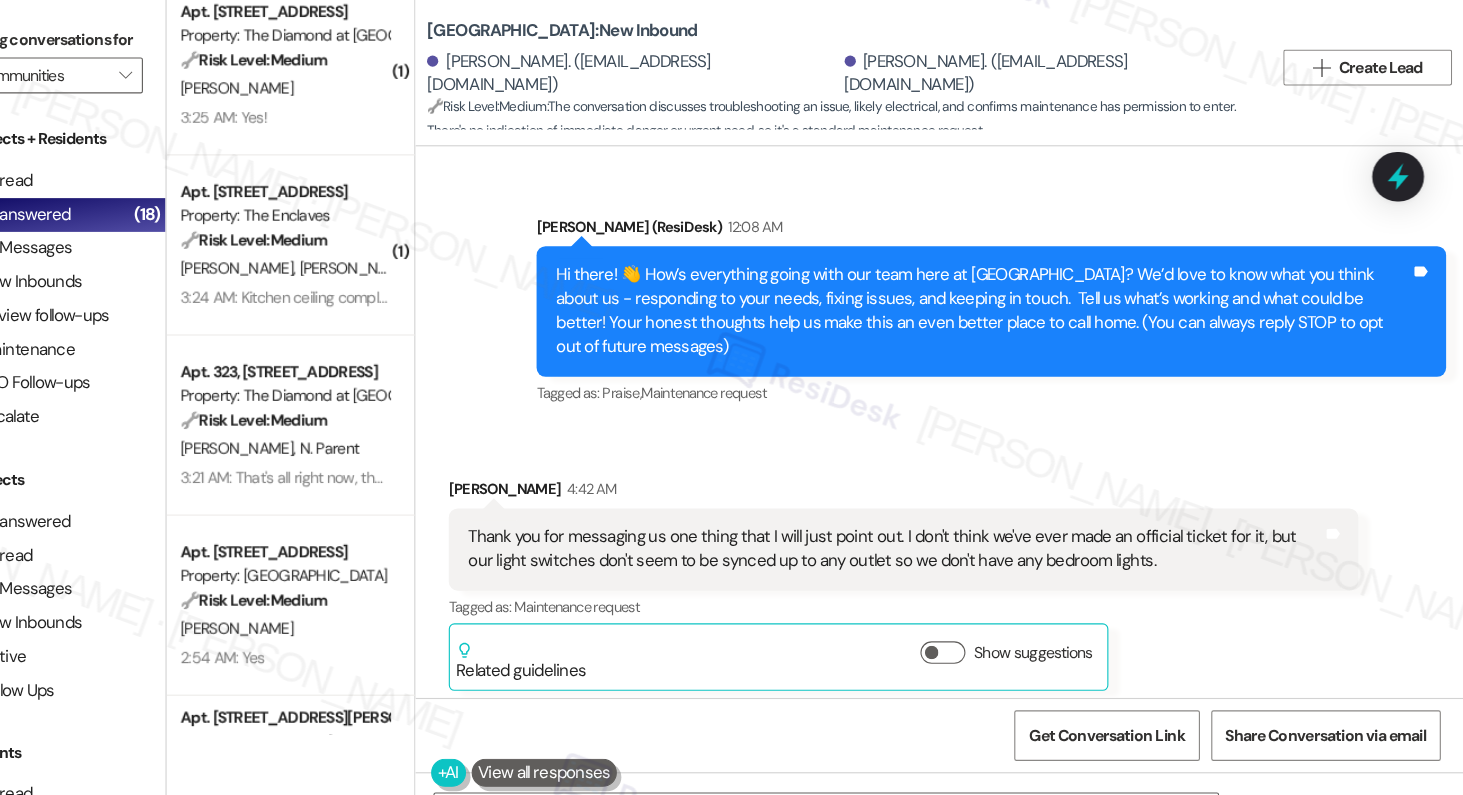 click on "Thank you for messaging us one thing that I will just point out. I don't think we've ever made an official ticket for it, but our light switches don't seem to be synced up to any outlet so we don't have any bedroom lights." at bounding box center [958, 488] 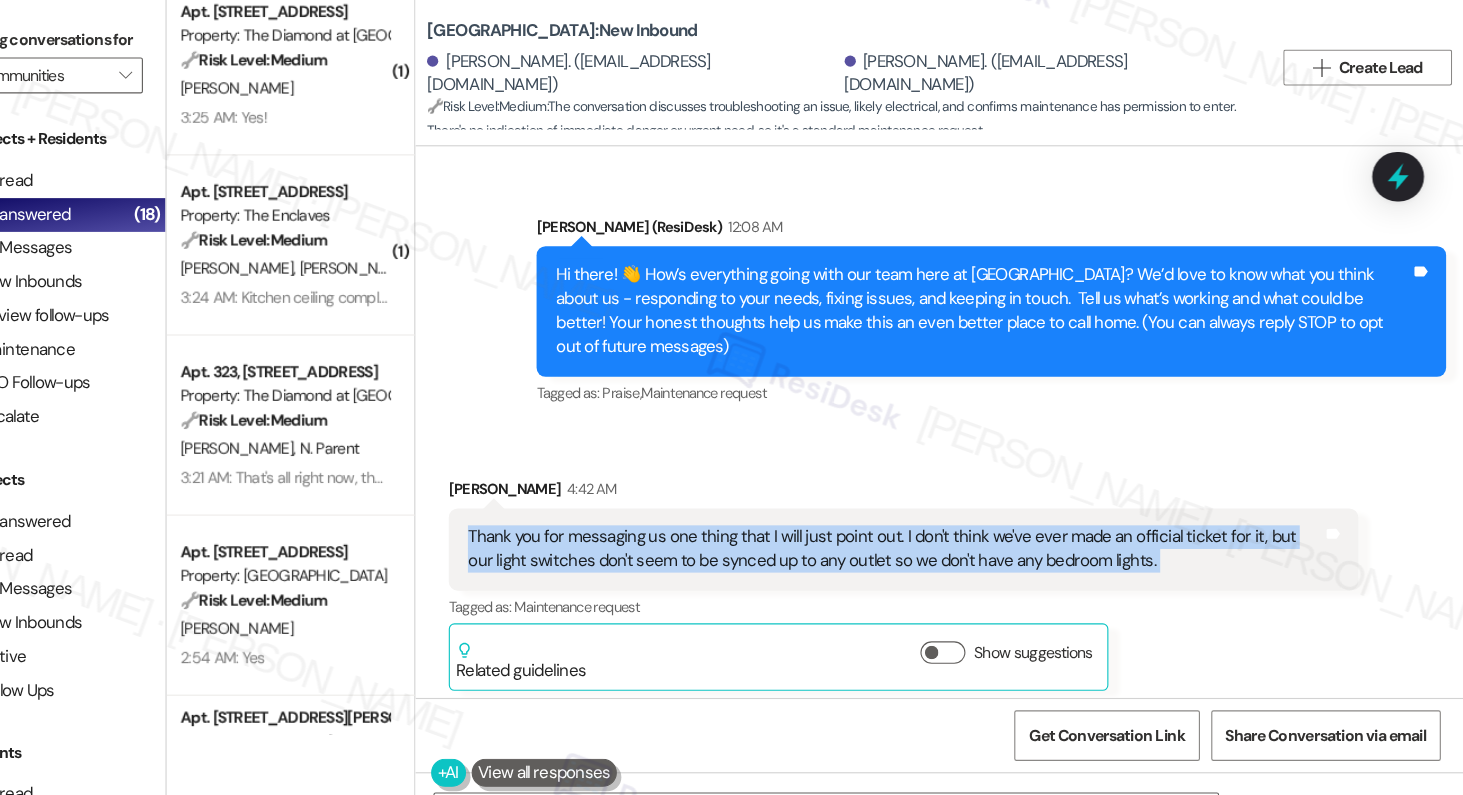 click on "Thank you for messaging us one thing that I will just point out. I don't think we've ever made an official ticket for it, but our light switches don't seem to be synced up to any outlet so we don't have any bedroom lights." at bounding box center (958, 488) 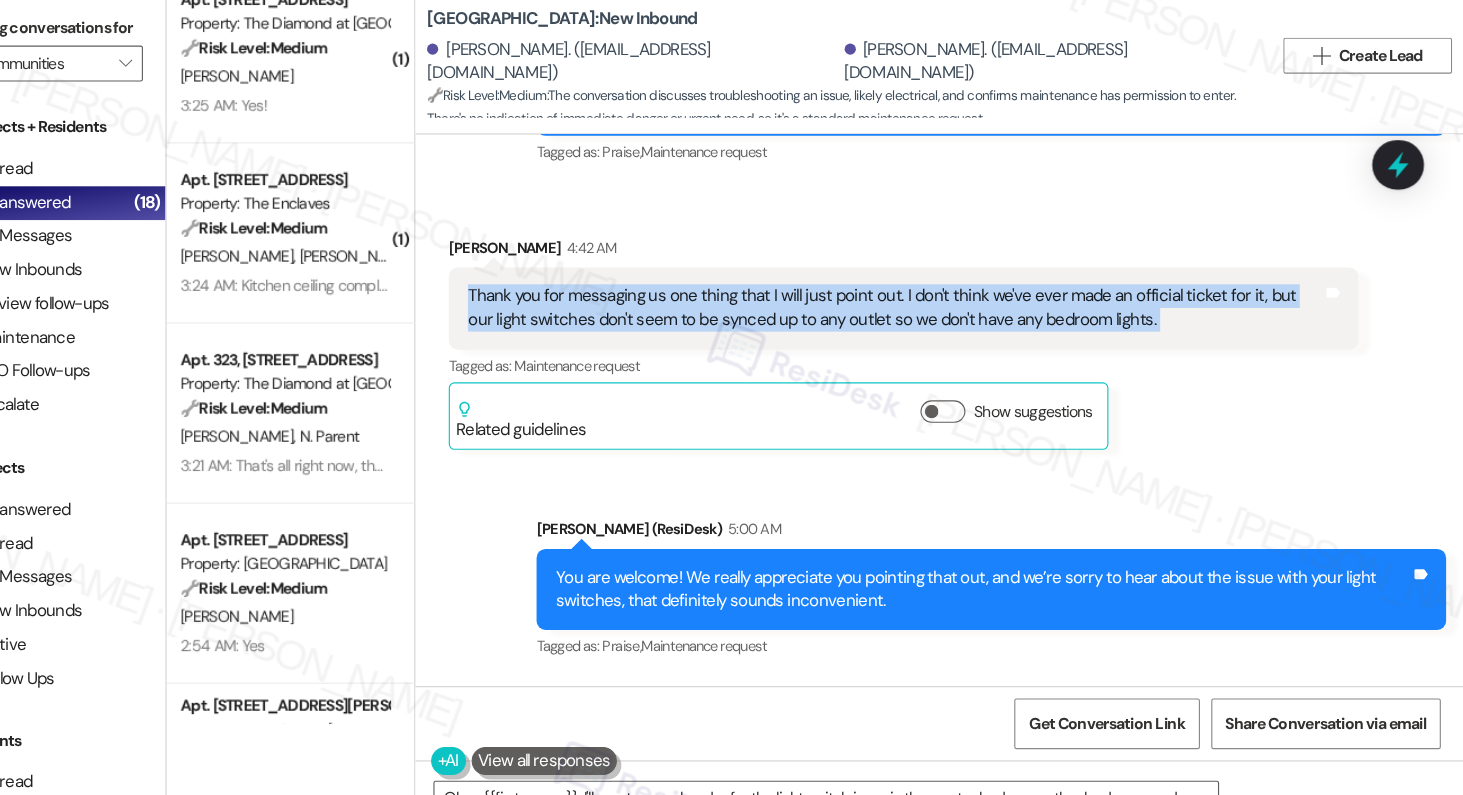 scroll, scrollTop: 228, scrollLeft: 0, axis: vertical 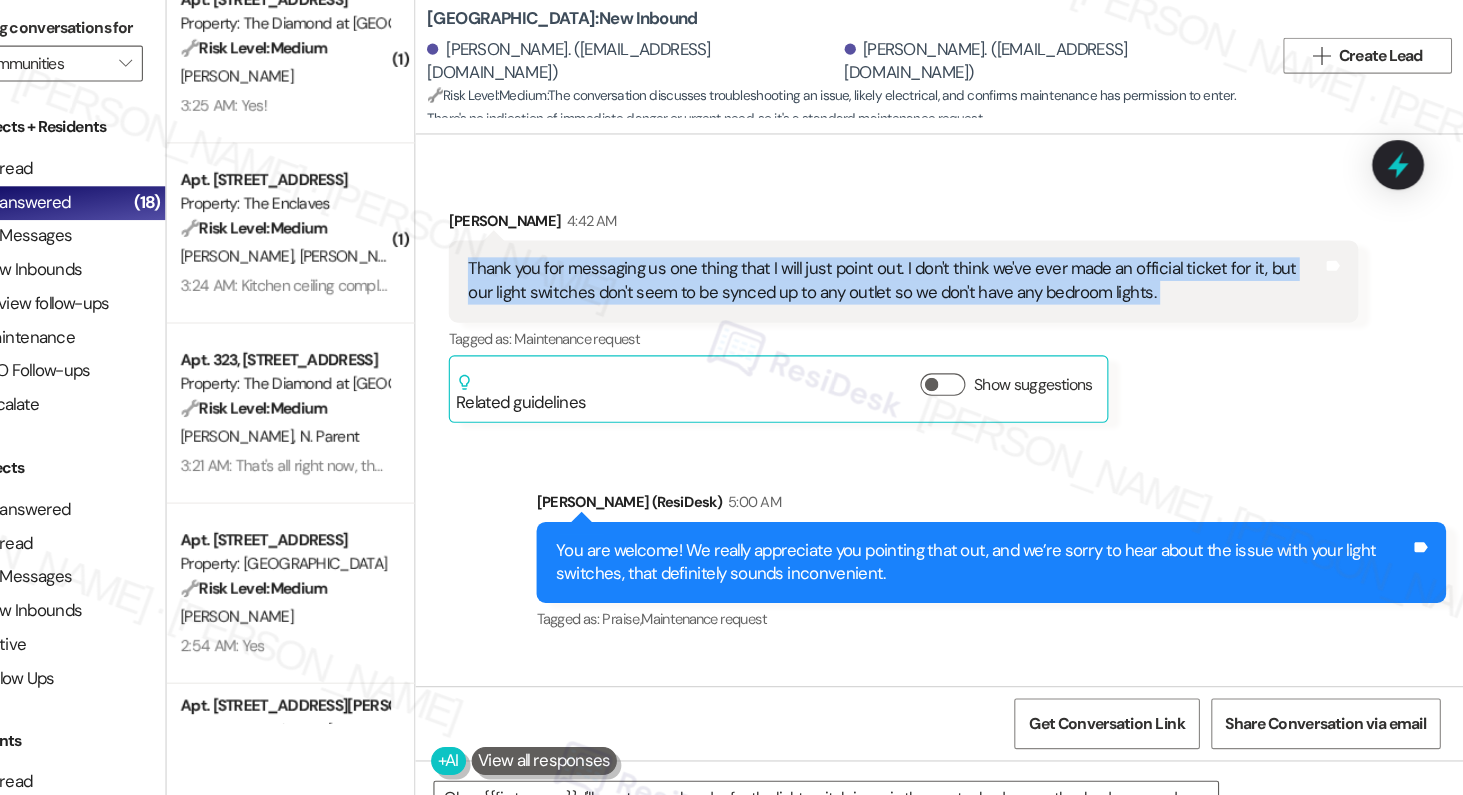 click on "Related guidelines Show suggestions" at bounding box center [854, 355] 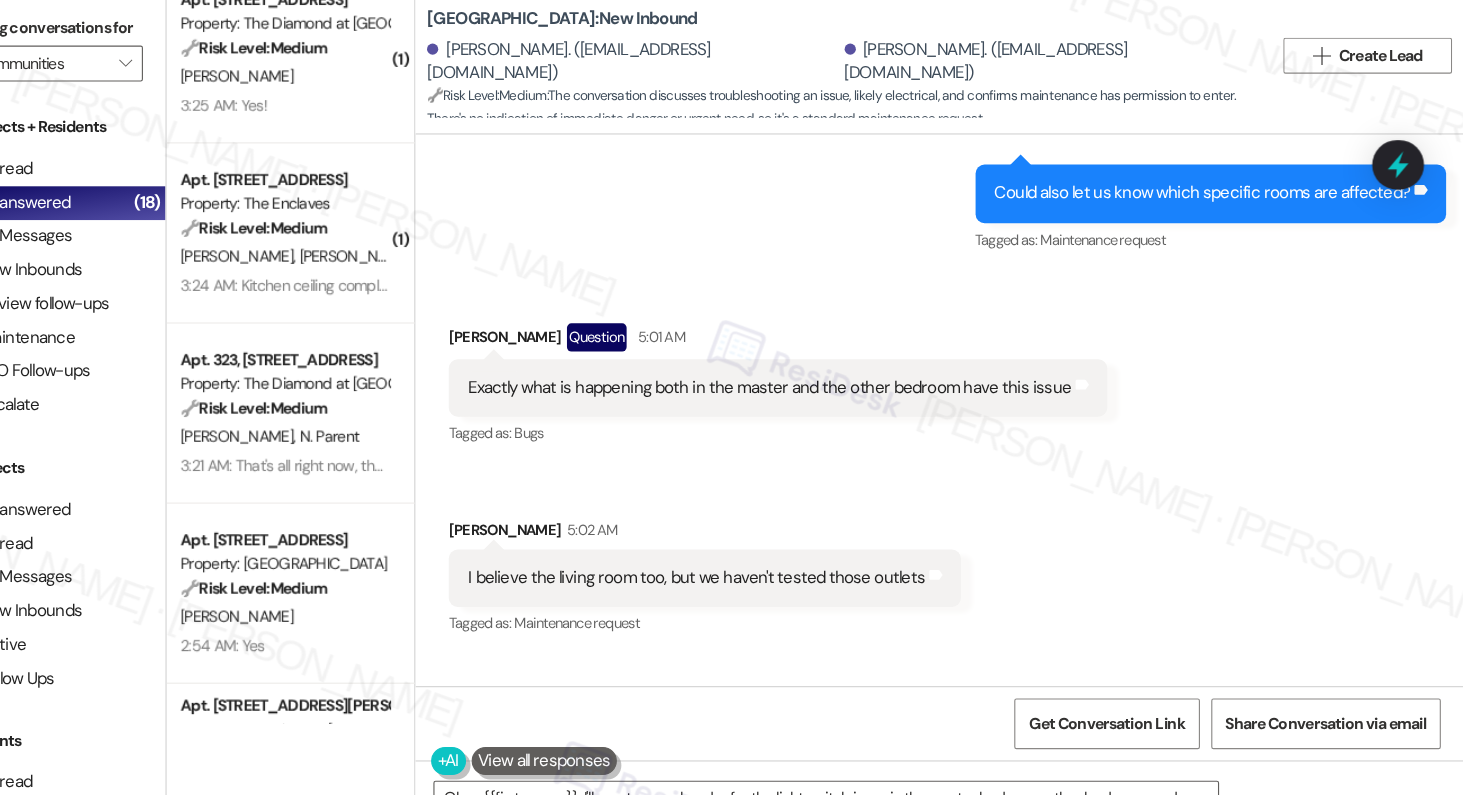 scroll, scrollTop: 905, scrollLeft: 0, axis: vertical 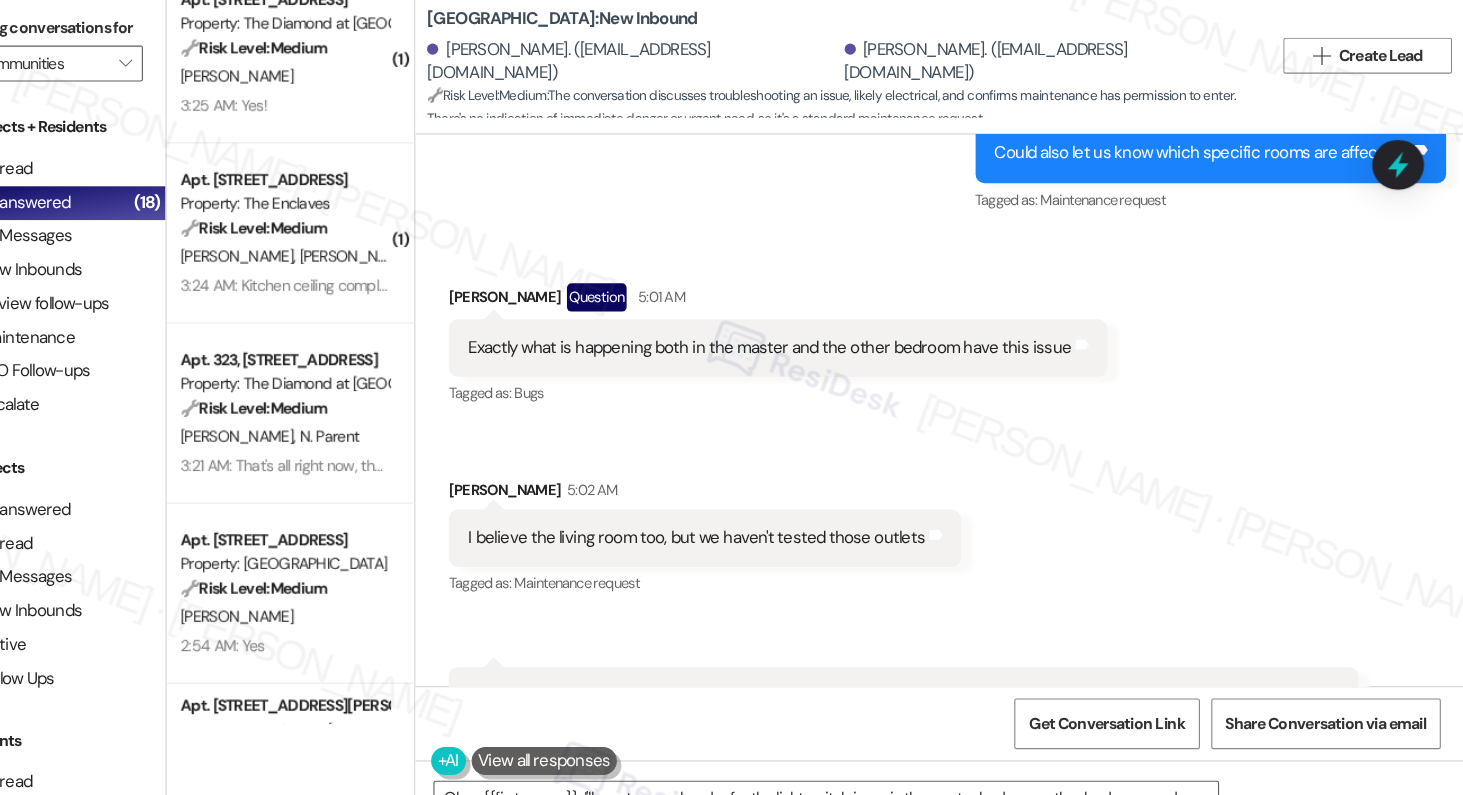 click on "Exactly what is happening both in the master and the other bedroom have this issue" at bounding box center [847, 319] 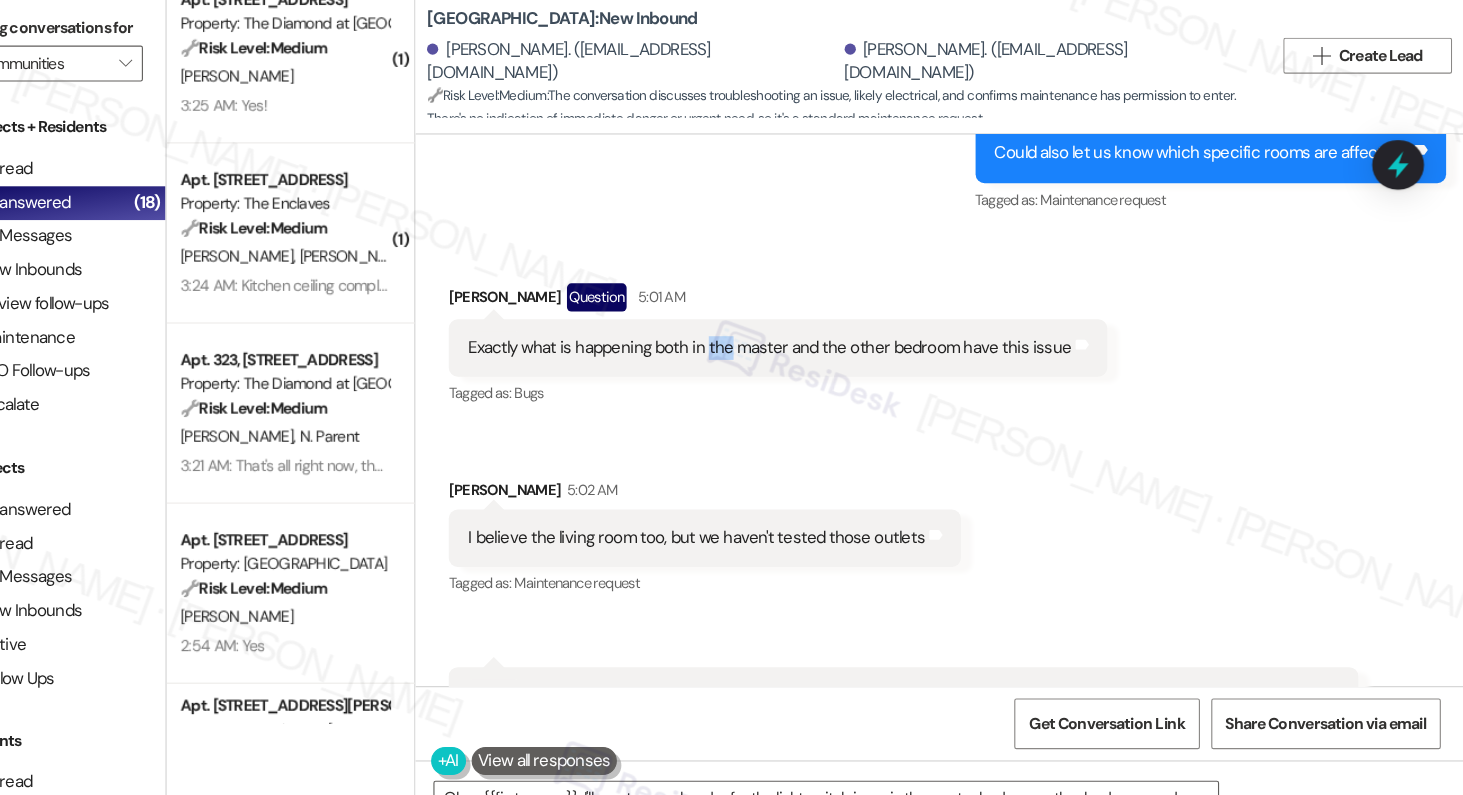 click on "Exactly what is happening both in the master and the other bedroom have this issue" at bounding box center (847, 319) 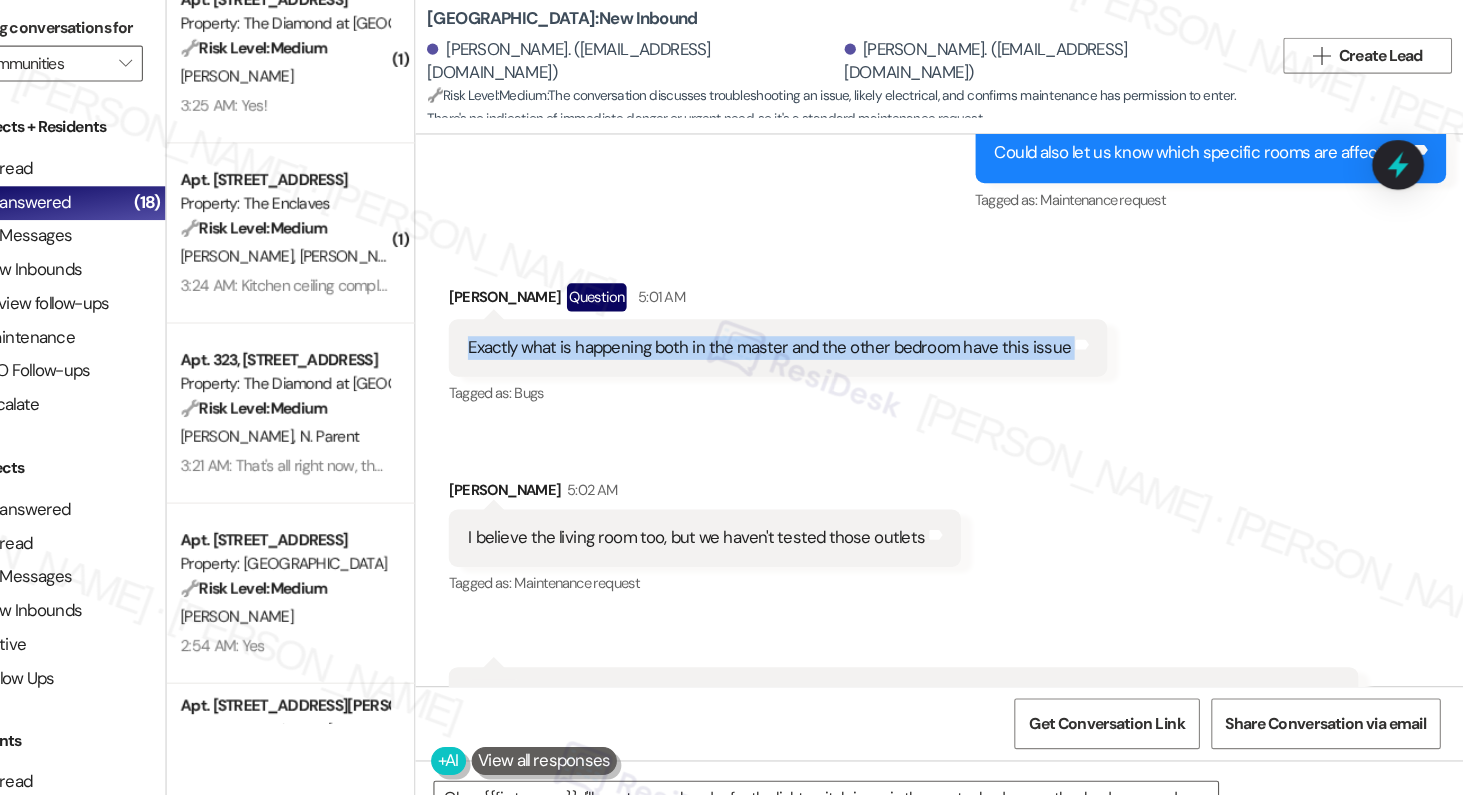 click on "Exactly what is happening both in the master and the other bedroom have this issue" at bounding box center (847, 319) 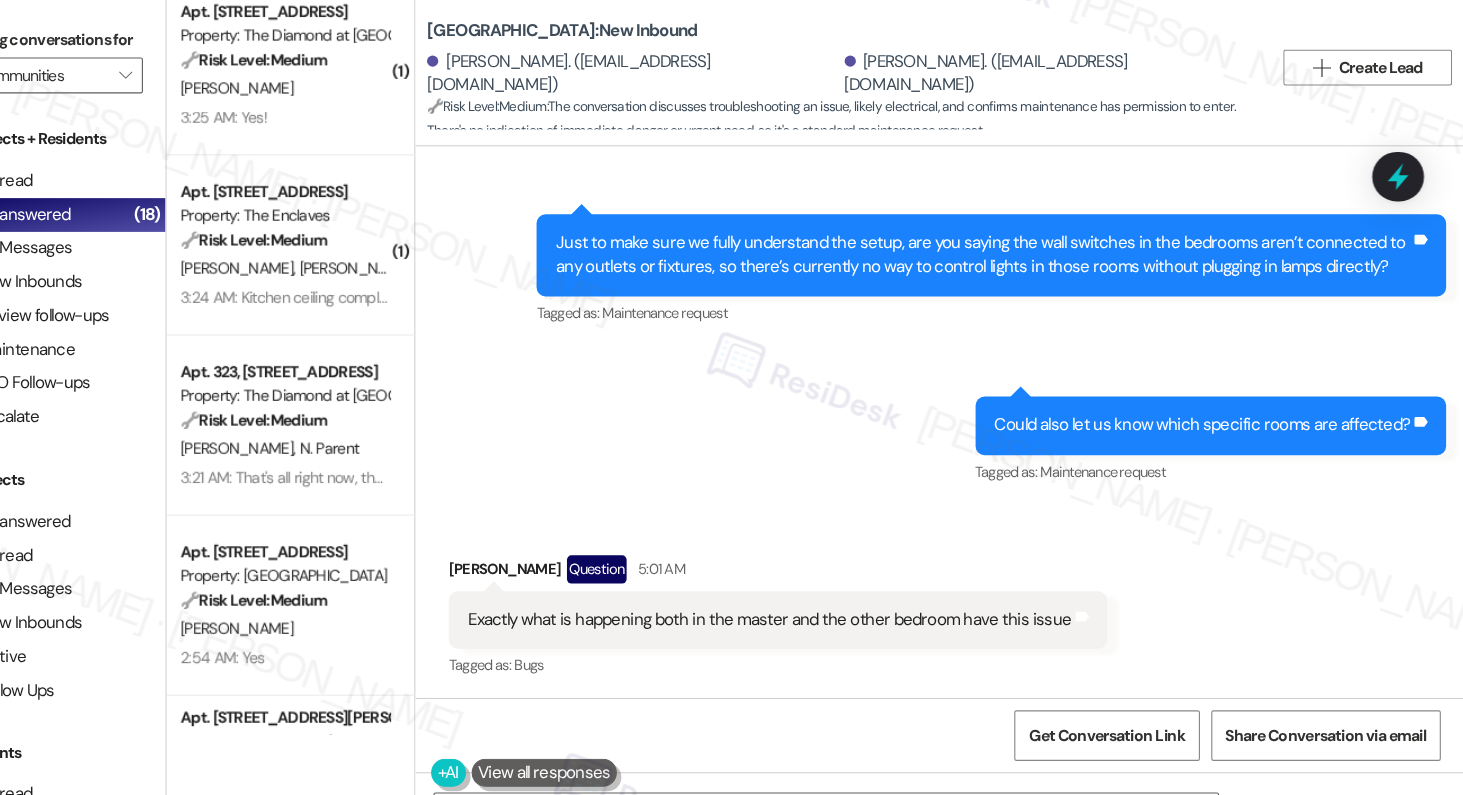 scroll, scrollTop: 715, scrollLeft: 0, axis: vertical 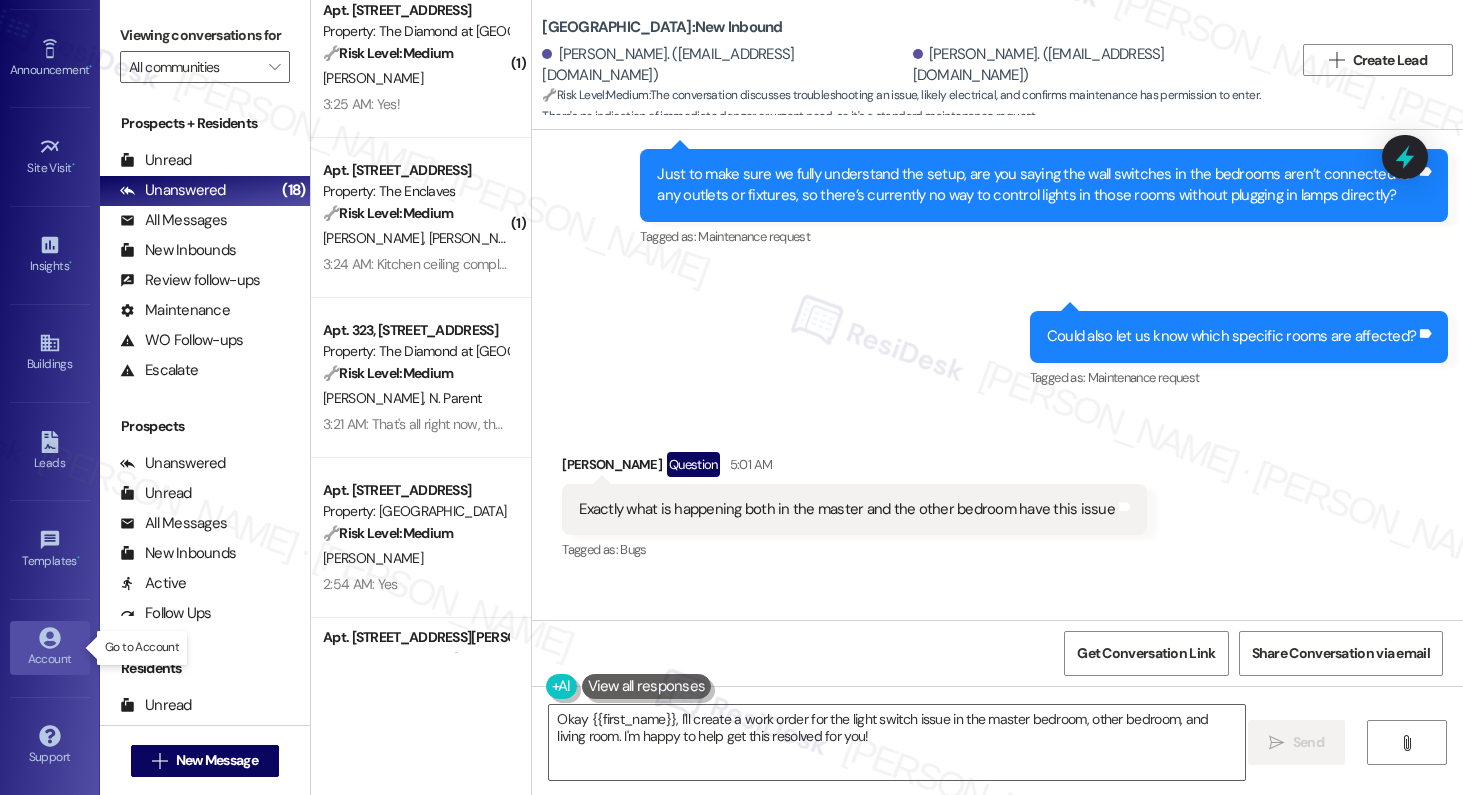click on "Account" at bounding box center [50, 659] 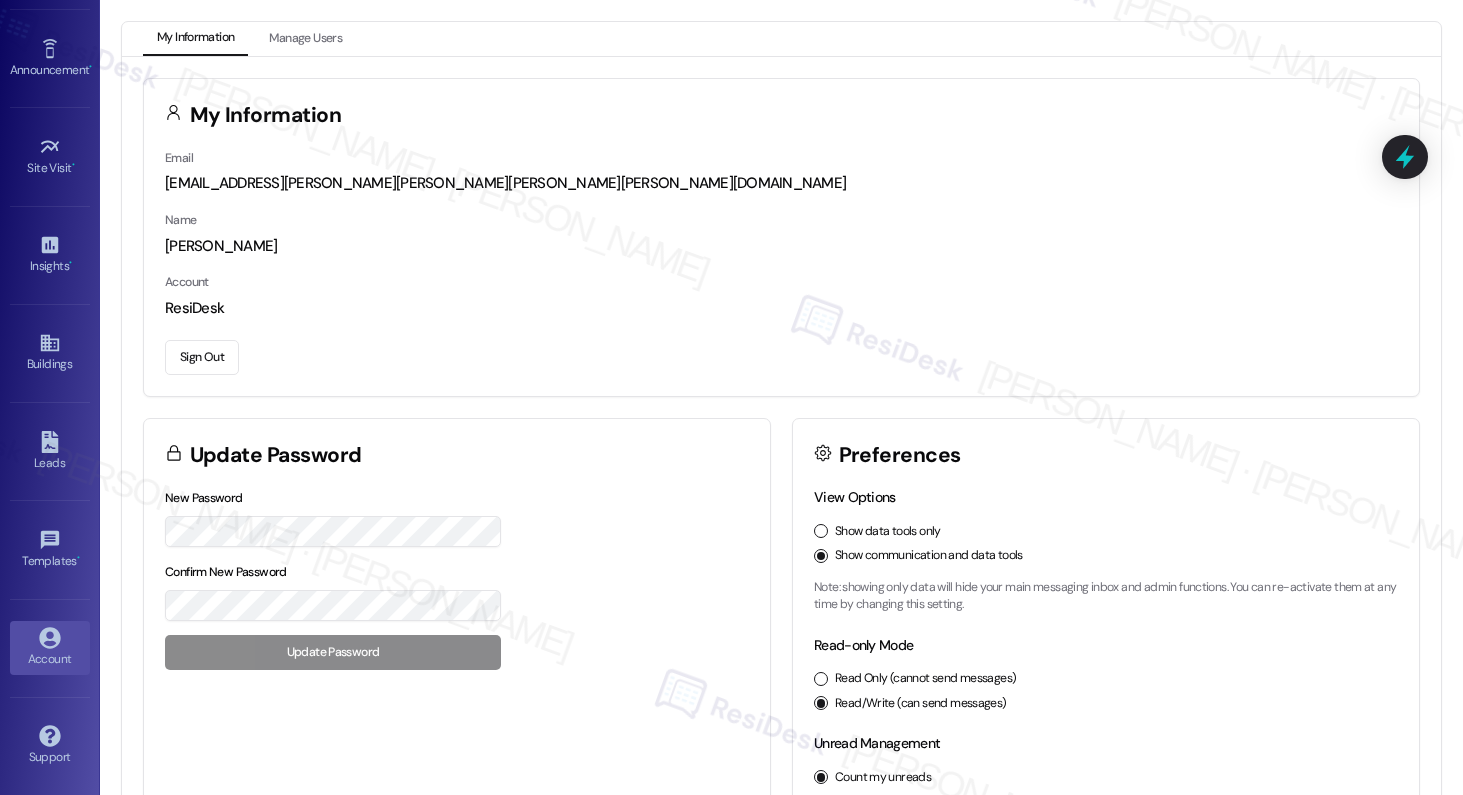 click on "Sign Out" at bounding box center (202, 357) 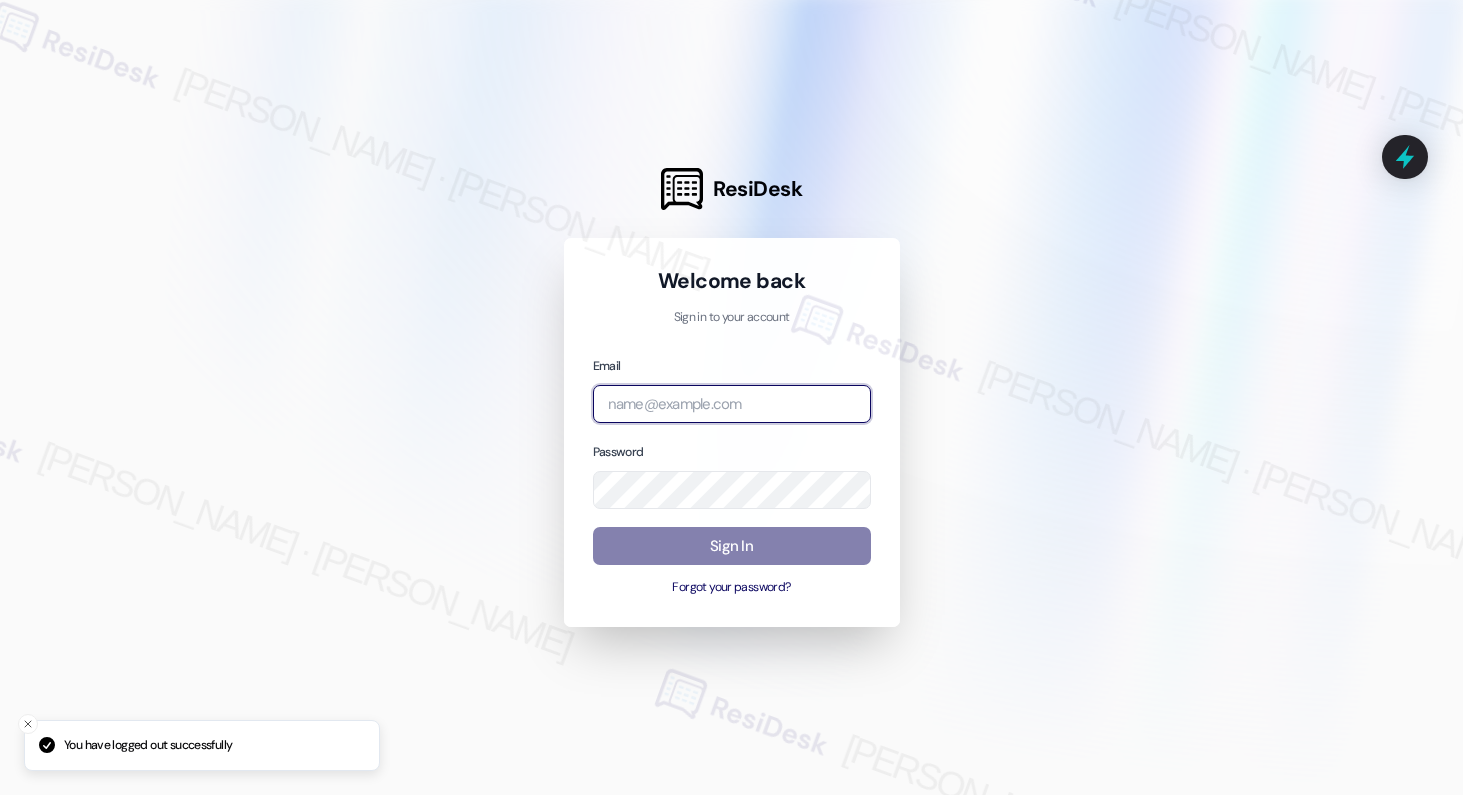 click at bounding box center (732, 404) 